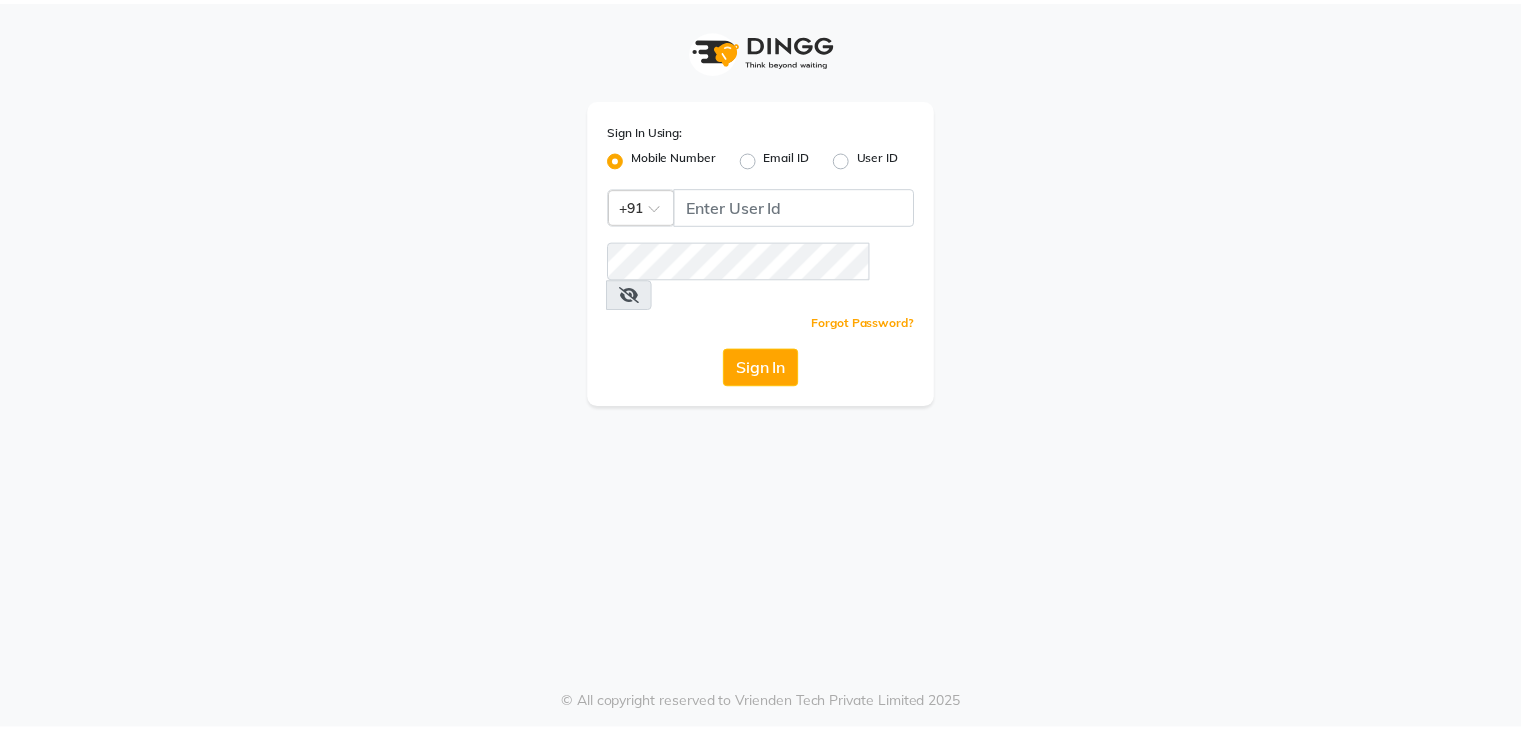 scroll, scrollTop: 0, scrollLeft: 0, axis: both 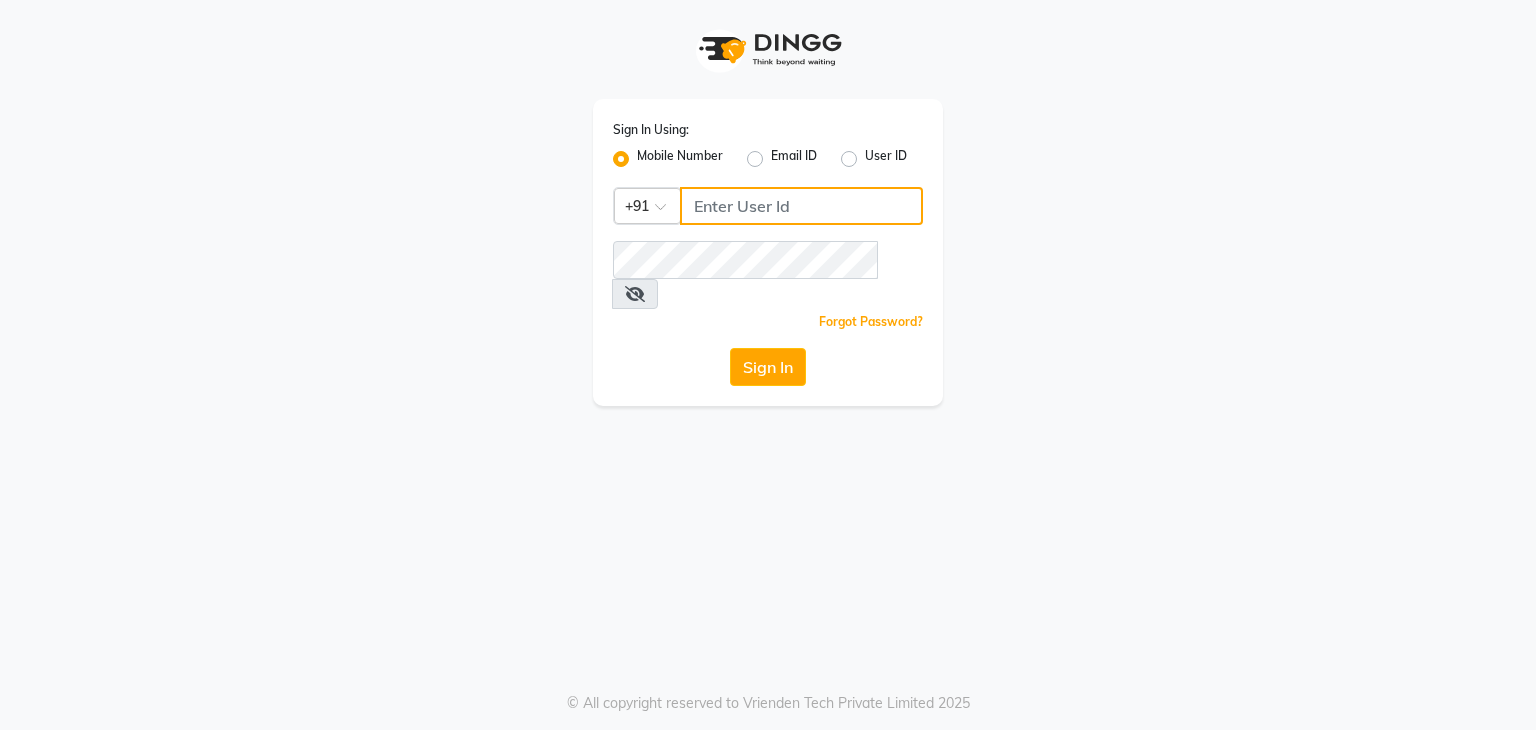 click 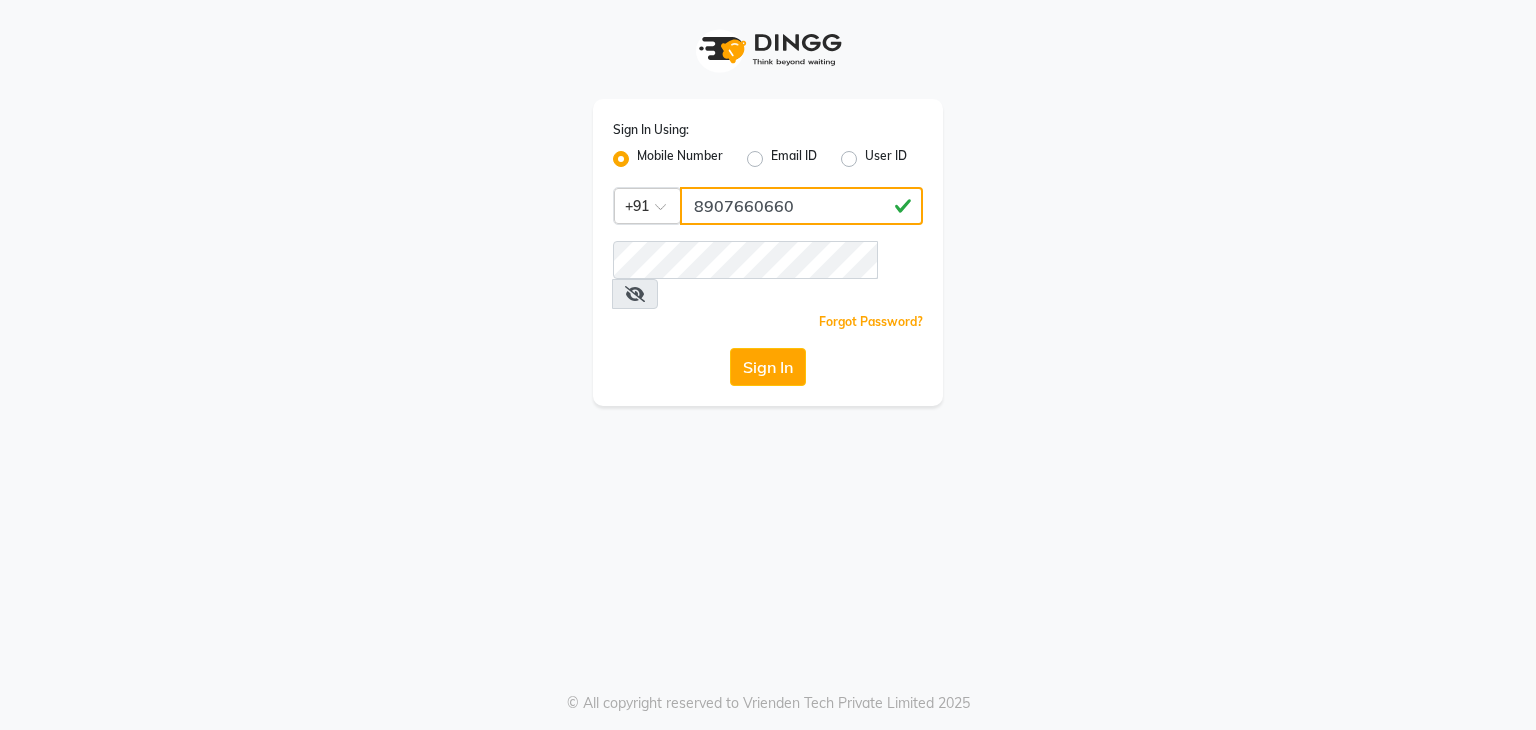 type on "8907660660" 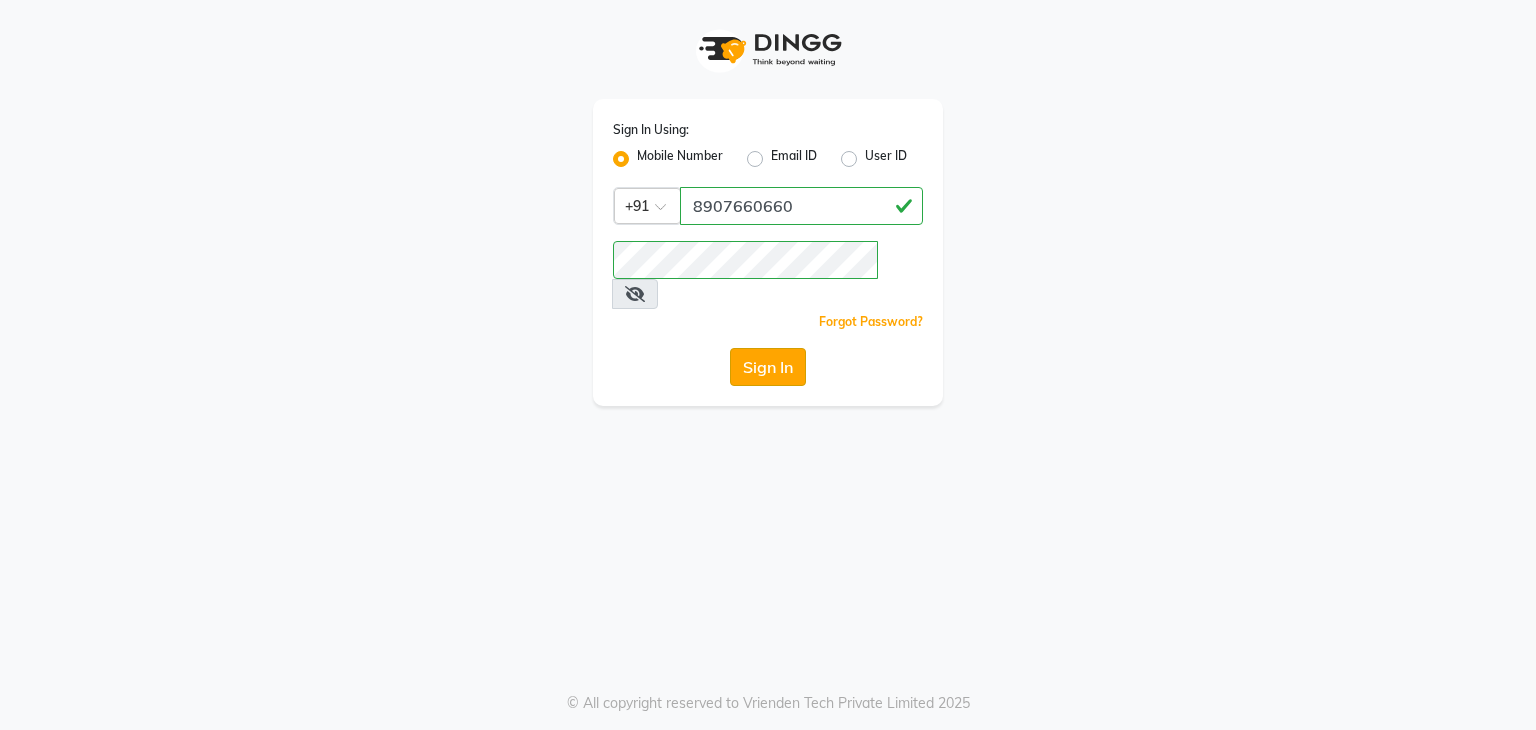 click on "Sign In" 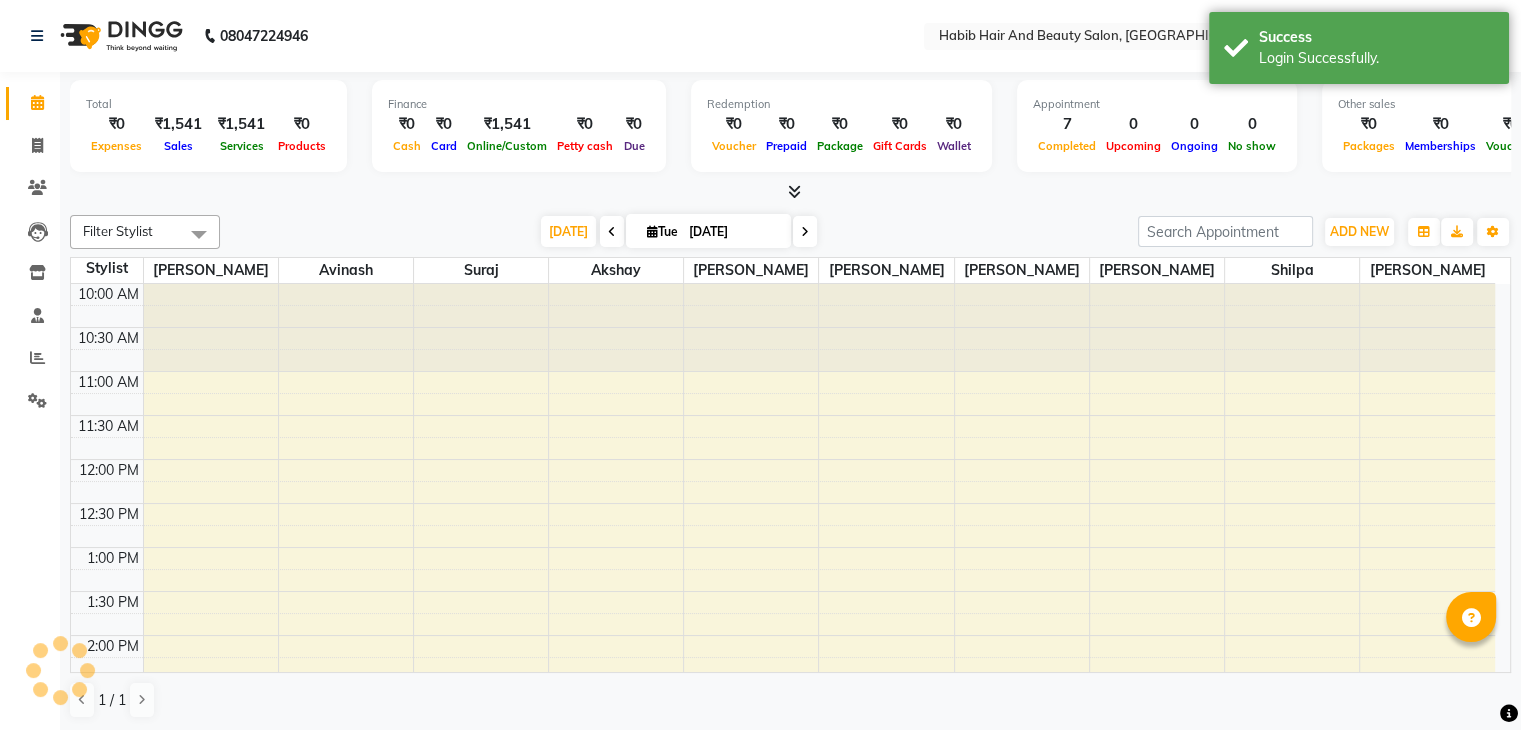 scroll, scrollTop: 436, scrollLeft: 0, axis: vertical 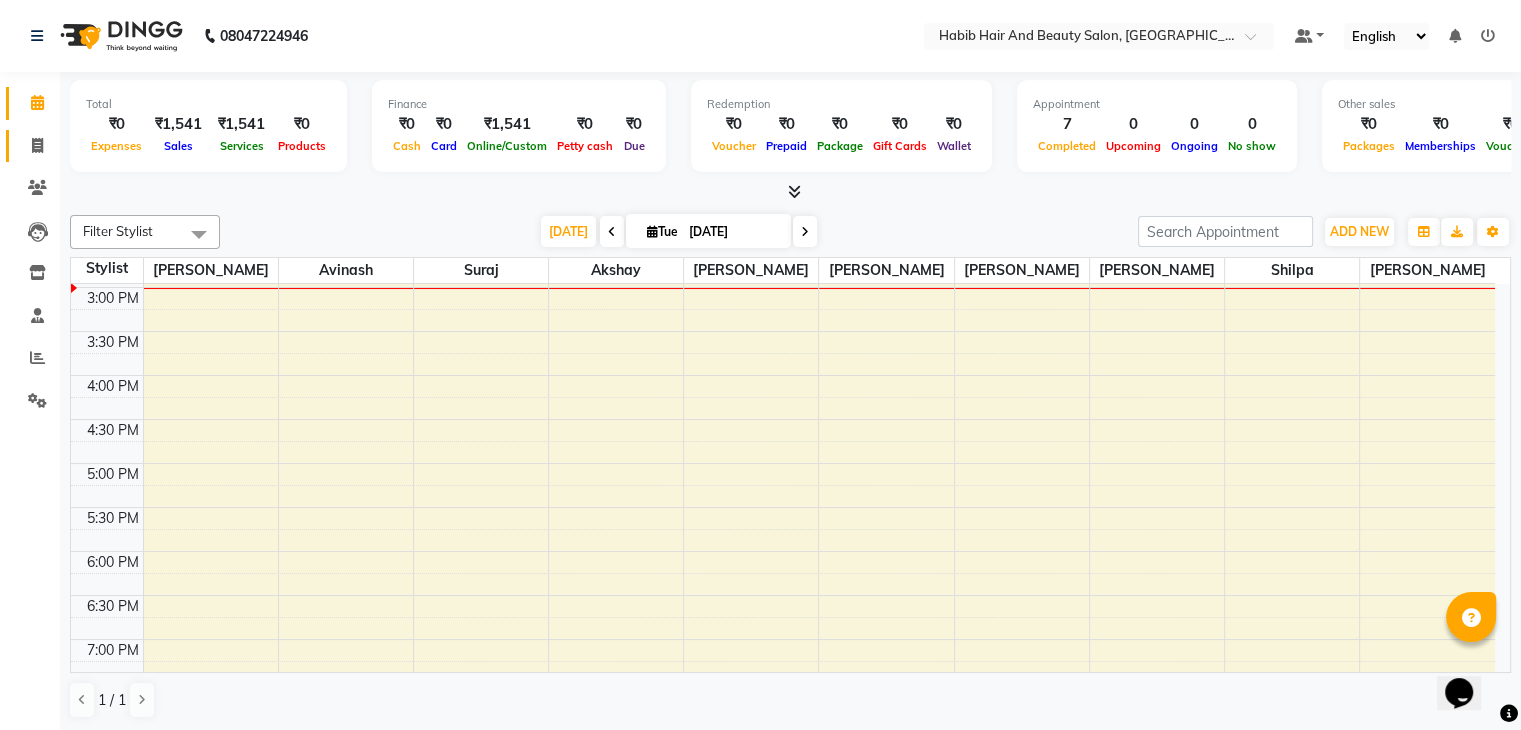 click 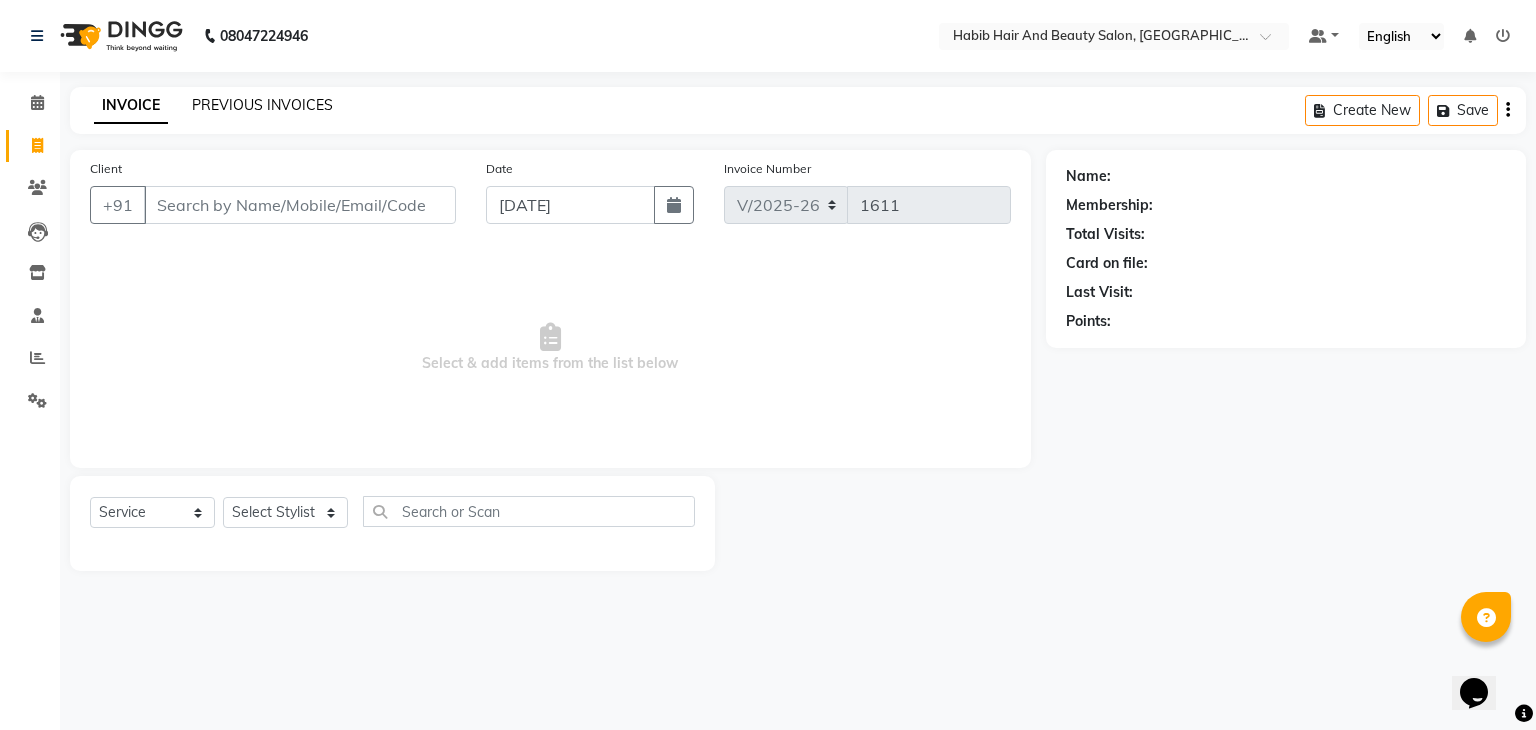 click on "PREVIOUS INVOICES" 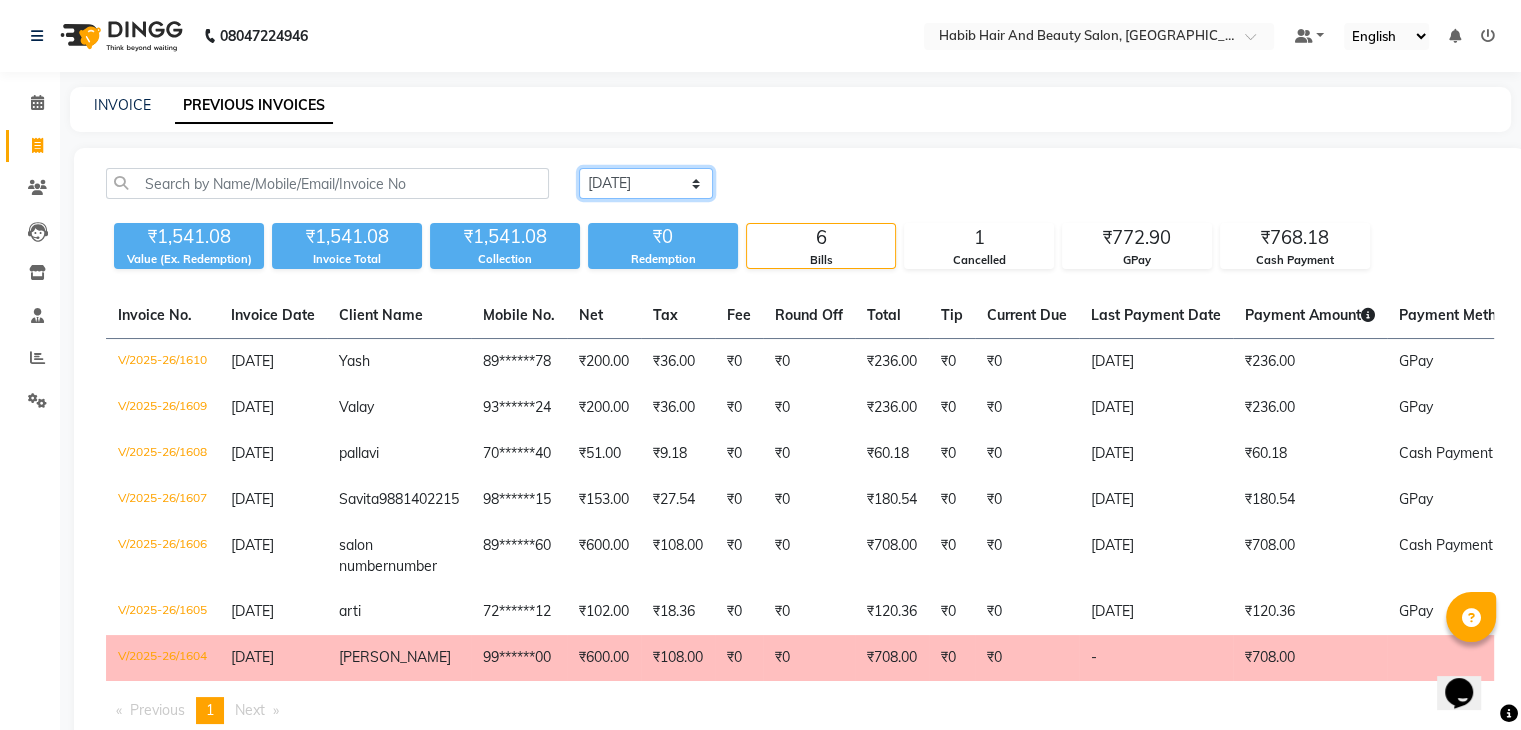 click on "[DATE] [DATE] Custom Range" 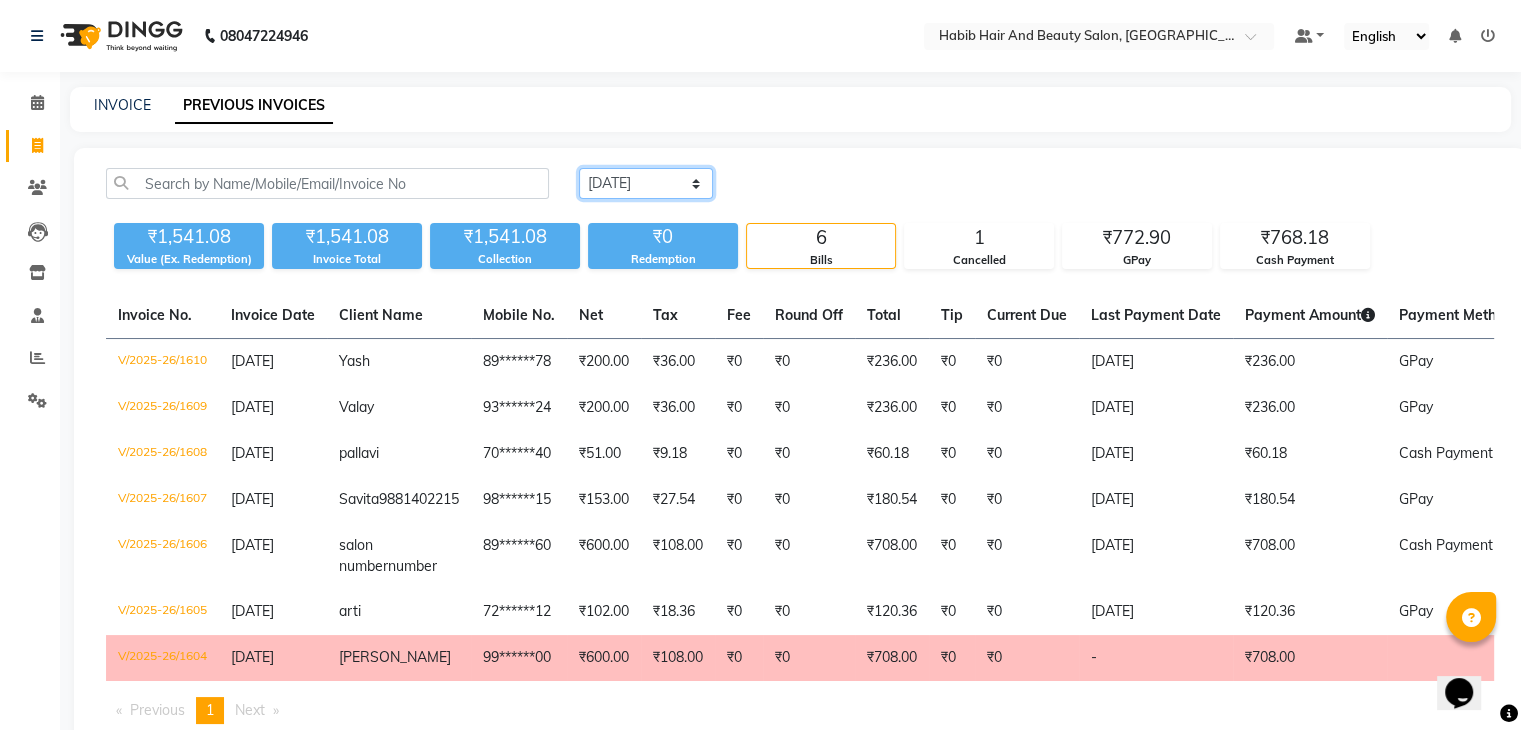 select on "range" 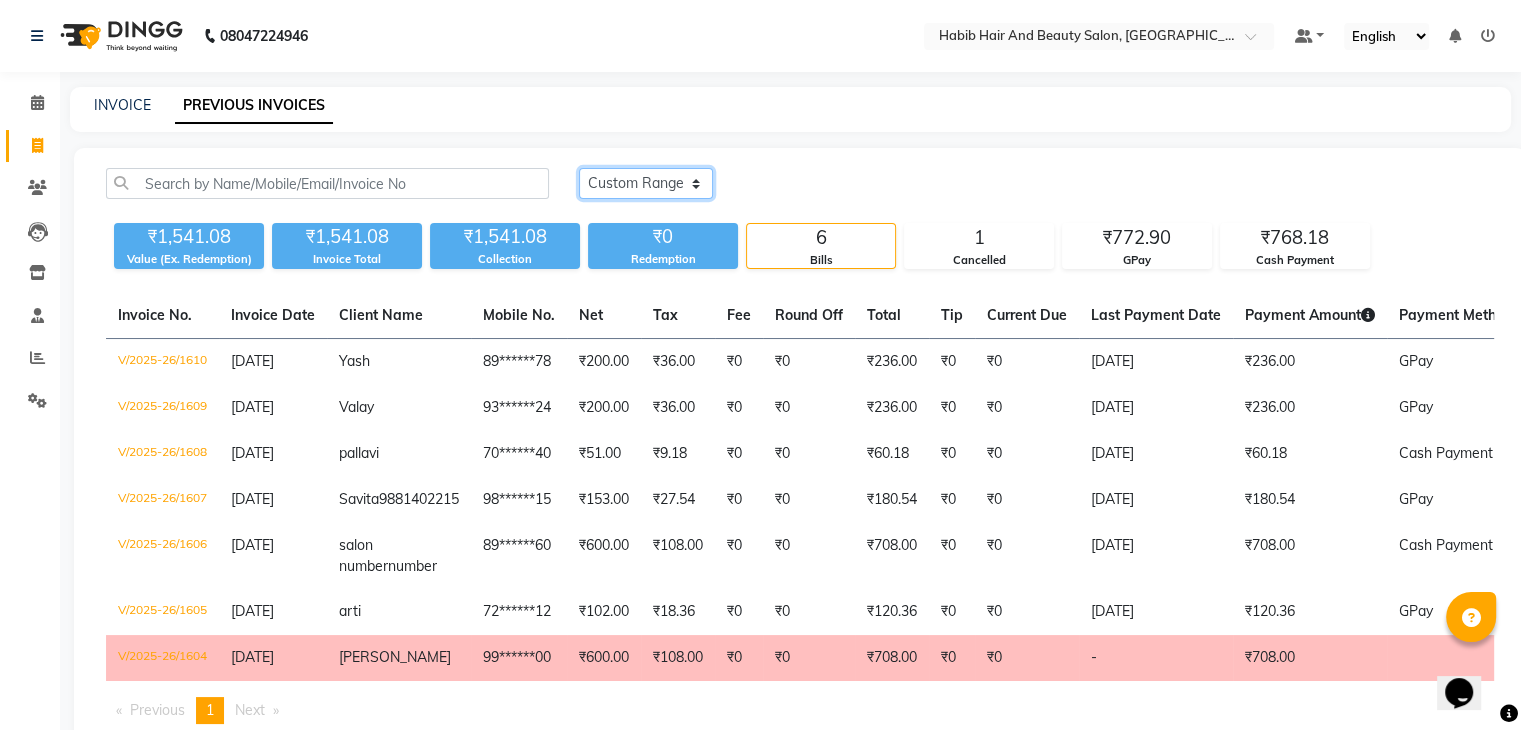 click on "[DATE] [DATE] Custom Range" 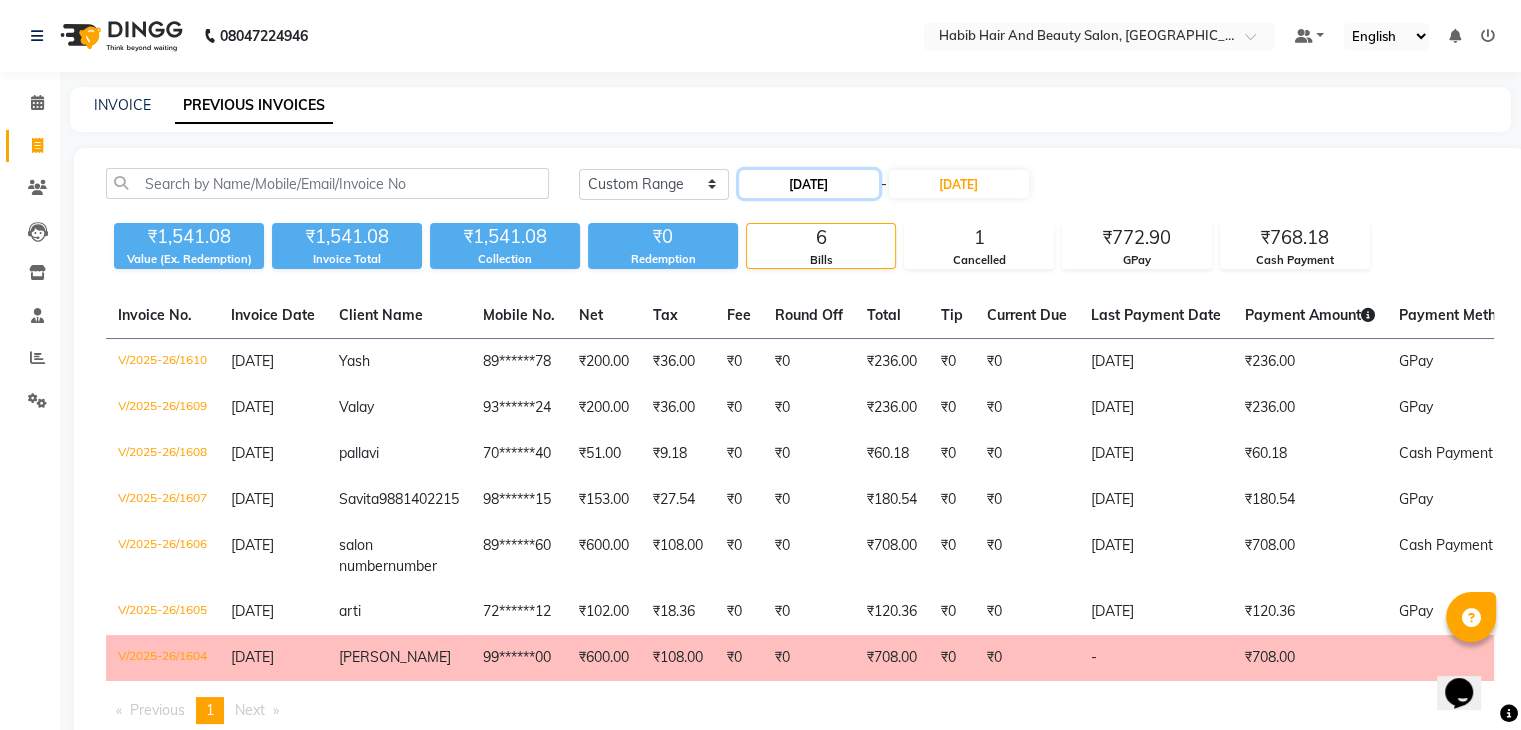 click on "[DATE]" 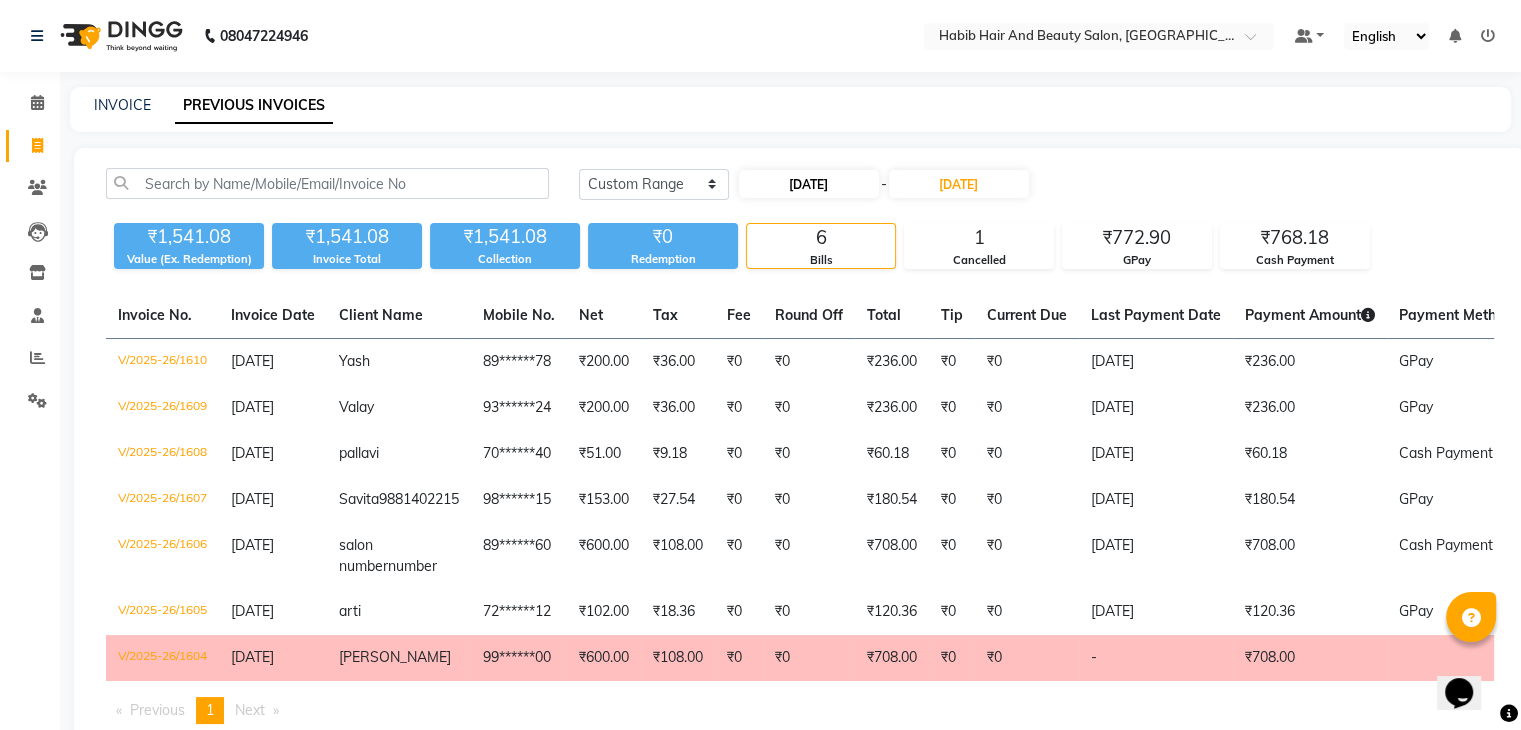 select on "7" 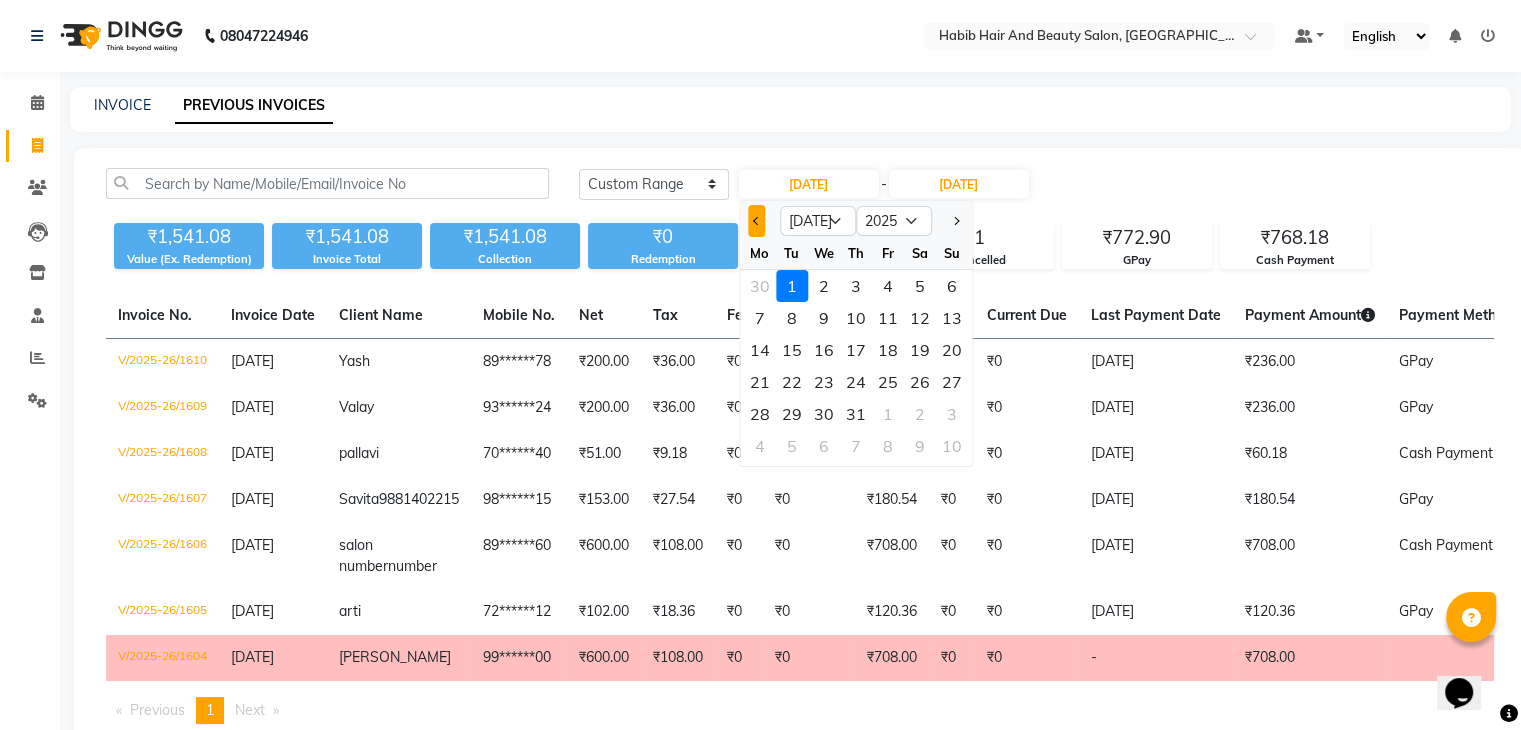 click 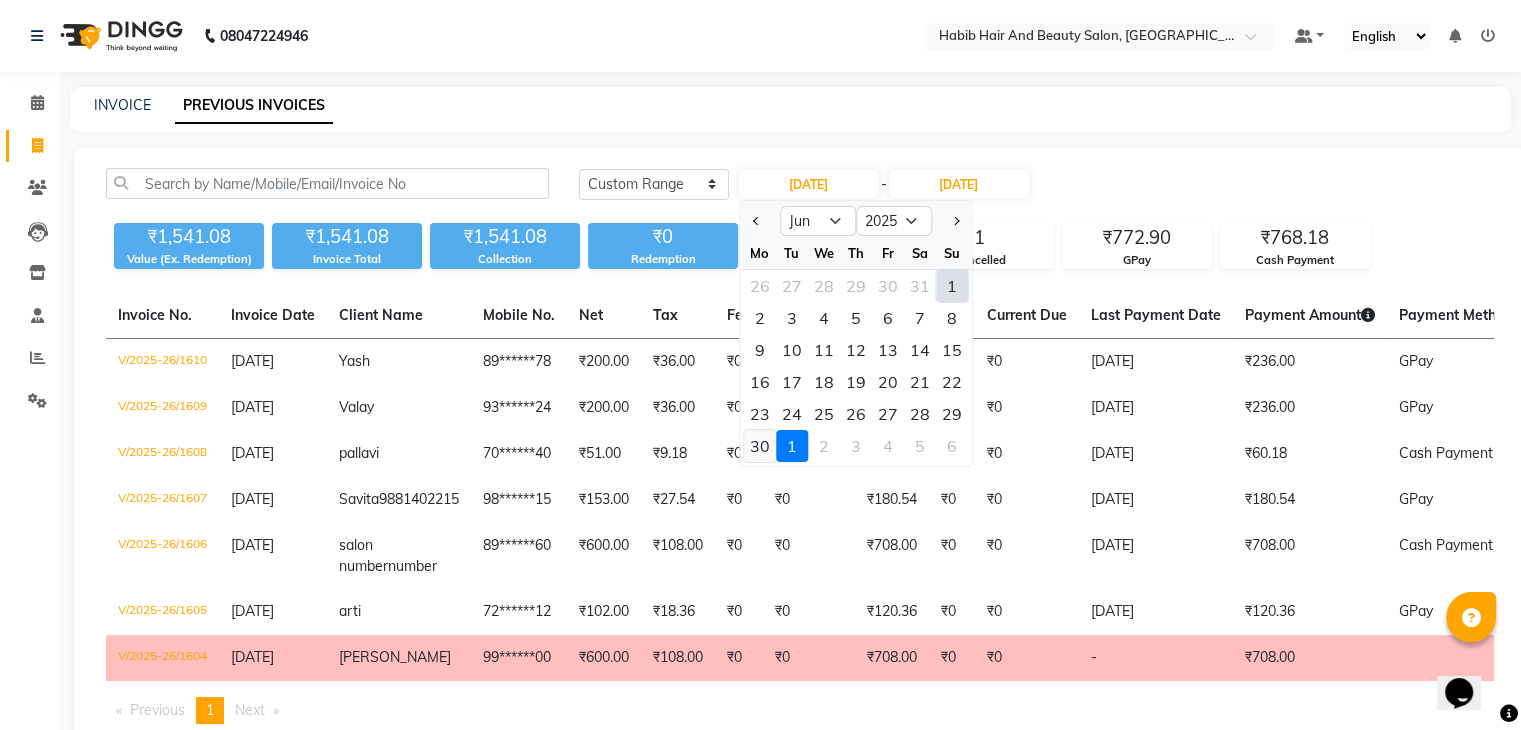 click on "30" 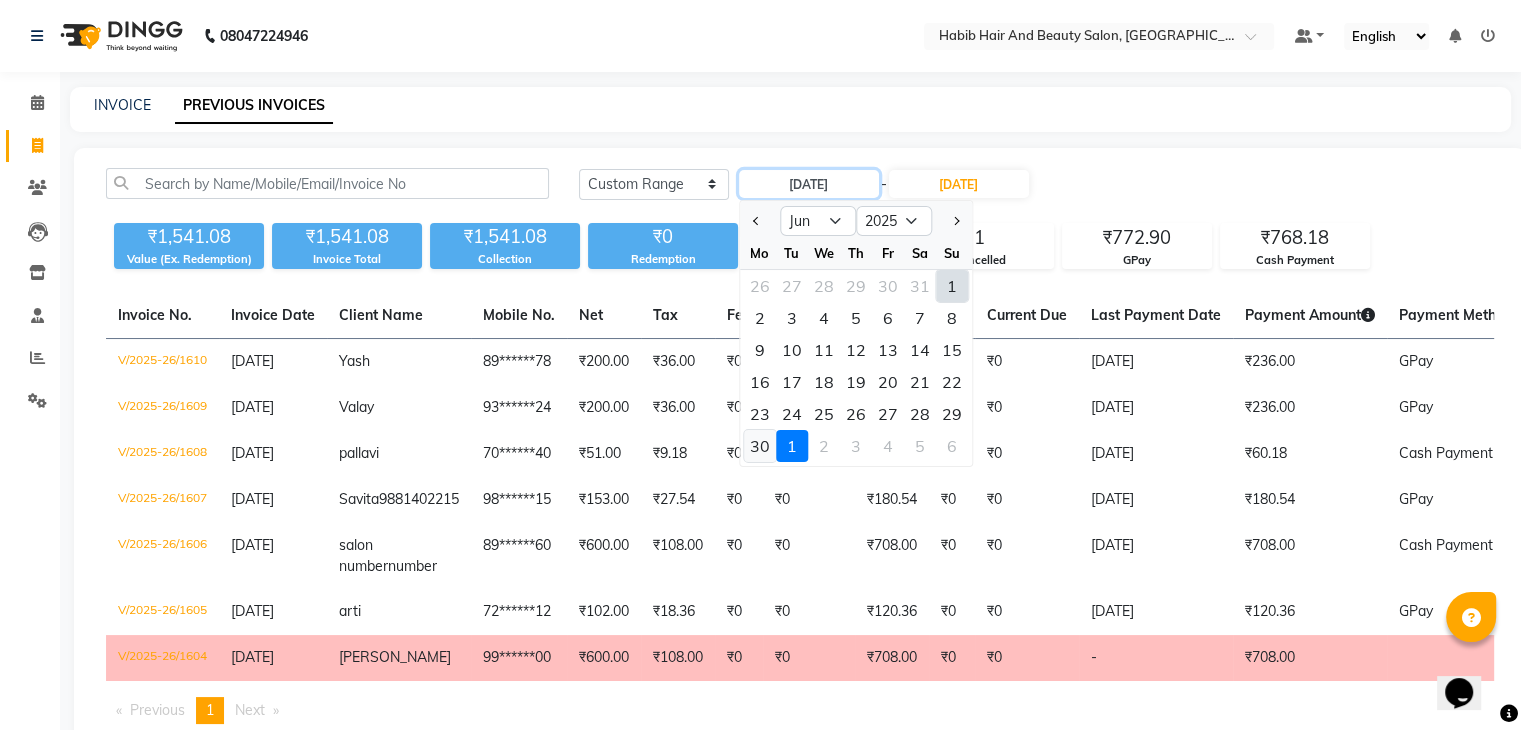 type on "[DATE]" 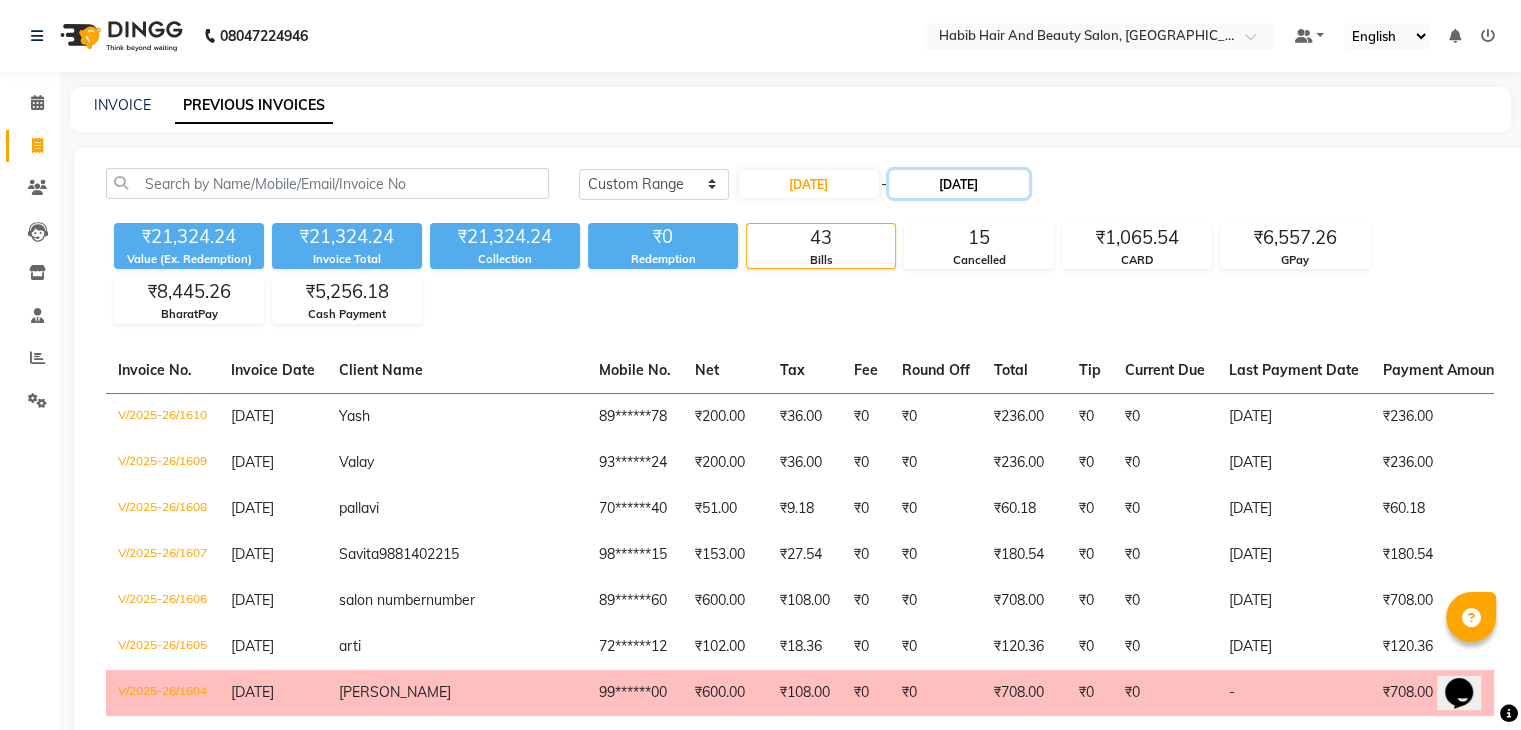 click on "[DATE]" 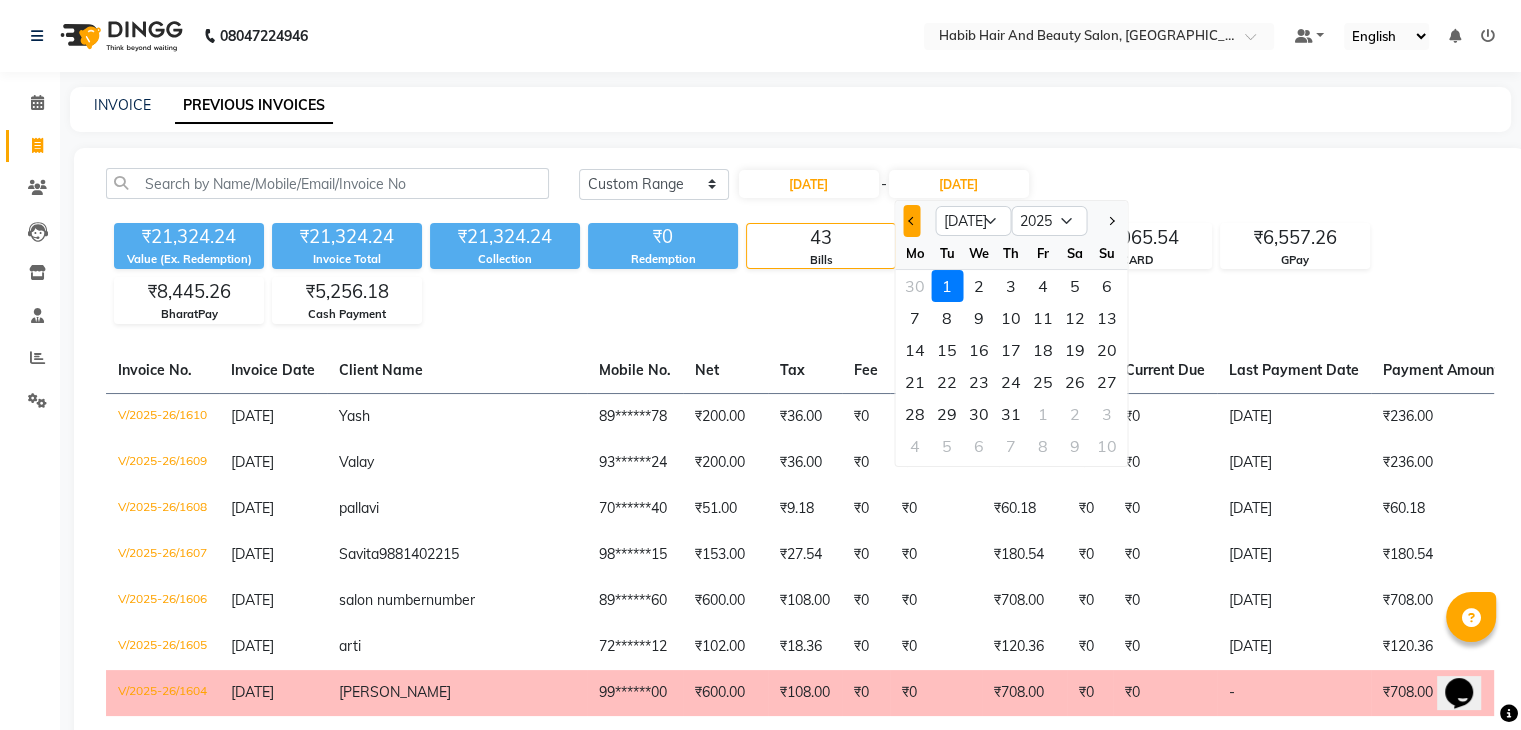click 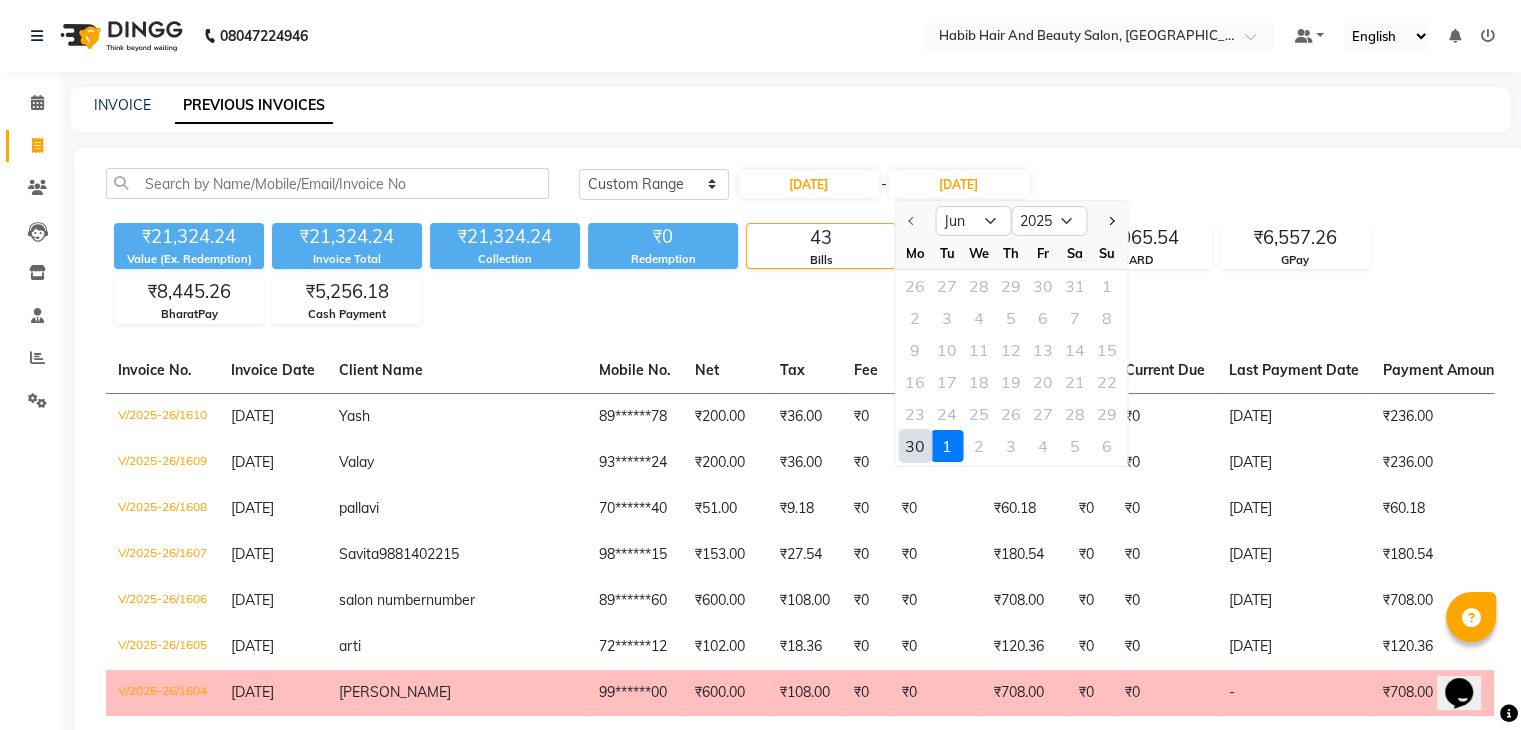 click on "30" 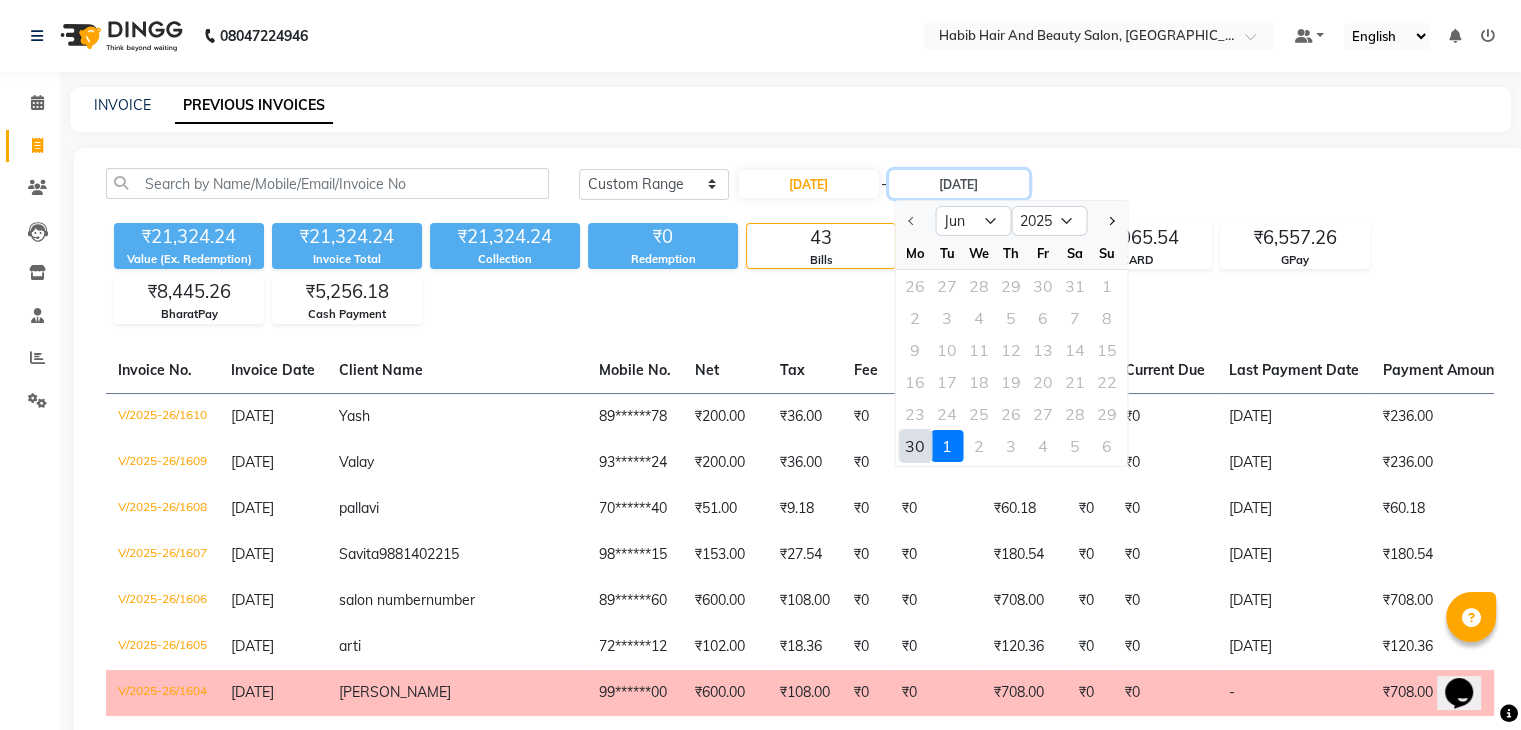 type on "[DATE]" 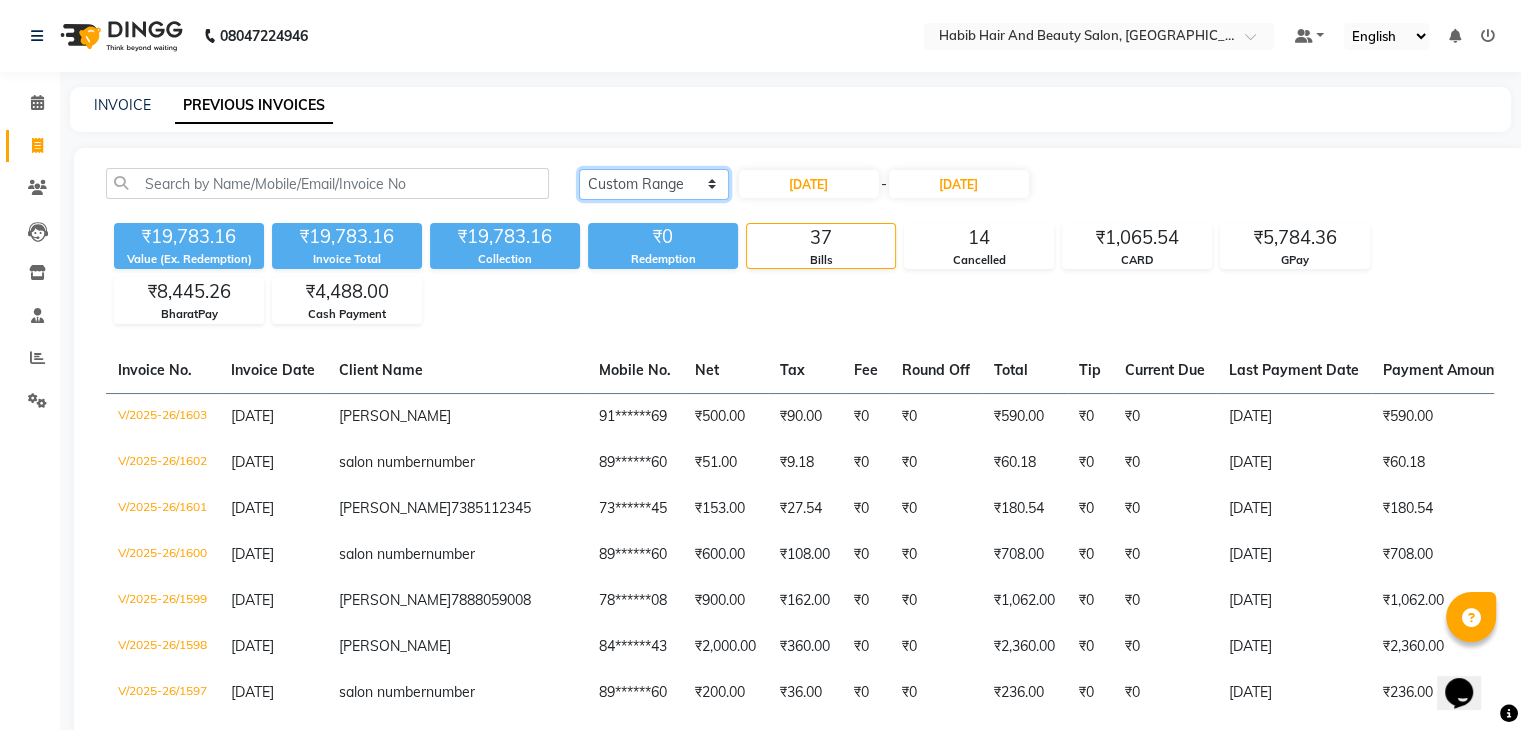 click on "[DATE] [DATE] Custom Range" 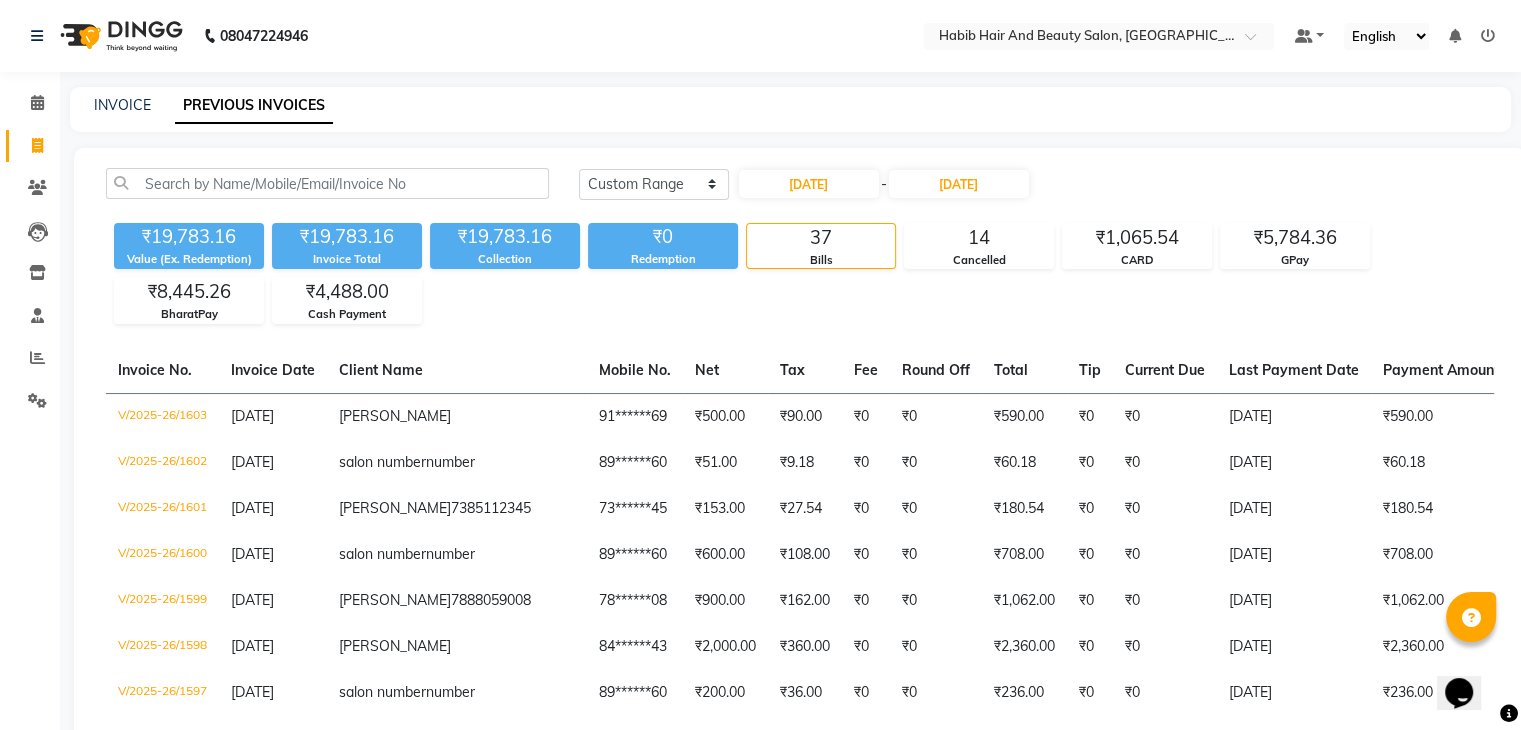 click on "Redemption" 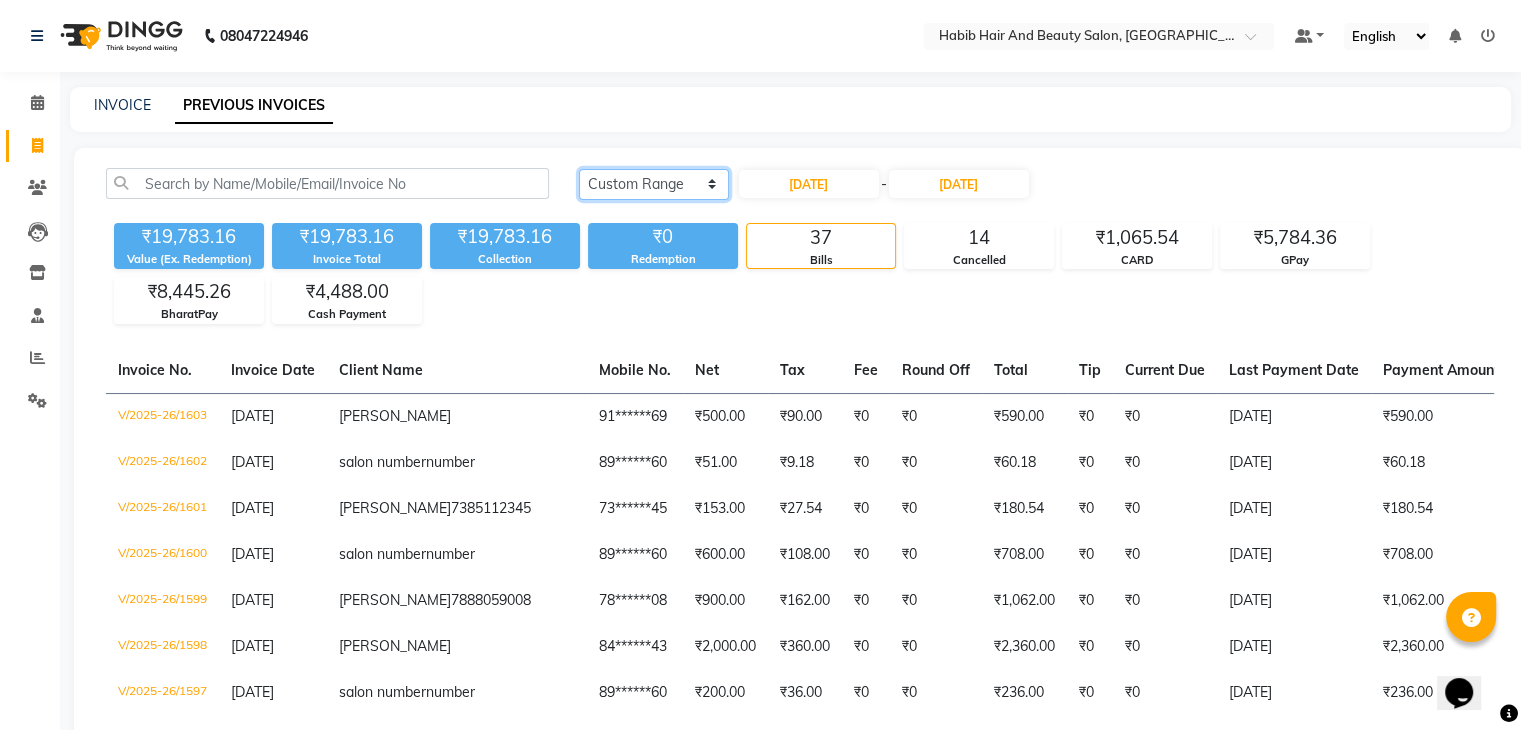 click on "[DATE] [DATE] Custom Range" 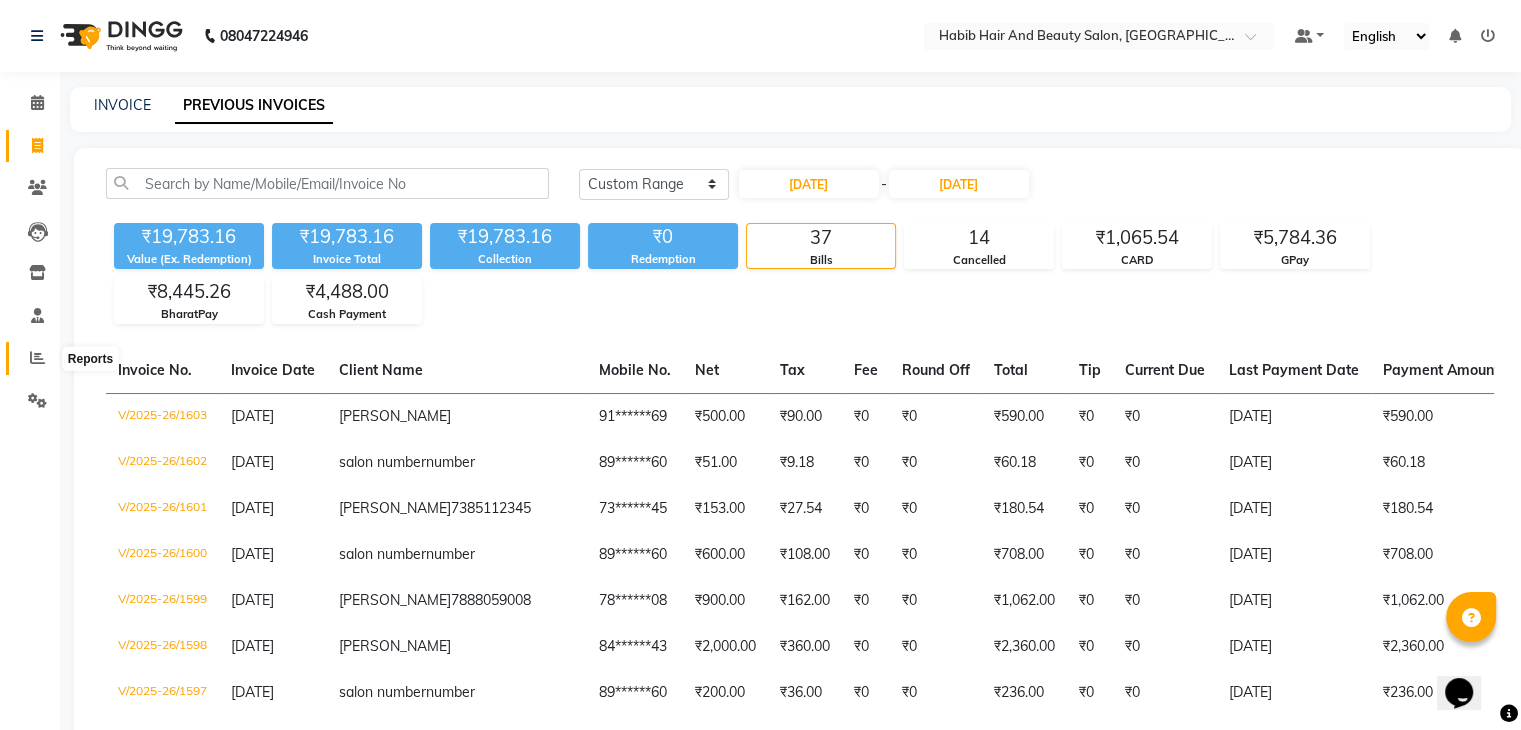 click 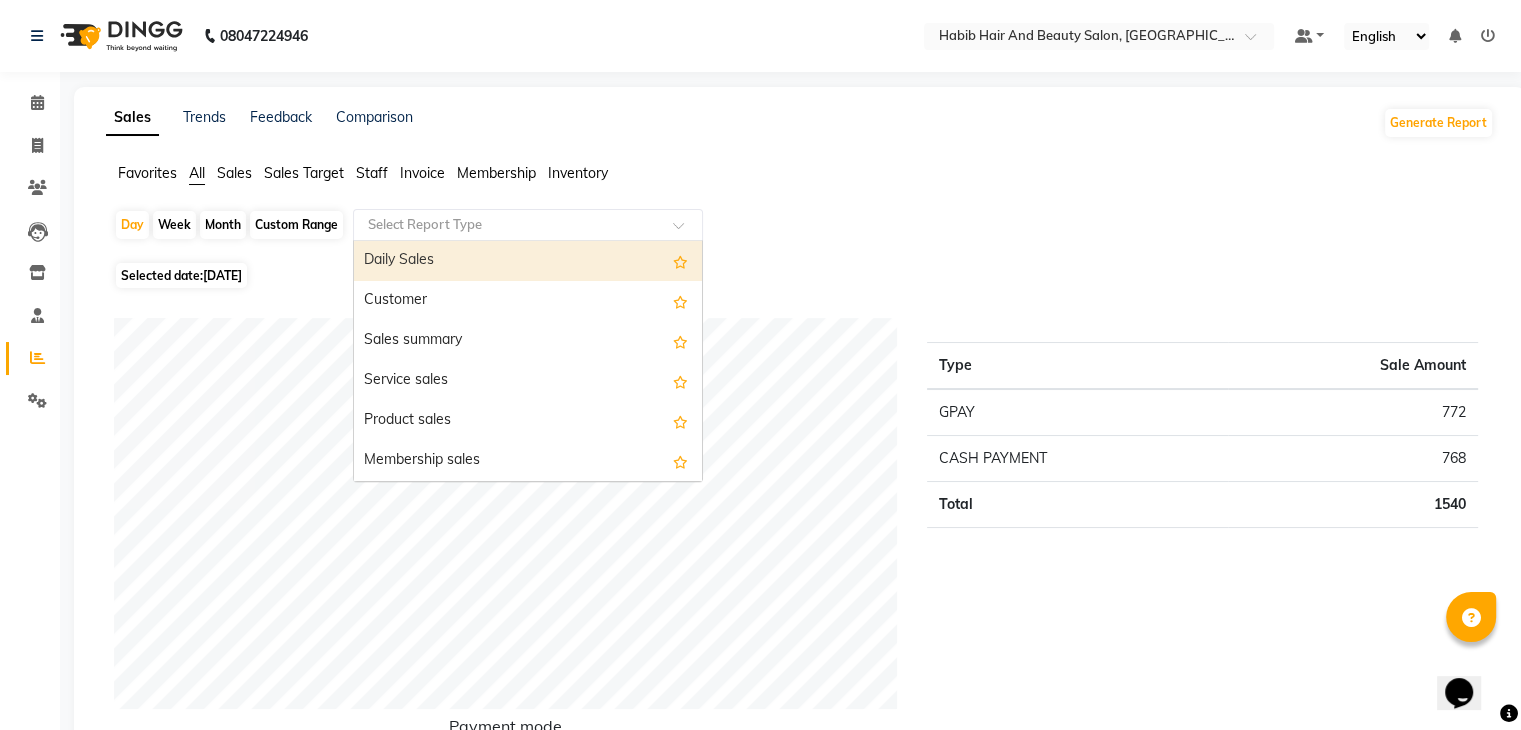 click 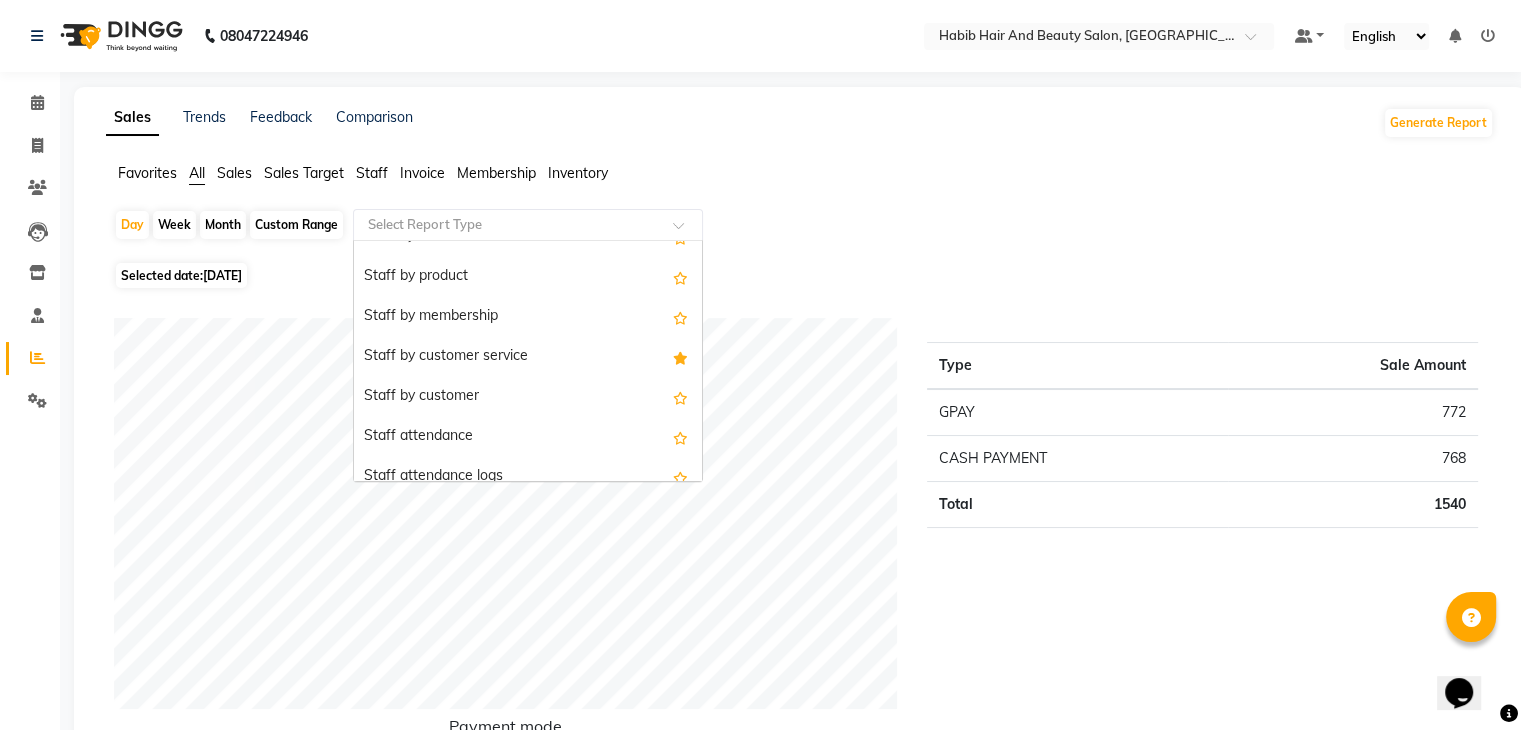 scroll, scrollTop: 786, scrollLeft: 0, axis: vertical 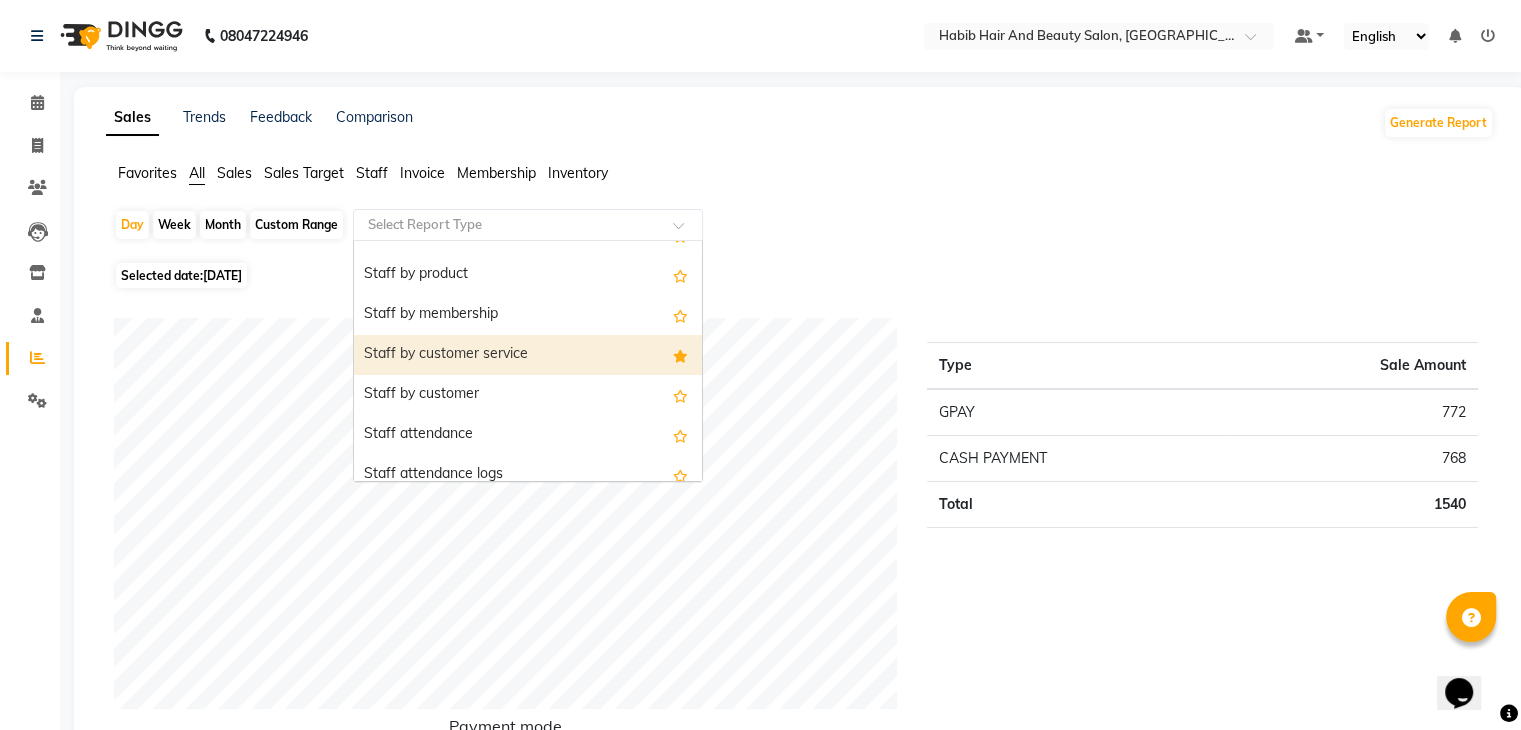 click on "Staff by customer service" at bounding box center (528, 355) 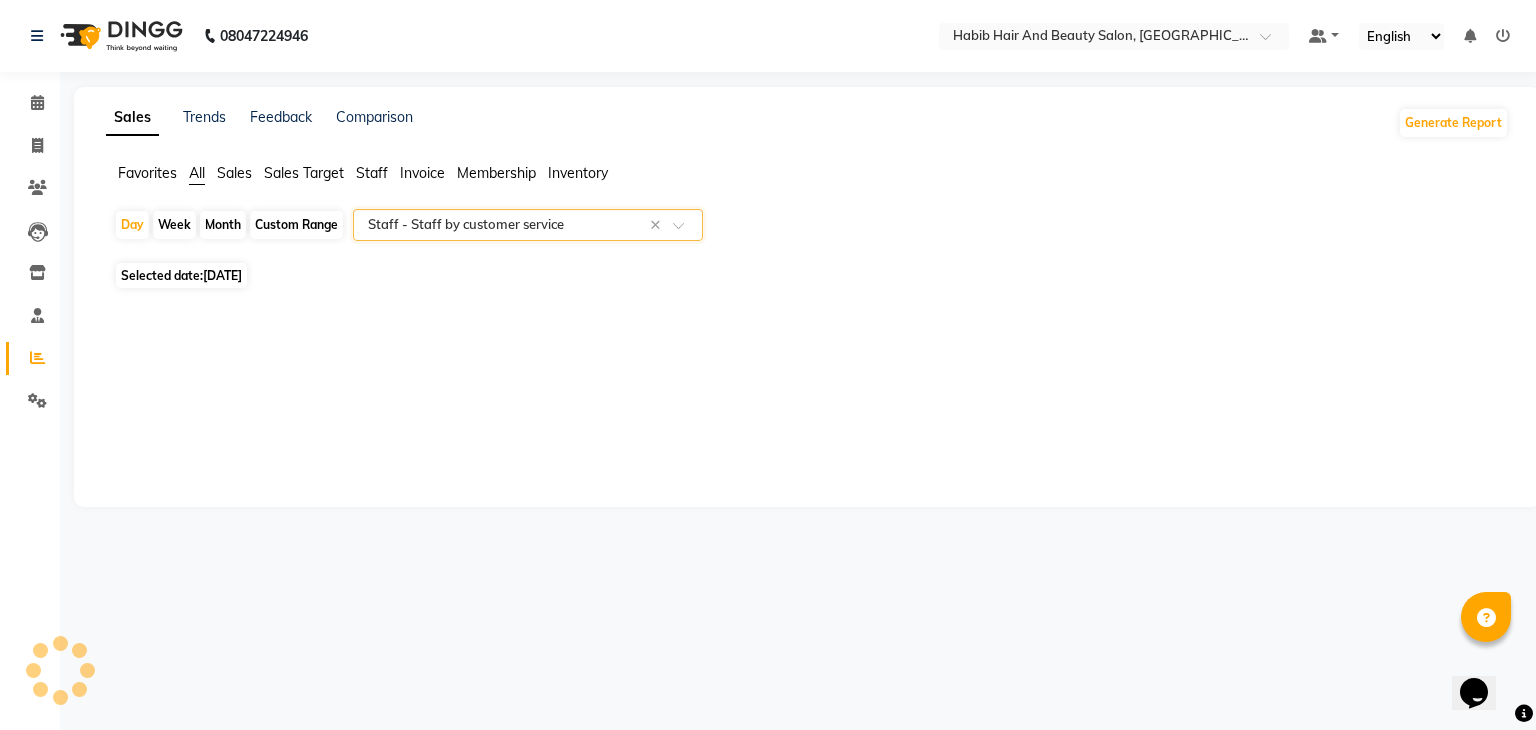 select on "csv" 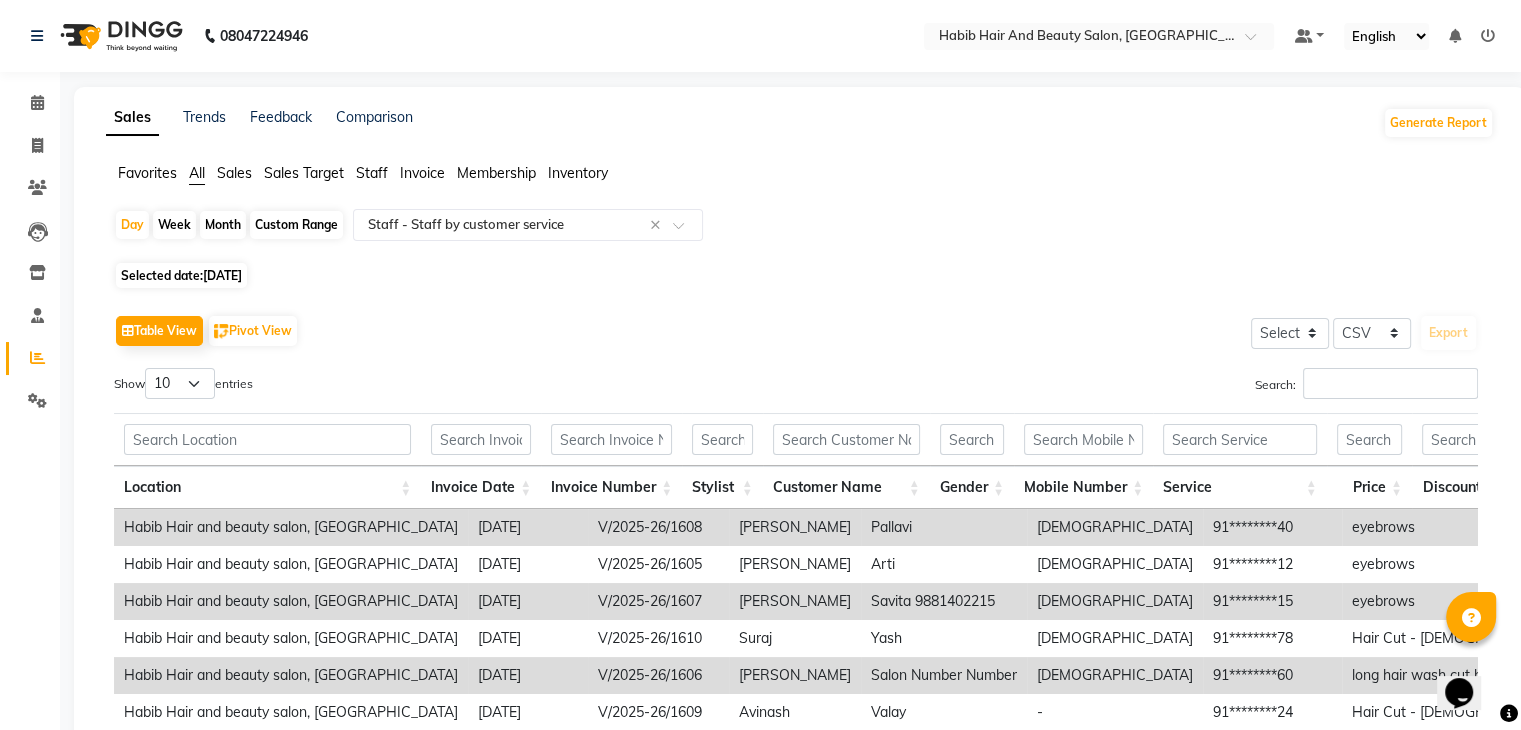 click on "[DATE]" 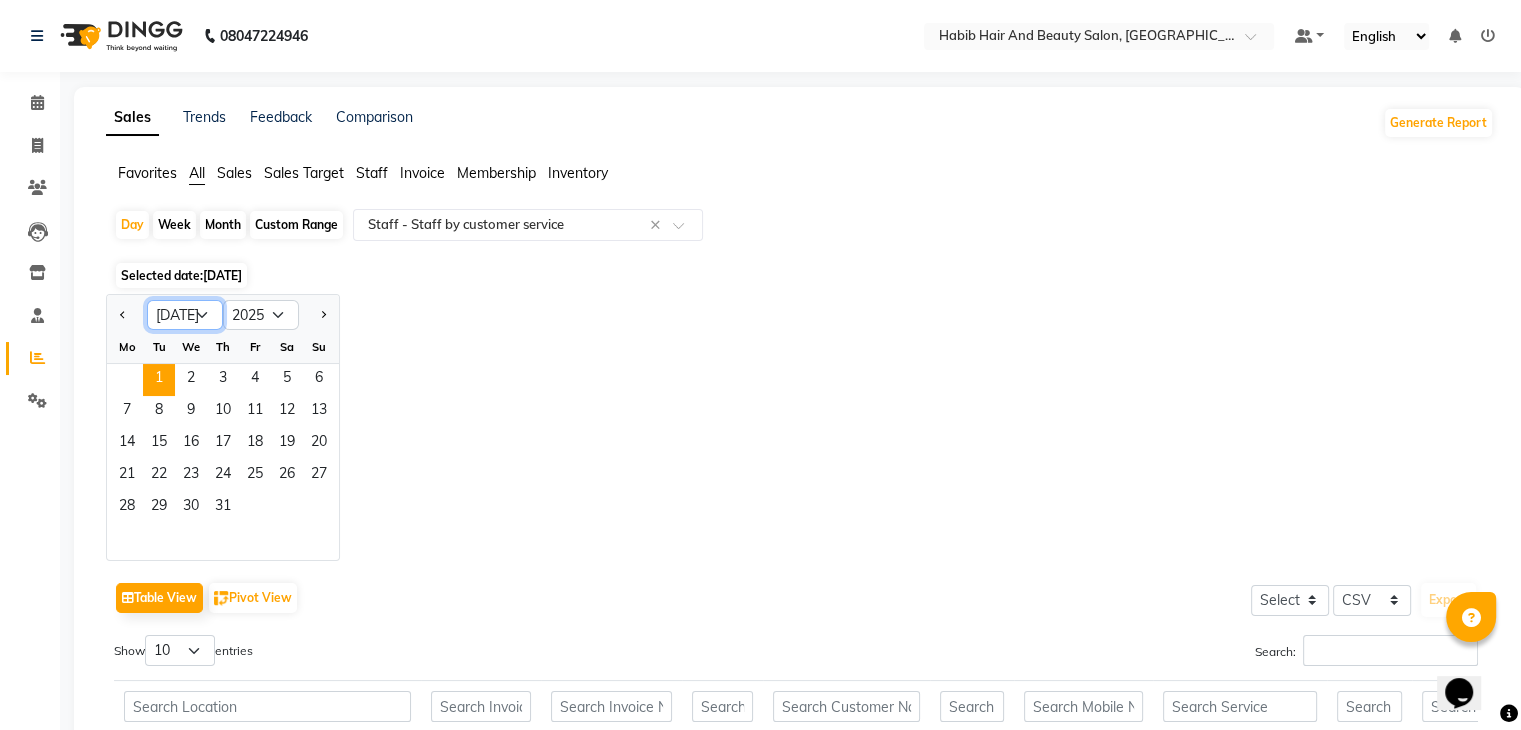 click on "Jan Feb Mar Apr May Jun [DATE] Aug Sep Oct Nov Dec" 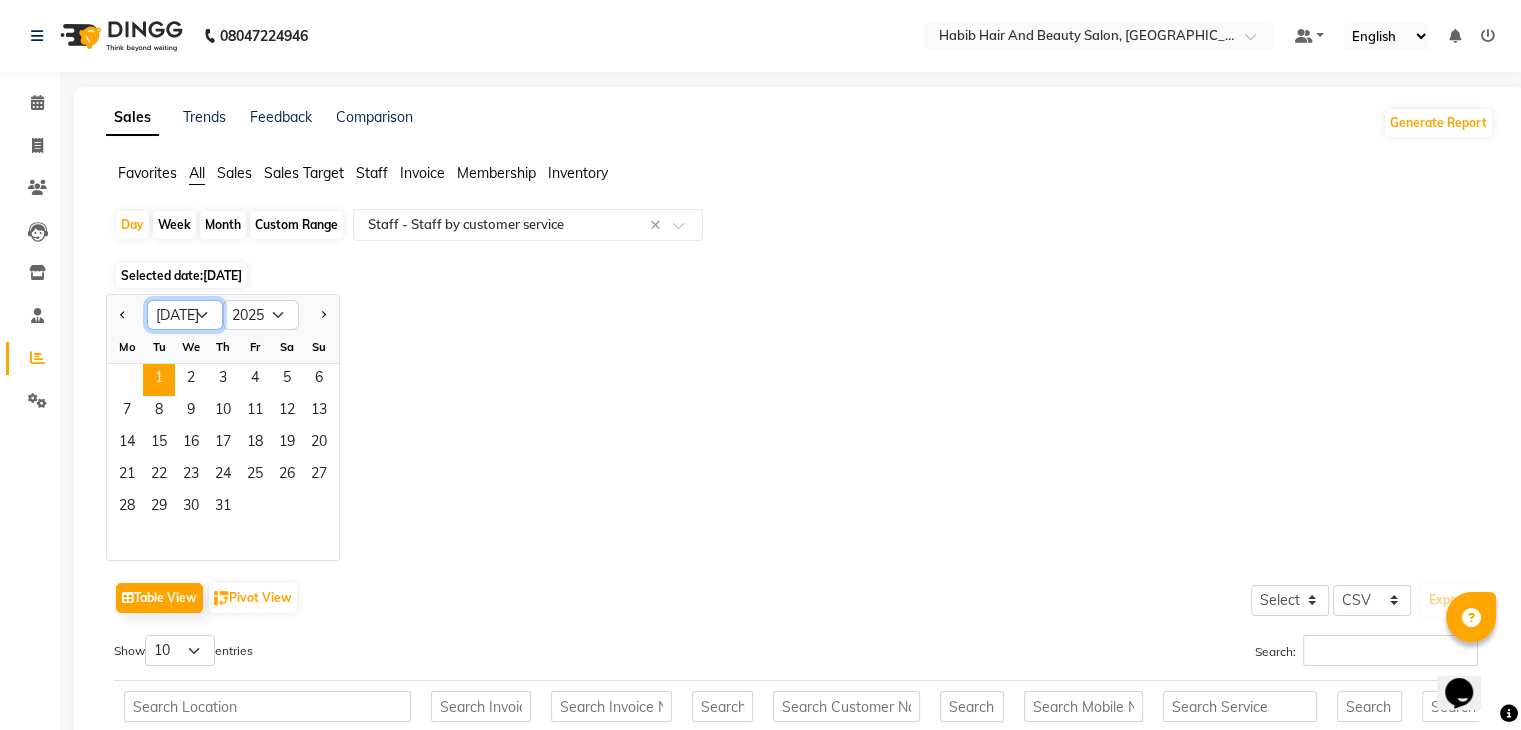 select on "6" 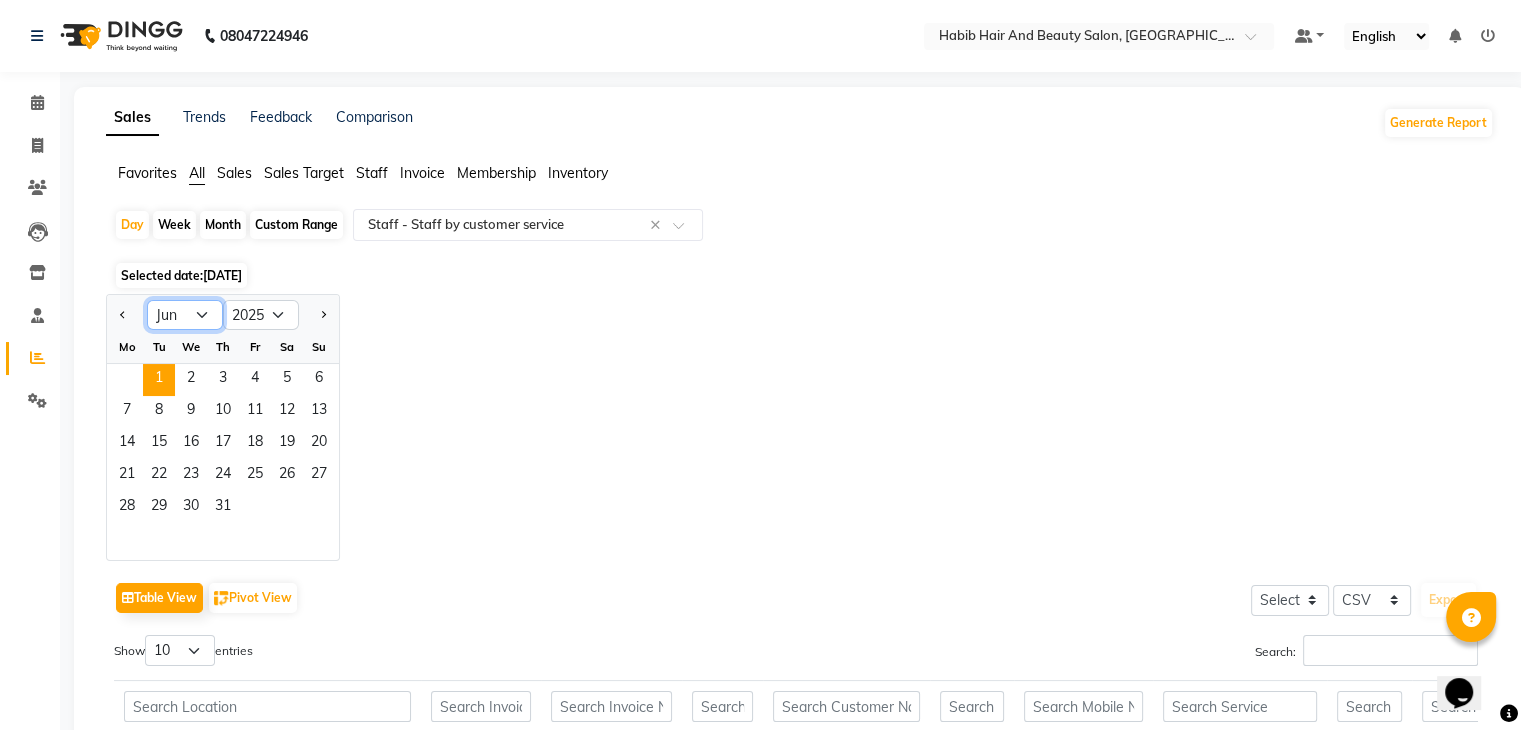 click on "Jan Feb Mar Apr May Jun [DATE] Aug Sep Oct Nov Dec" 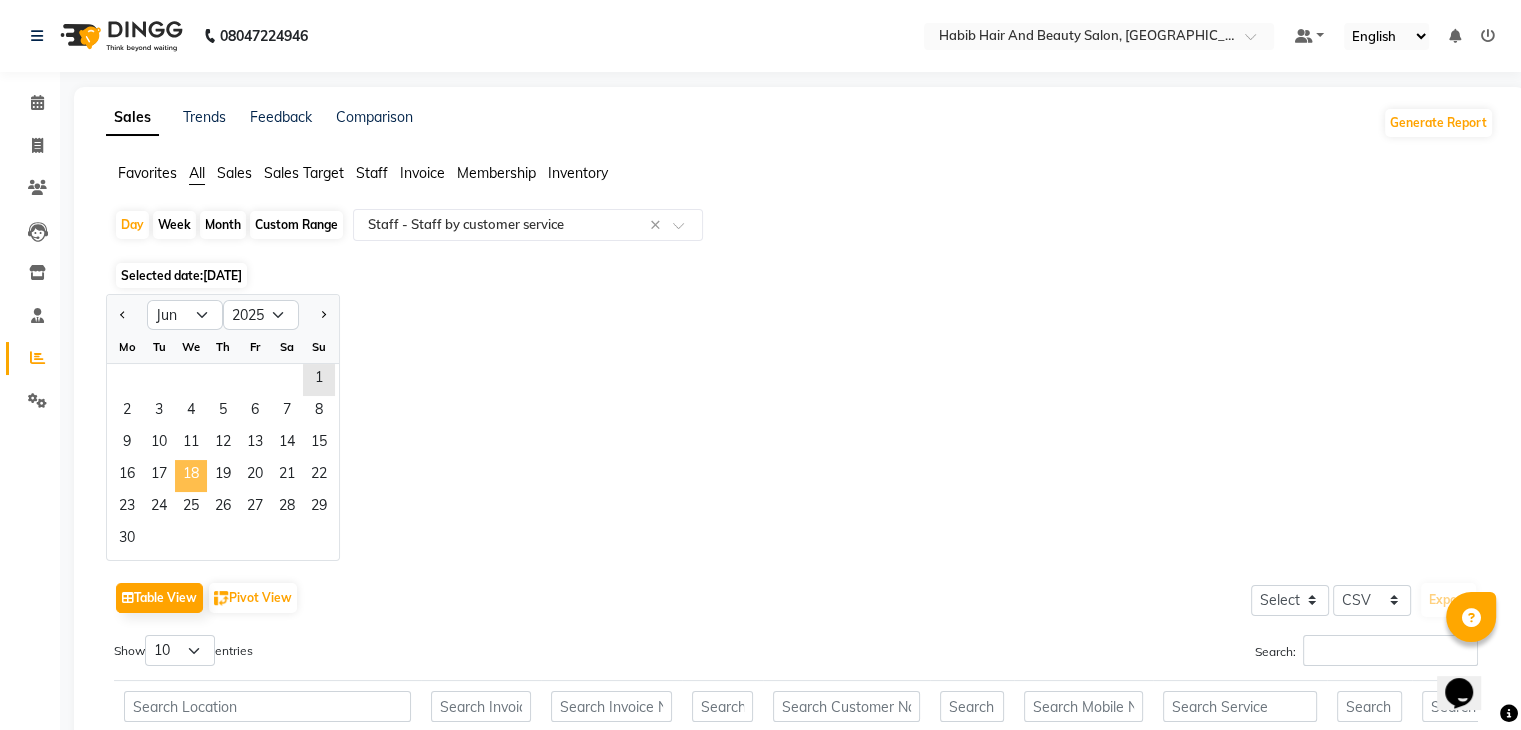 click on "18" 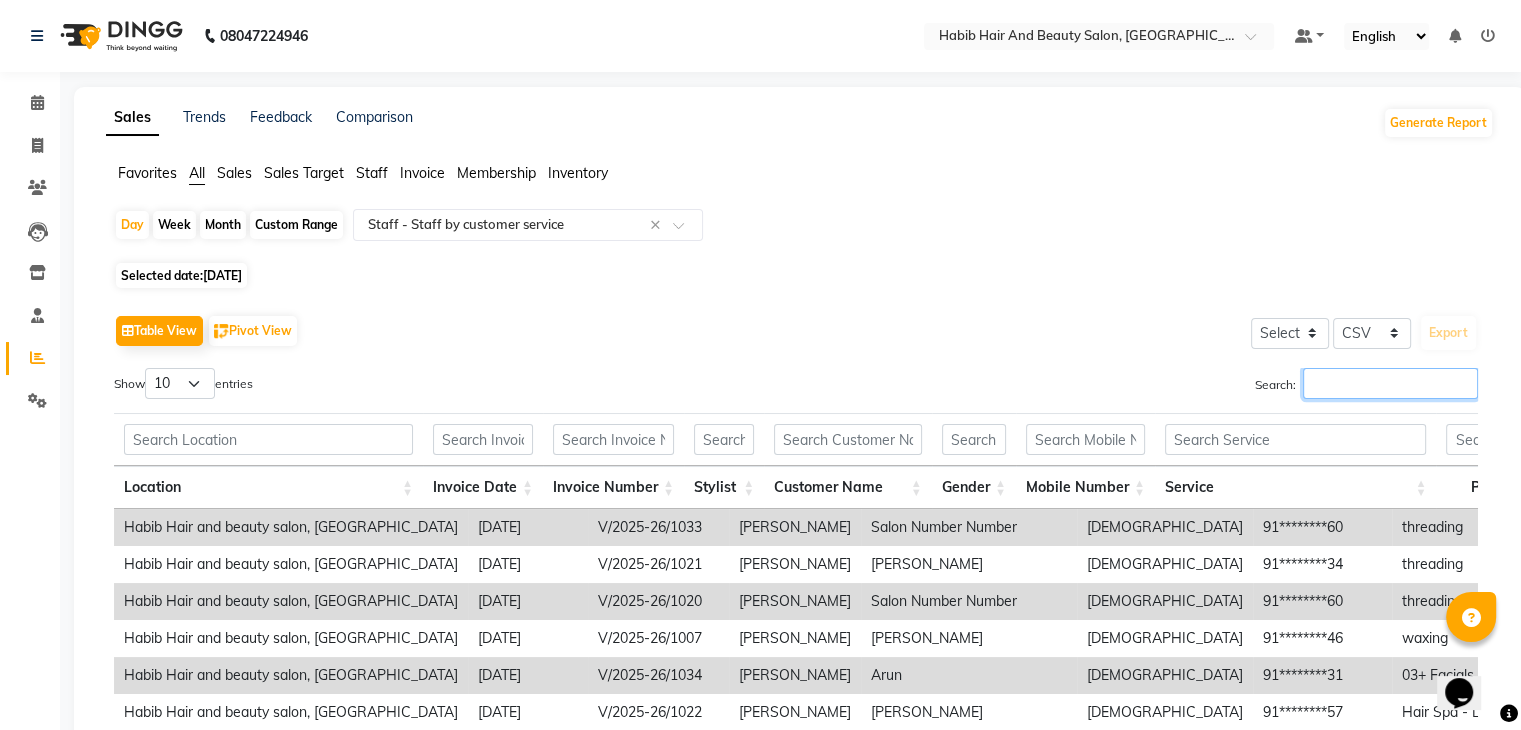 click on "Search:" at bounding box center [1390, 383] 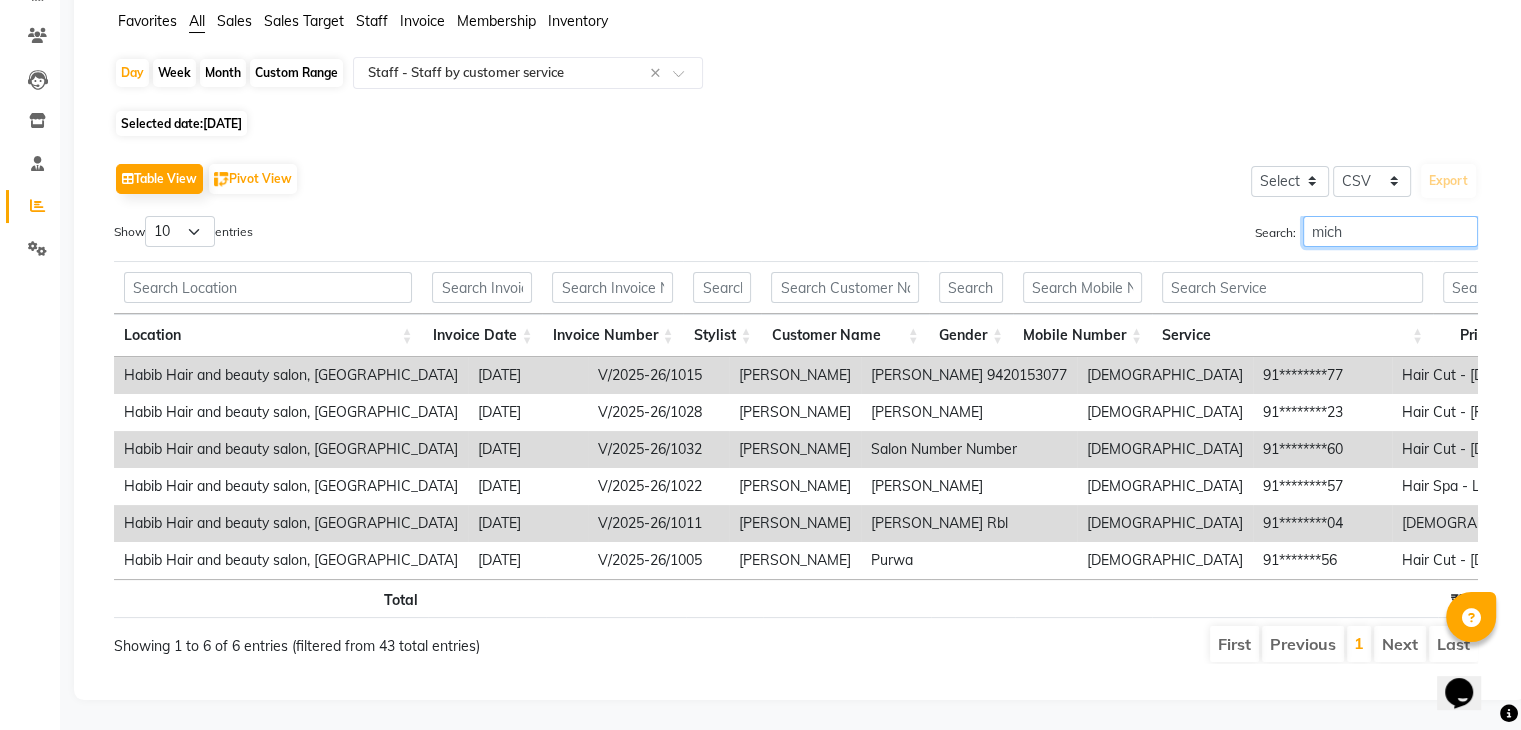 scroll, scrollTop: 180, scrollLeft: 0, axis: vertical 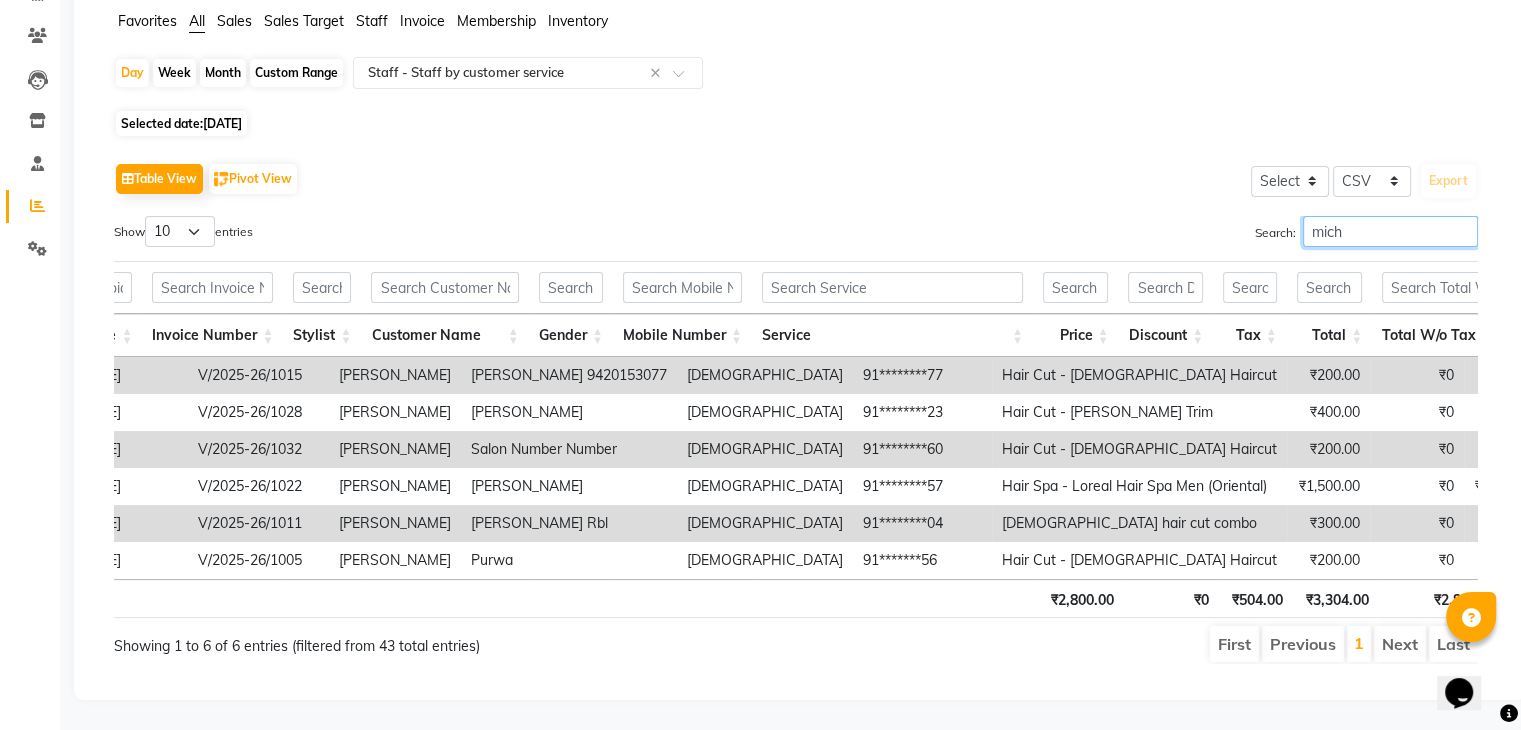 type on "mich" 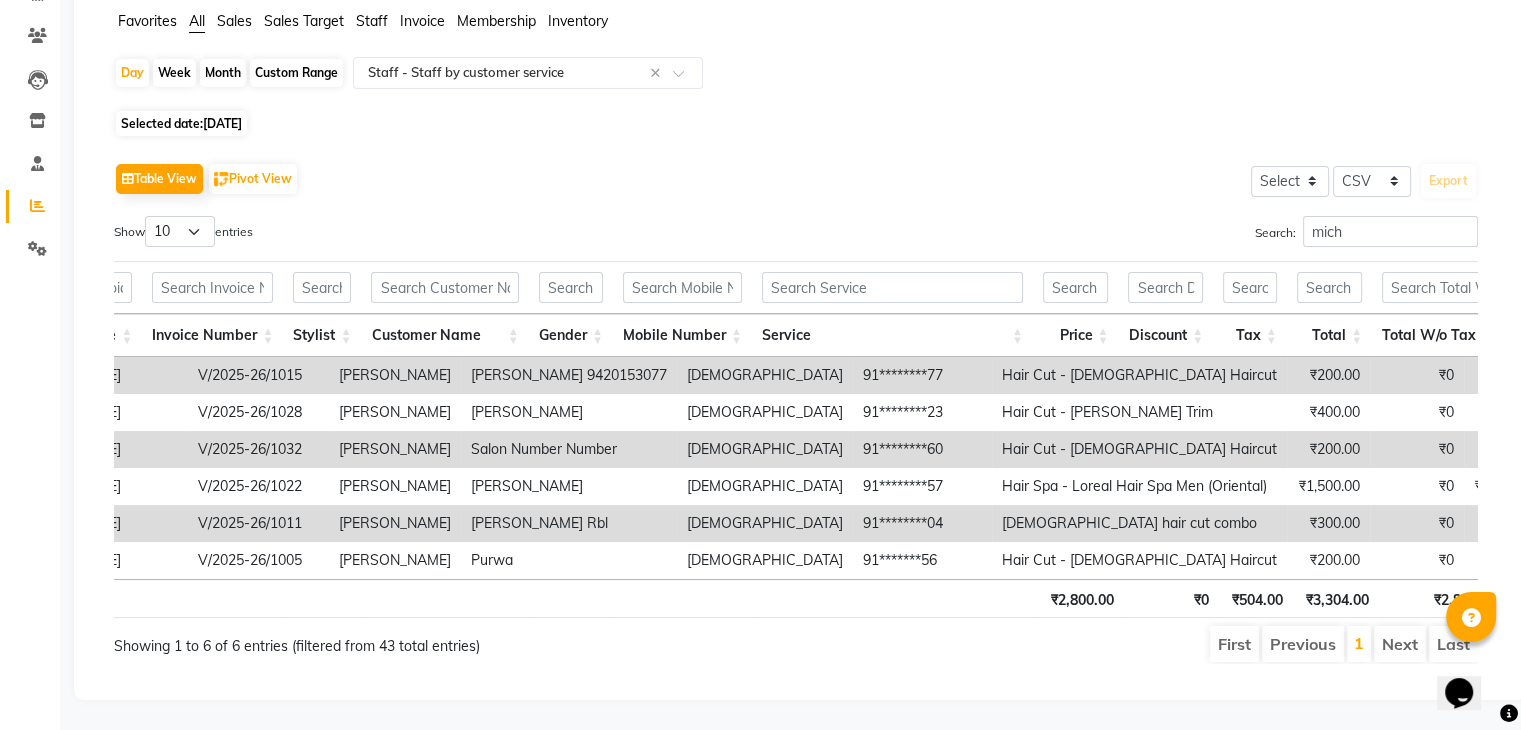 click on "[DATE]" 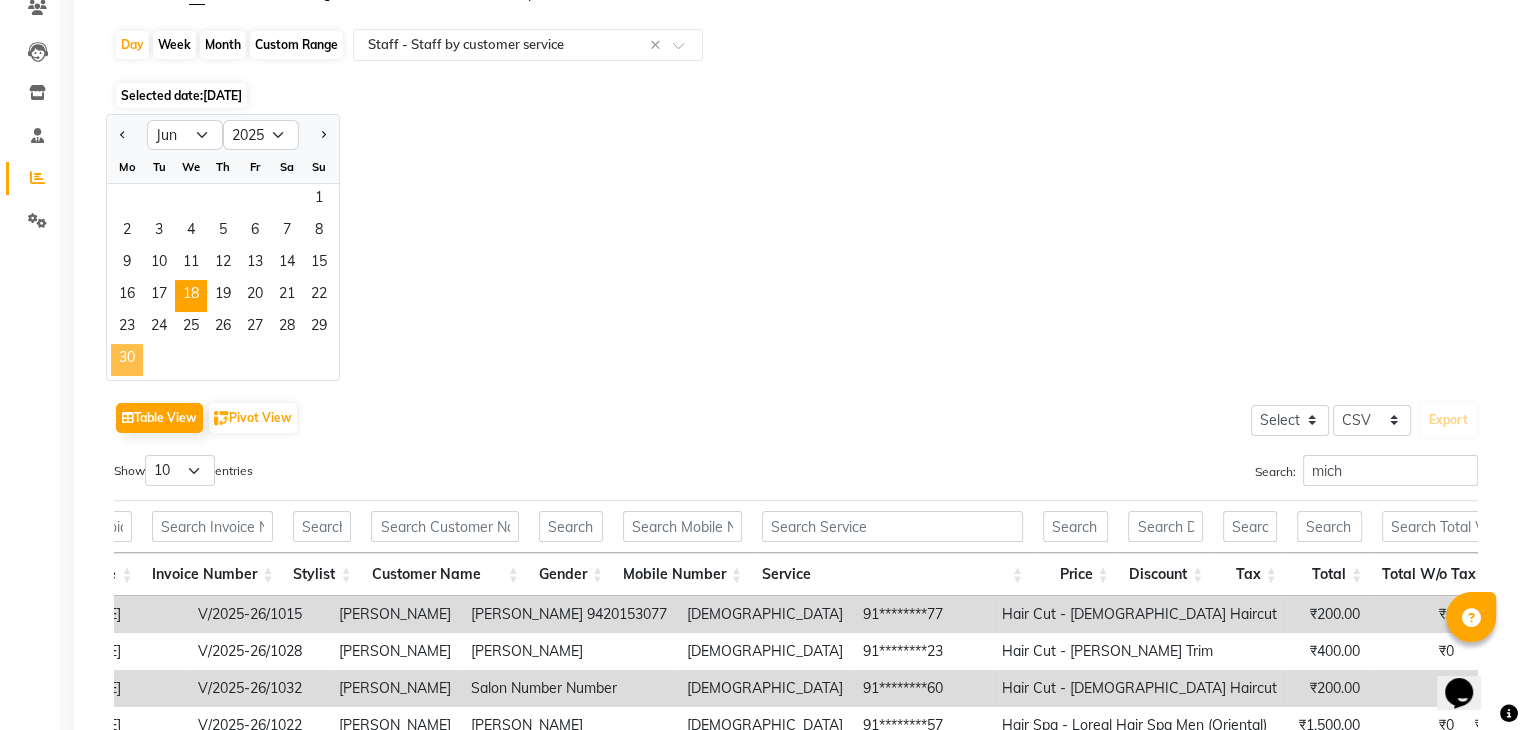 click on "30" 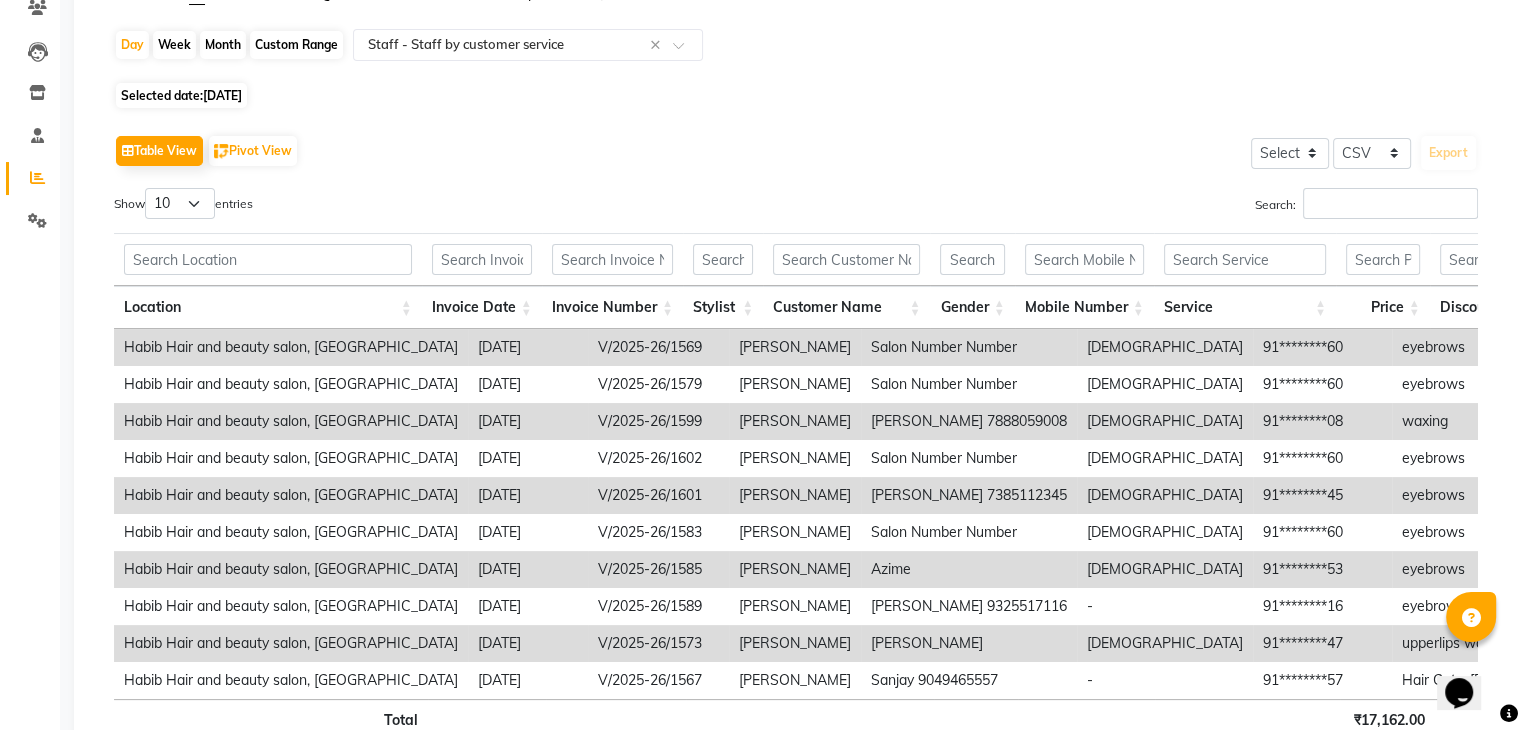 scroll, scrollTop: 0, scrollLeft: 0, axis: both 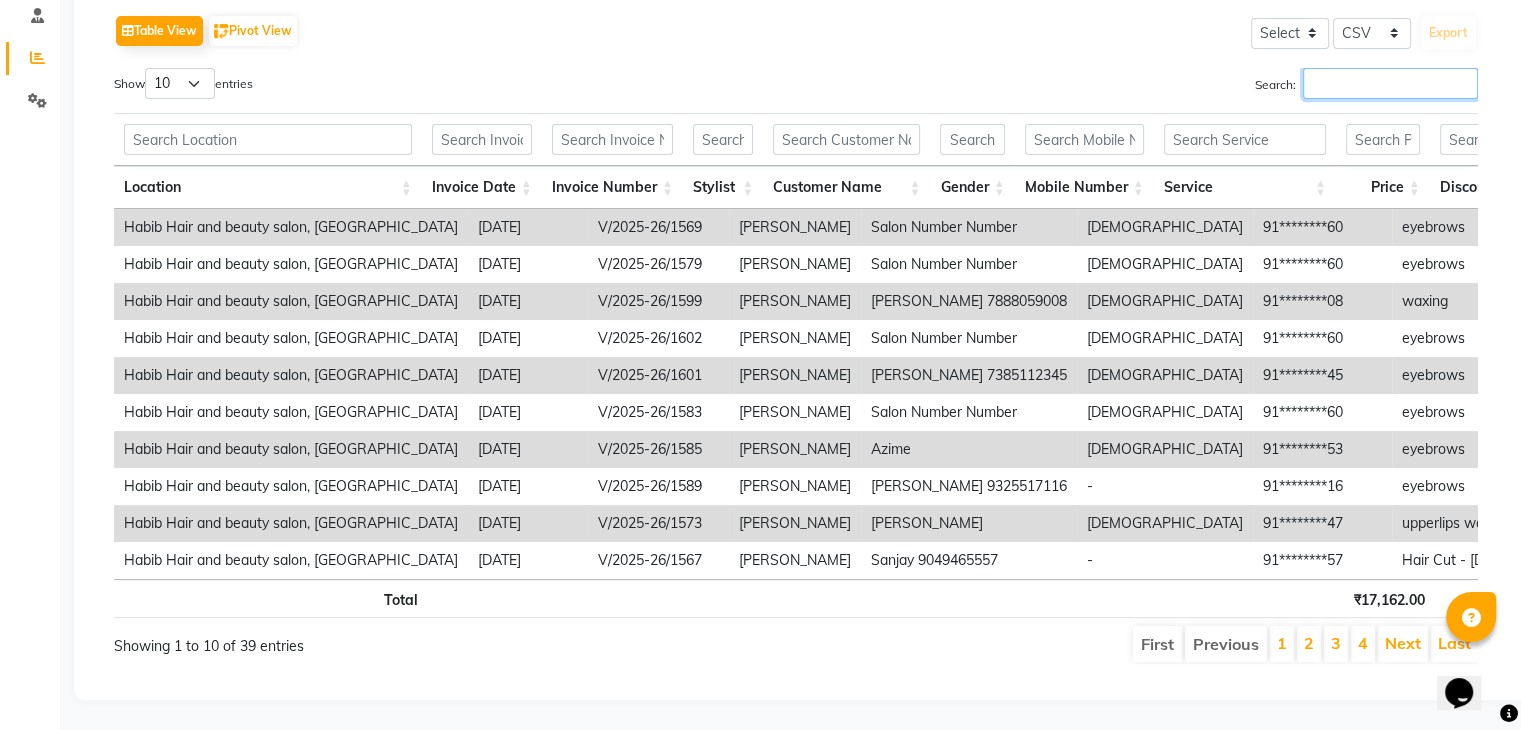click on "Search:" at bounding box center (1390, 83) 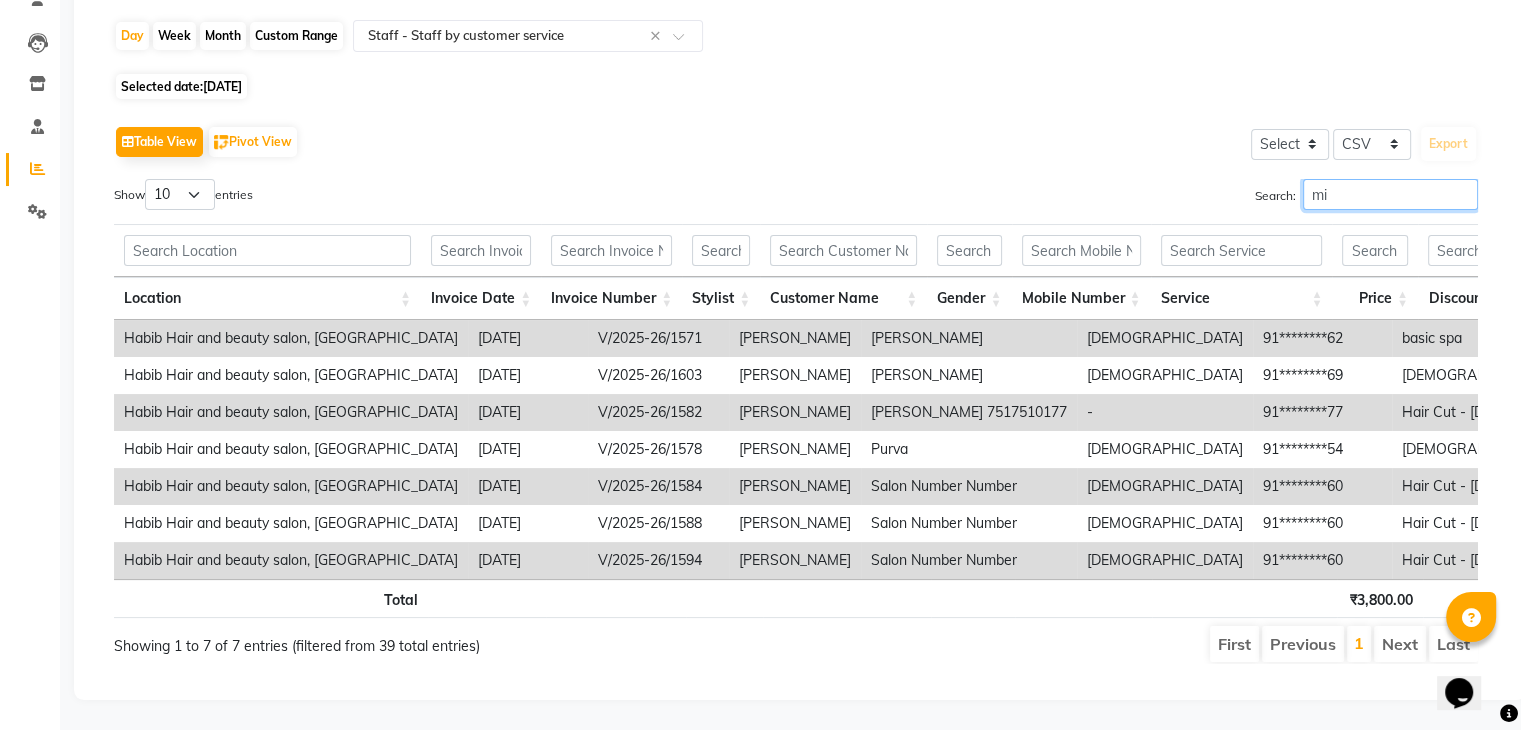 scroll, scrollTop: 217, scrollLeft: 0, axis: vertical 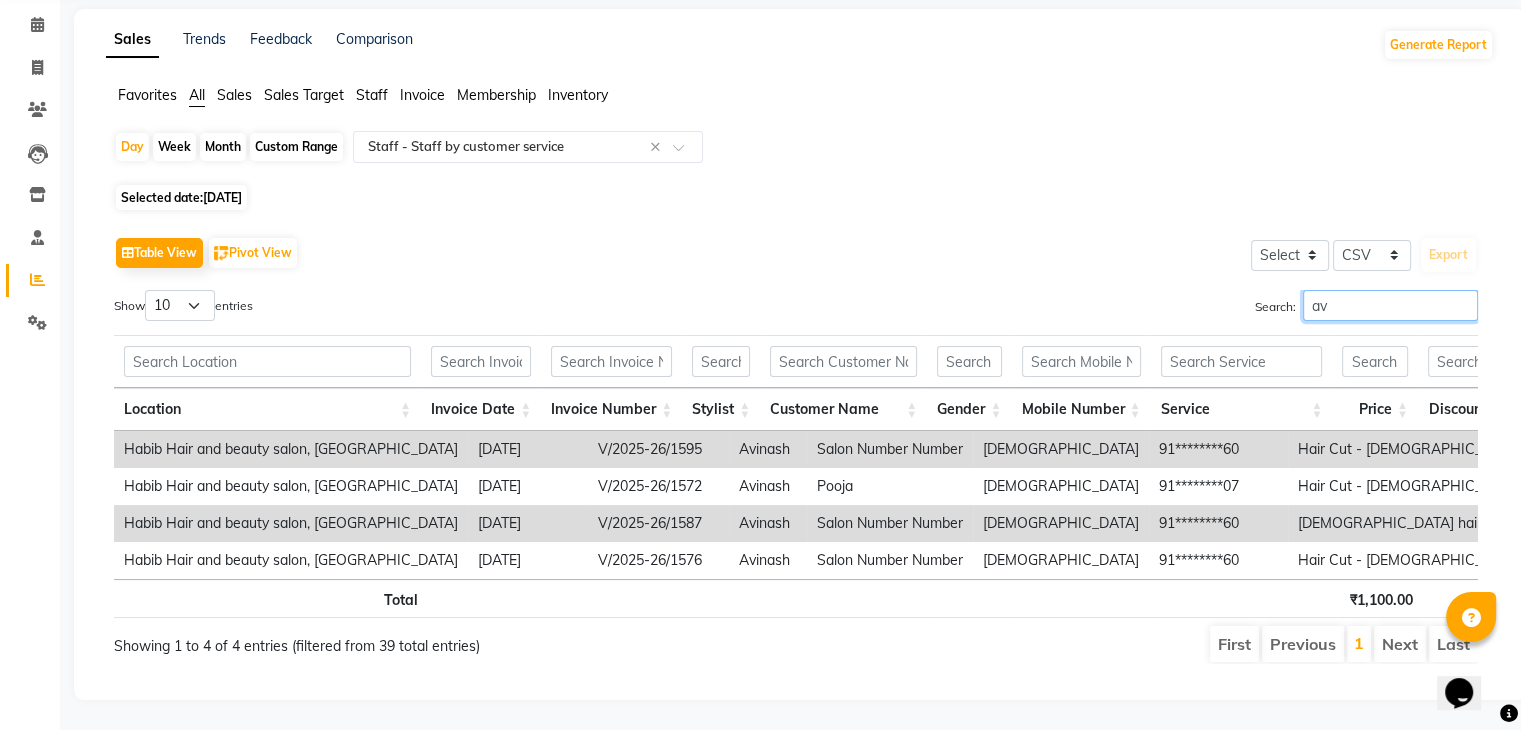 type on "a" 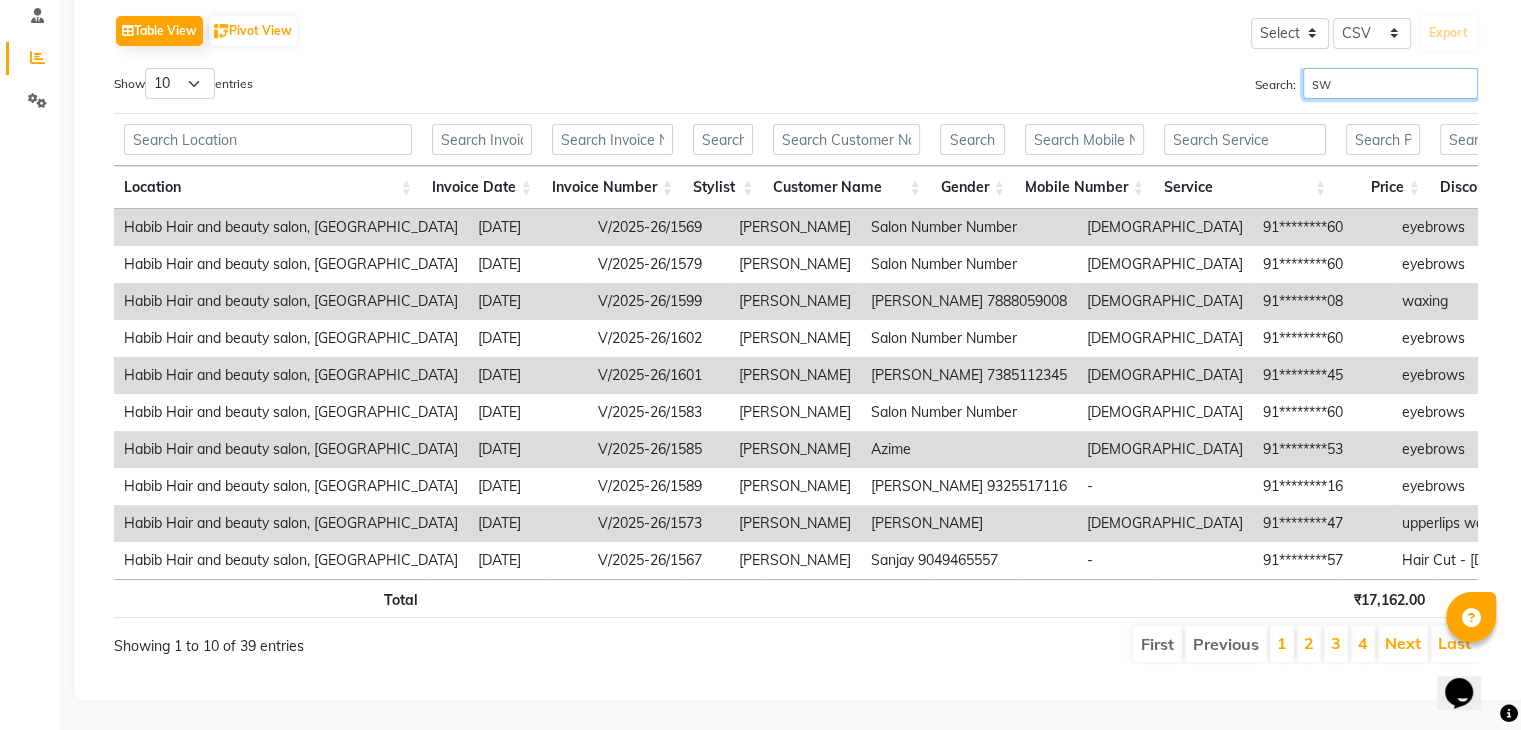scroll, scrollTop: 107, scrollLeft: 0, axis: vertical 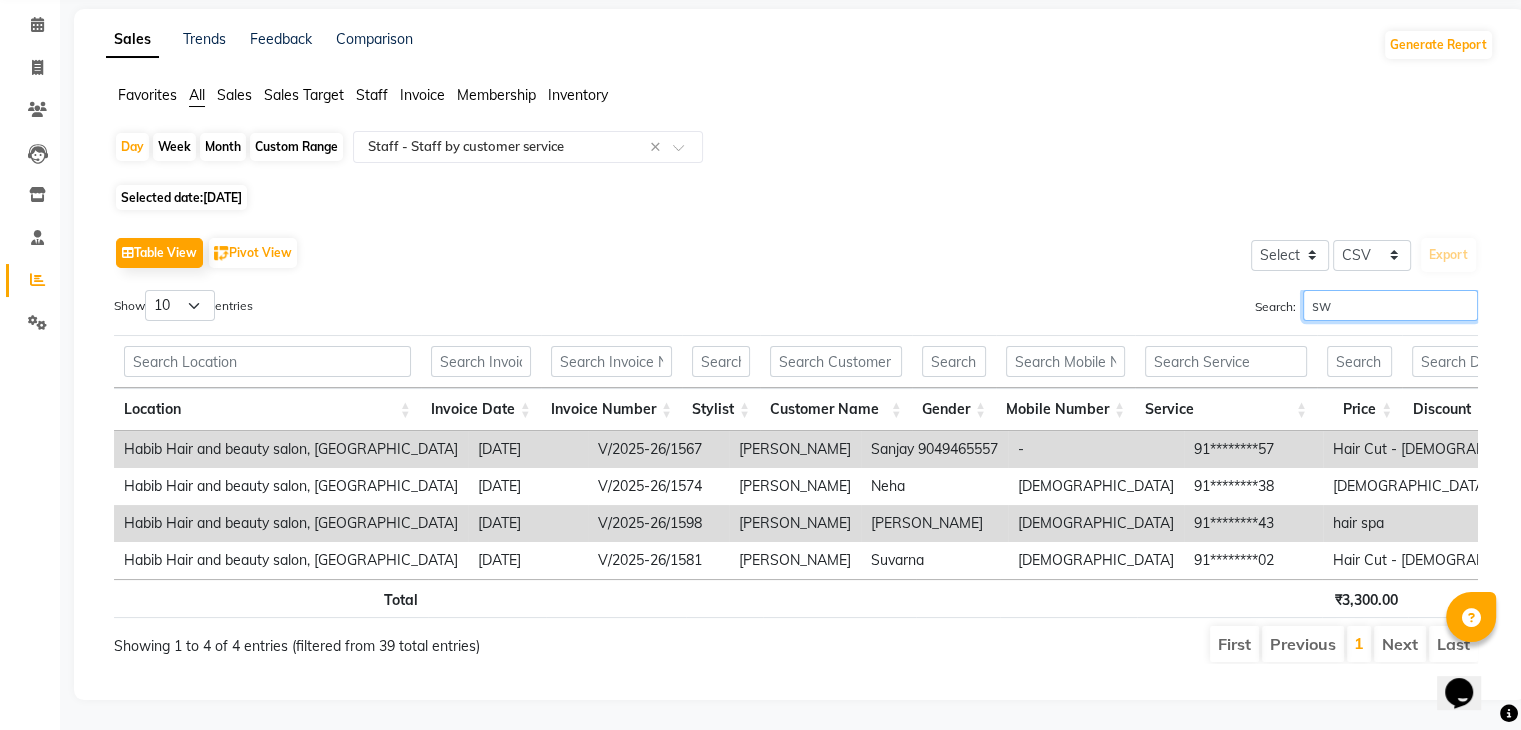 type on "s" 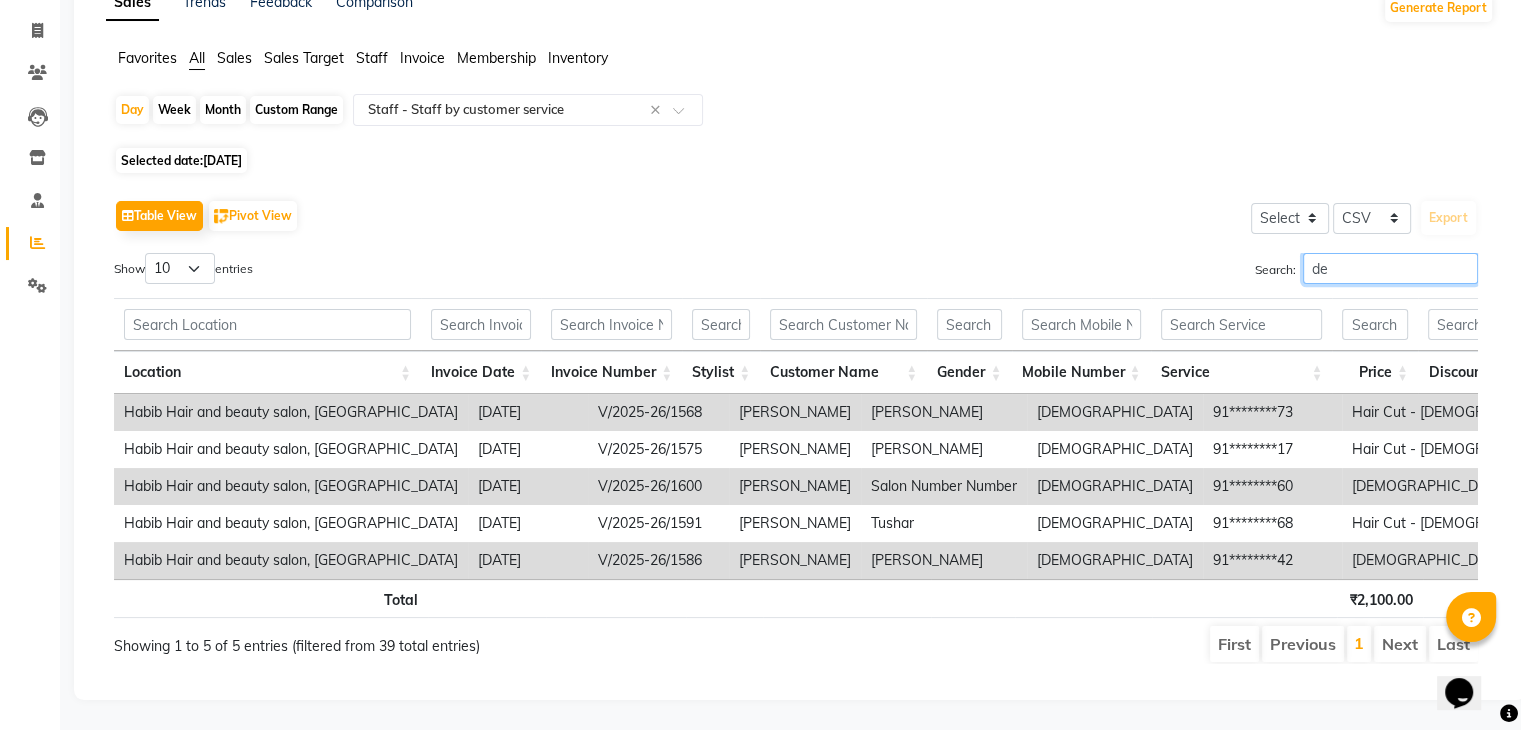 scroll, scrollTop: 144, scrollLeft: 0, axis: vertical 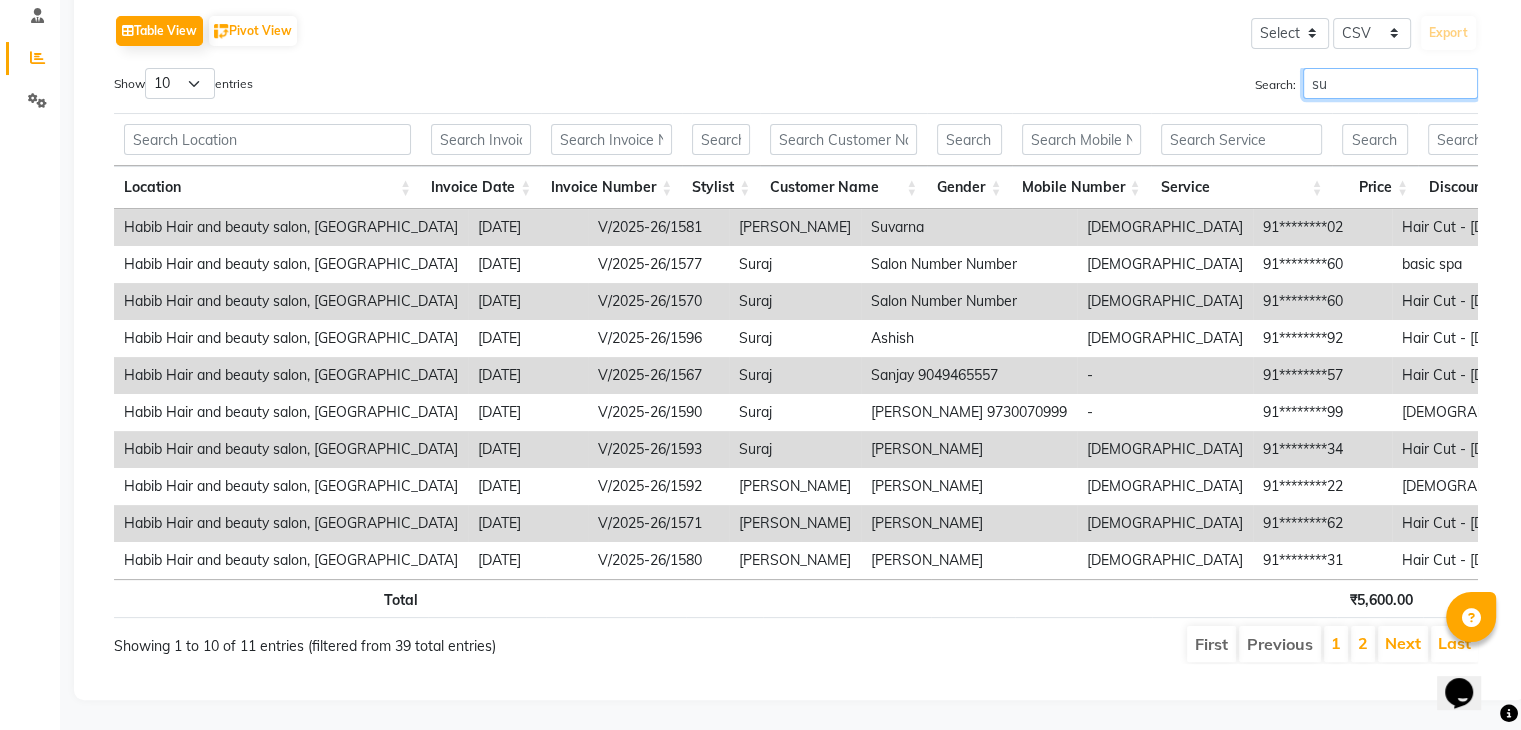type on "s" 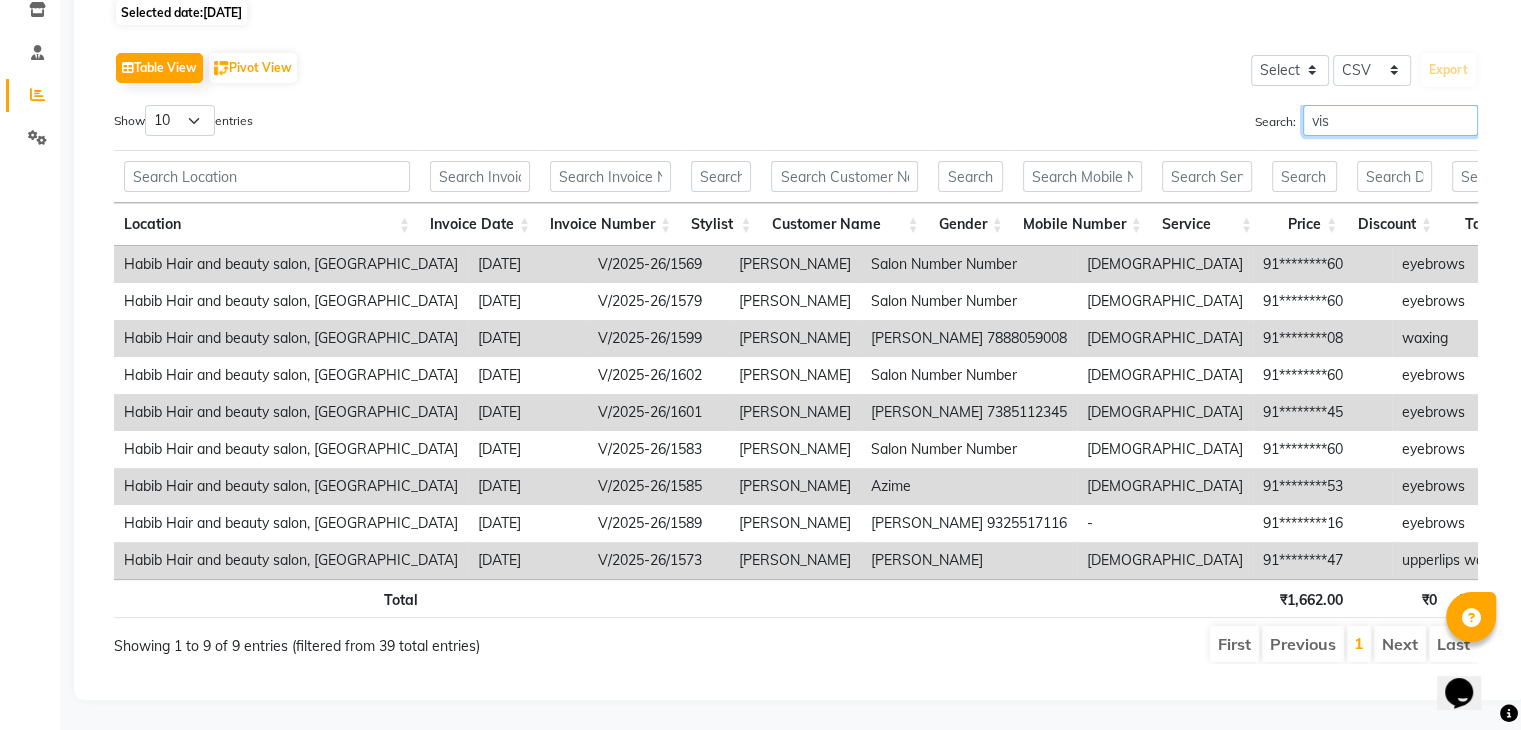 scroll, scrollTop: 292, scrollLeft: 0, axis: vertical 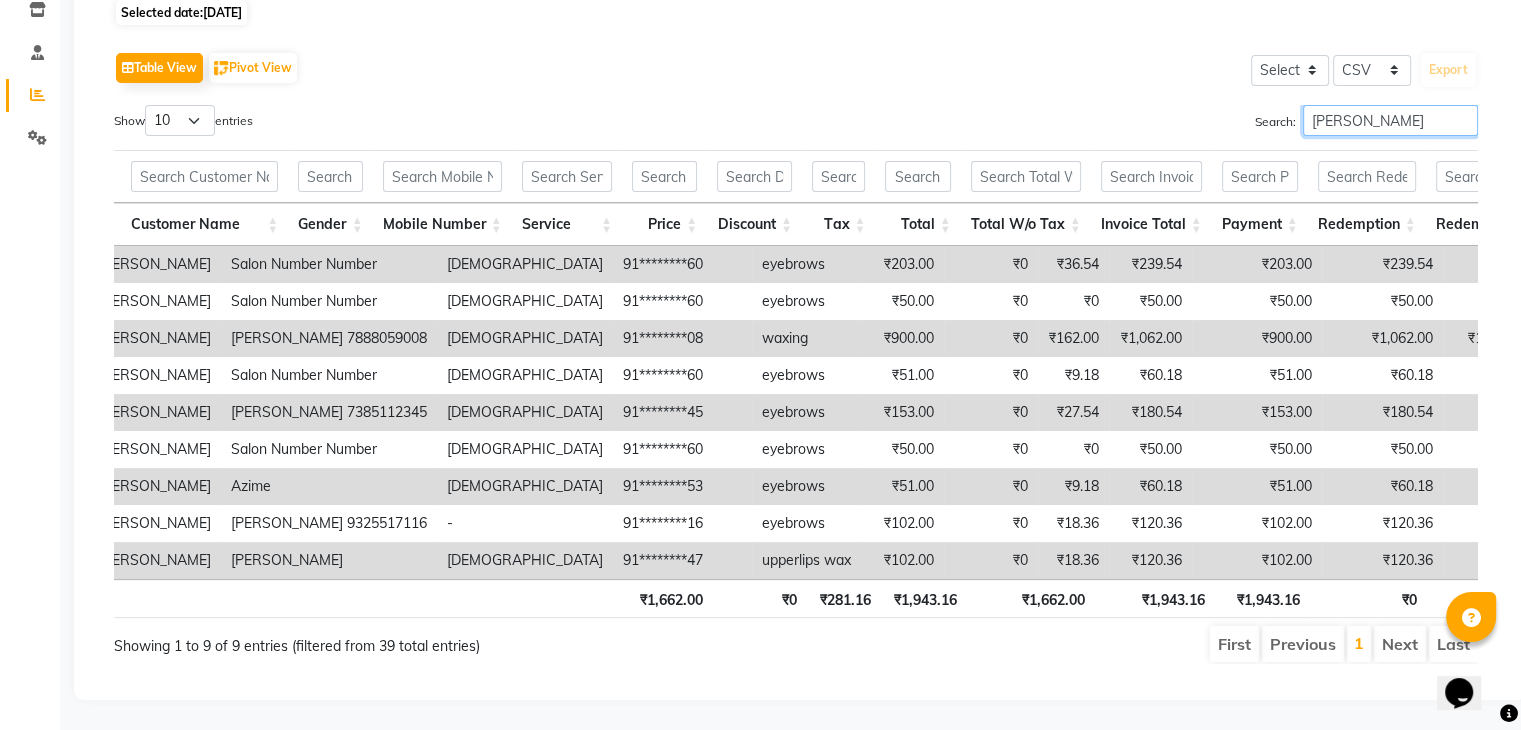 type on "[PERSON_NAME]" 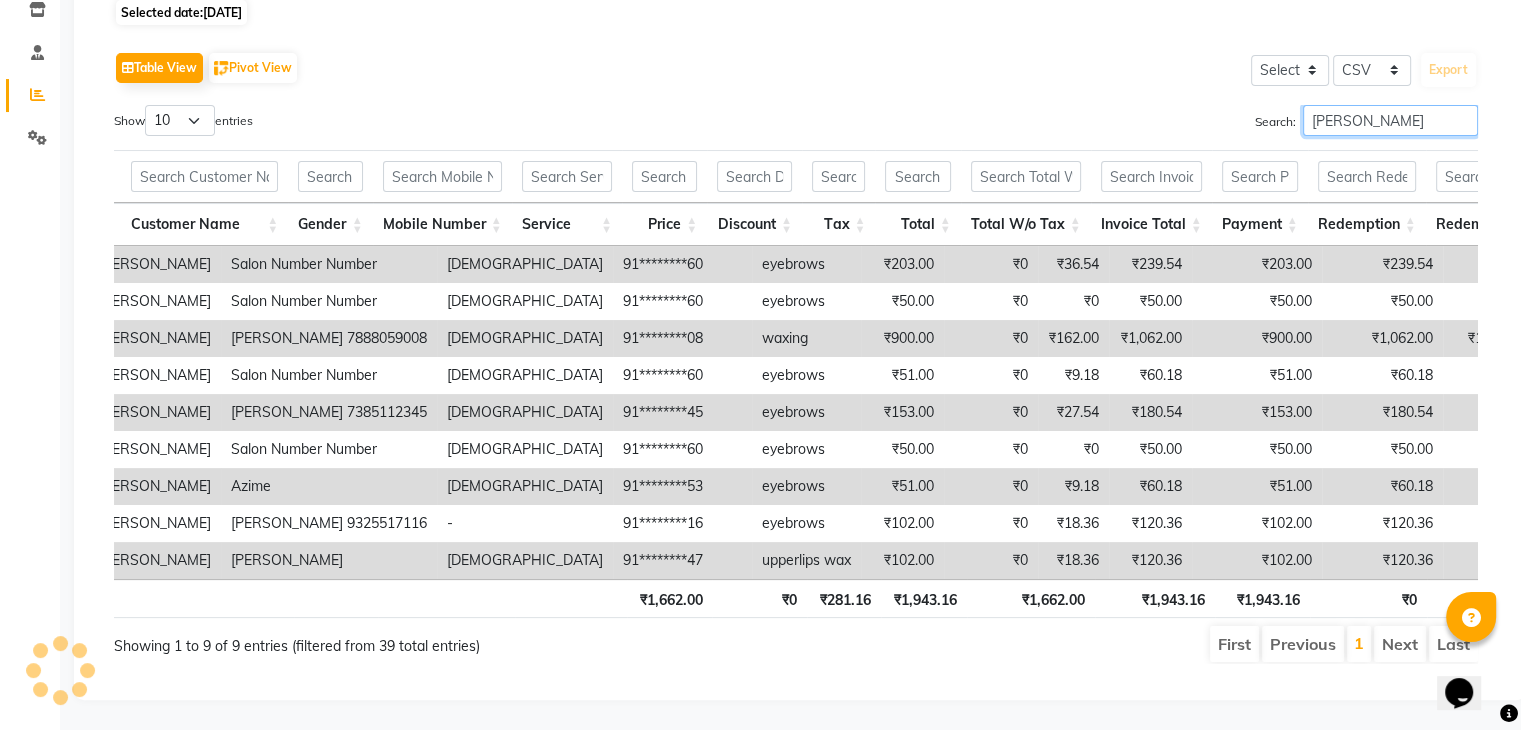 drag, startPoint x: 1462, startPoint y: 90, endPoint x: 225, endPoint y: -7, distance: 1240.7974 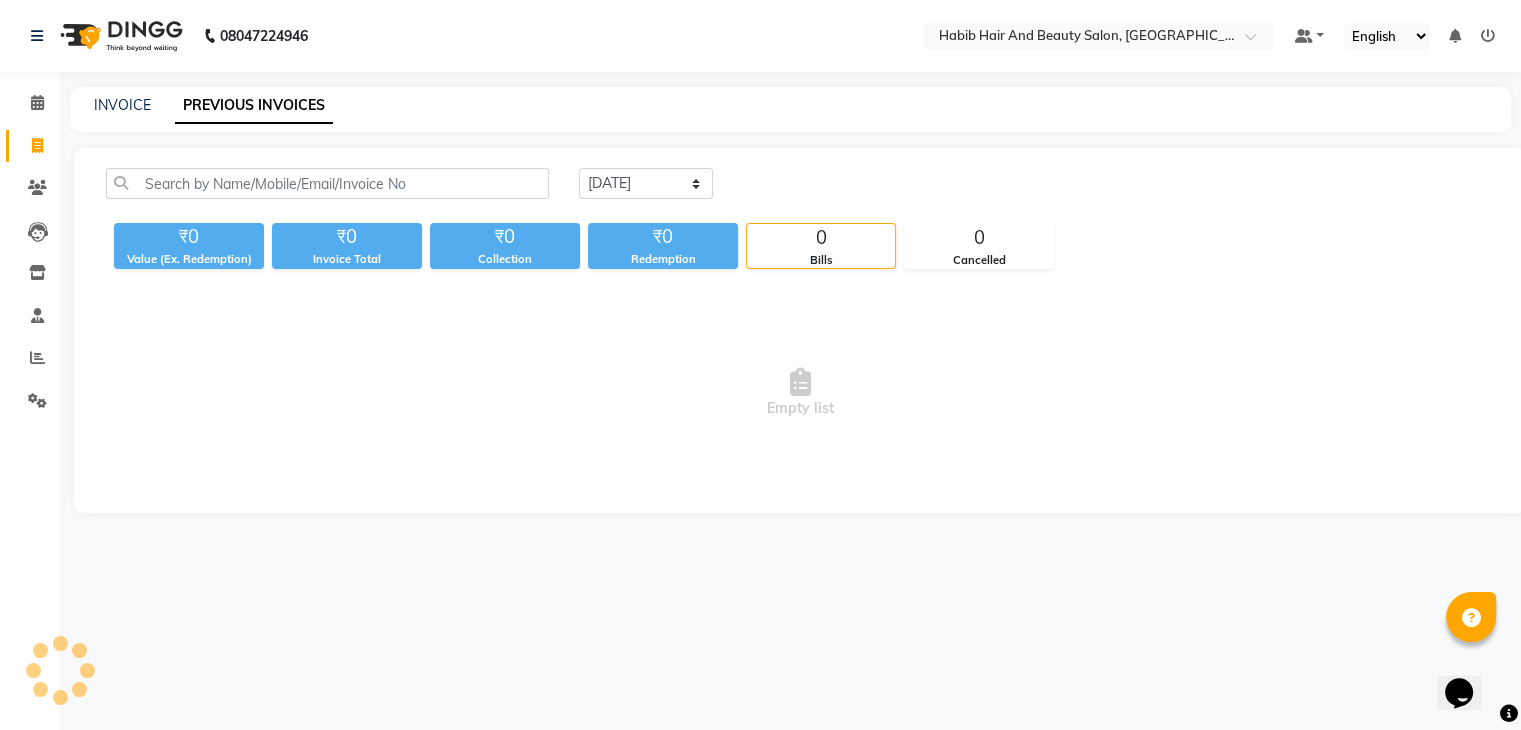 scroll, scrollTop: 0, scrollLeft: 0, axis: both 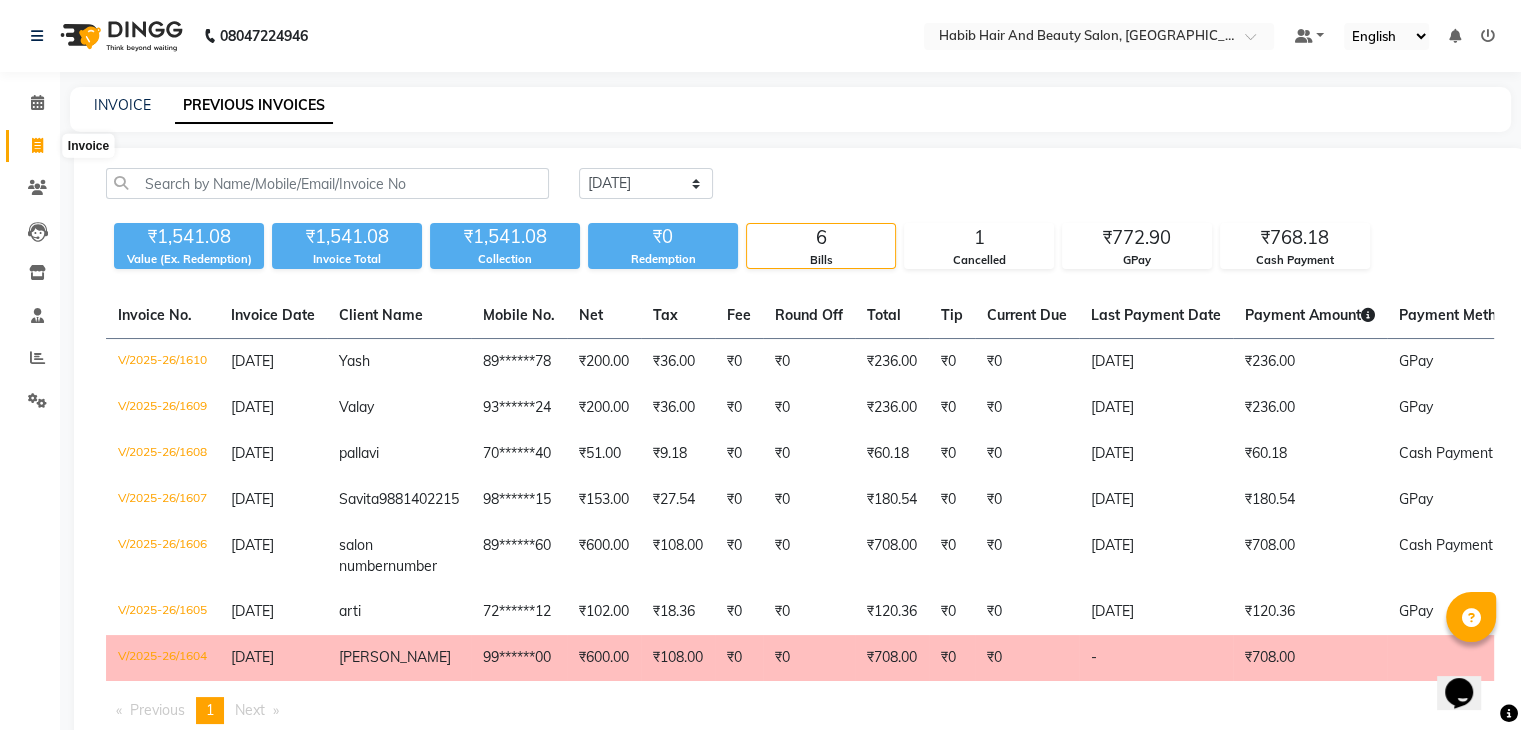 click 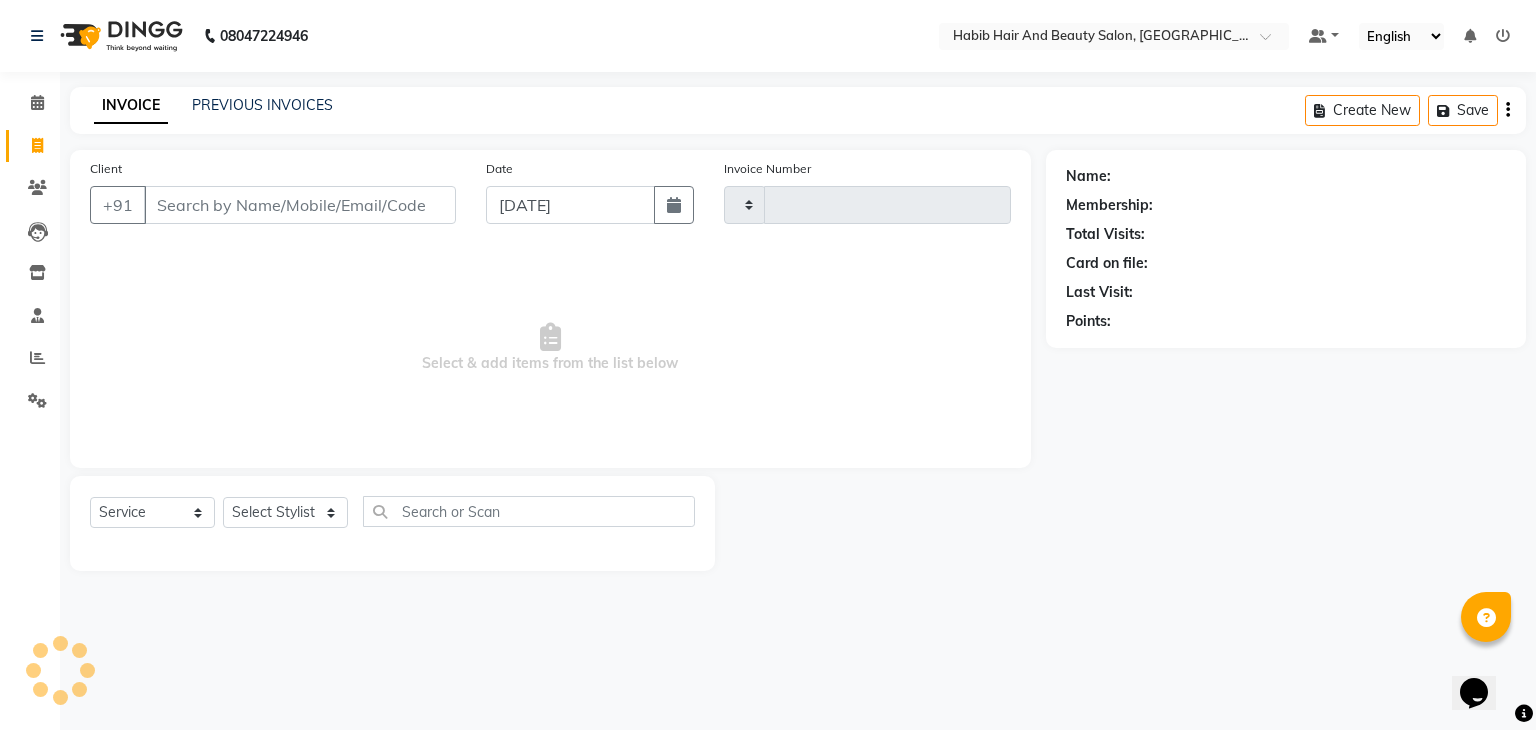 type on "1611" 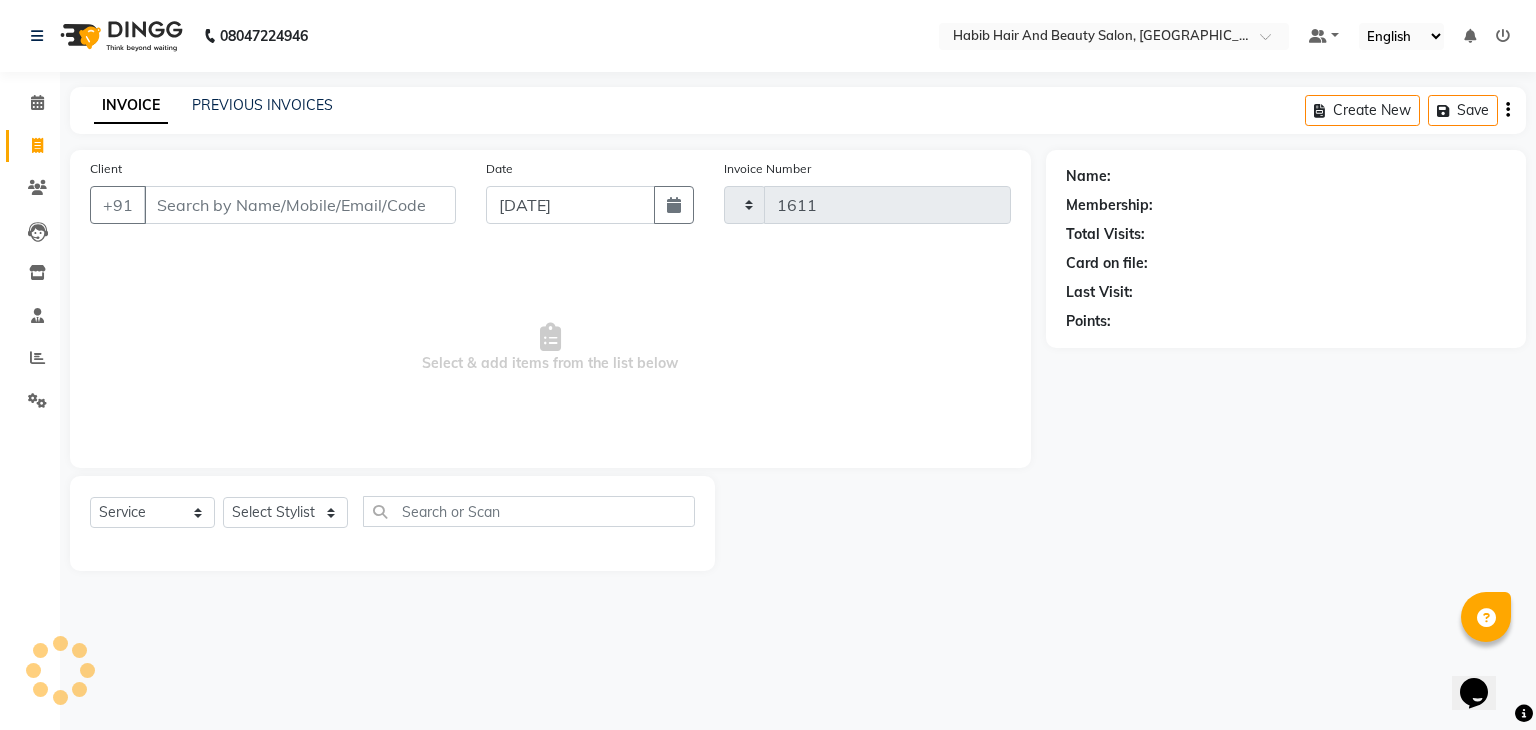 select on "8362" 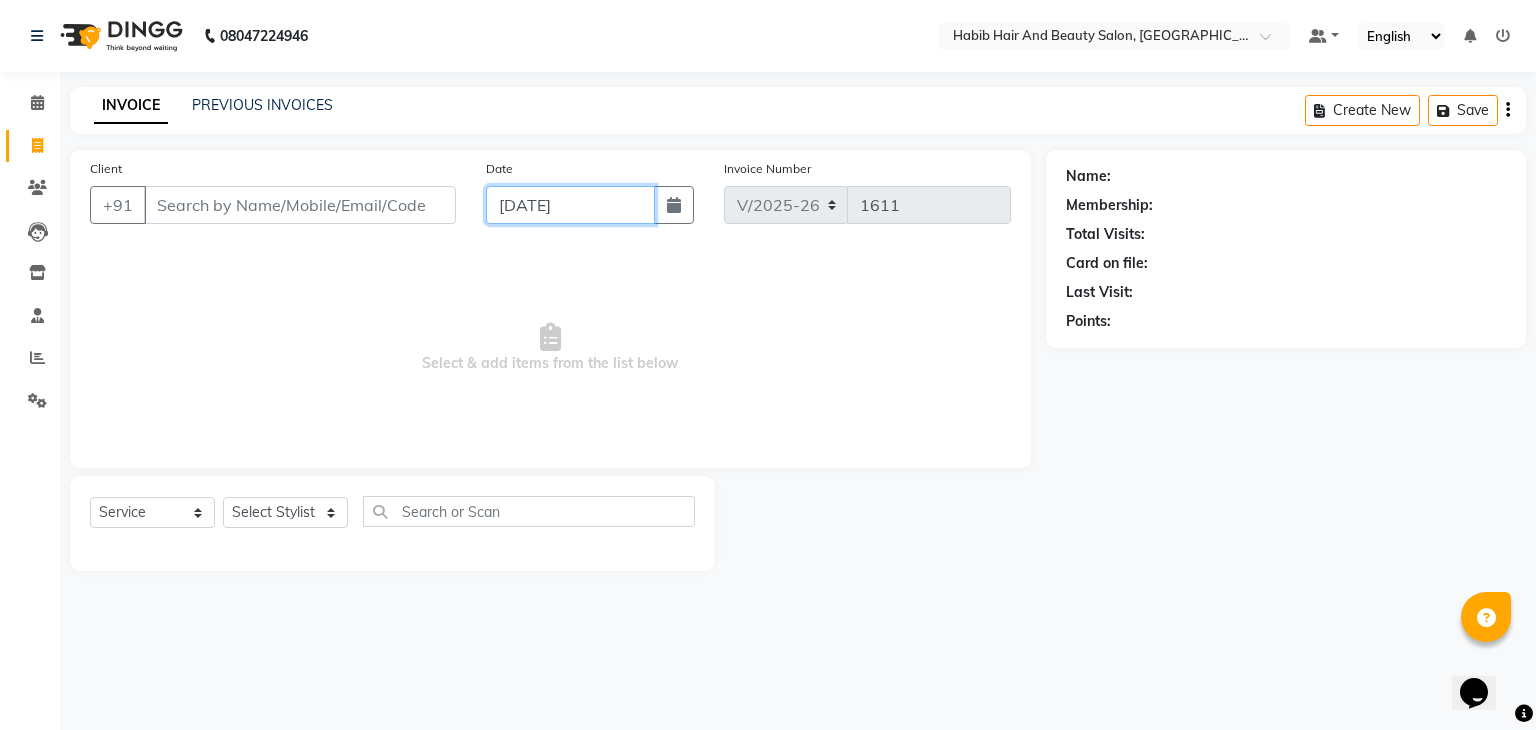 click on "[DATE]" 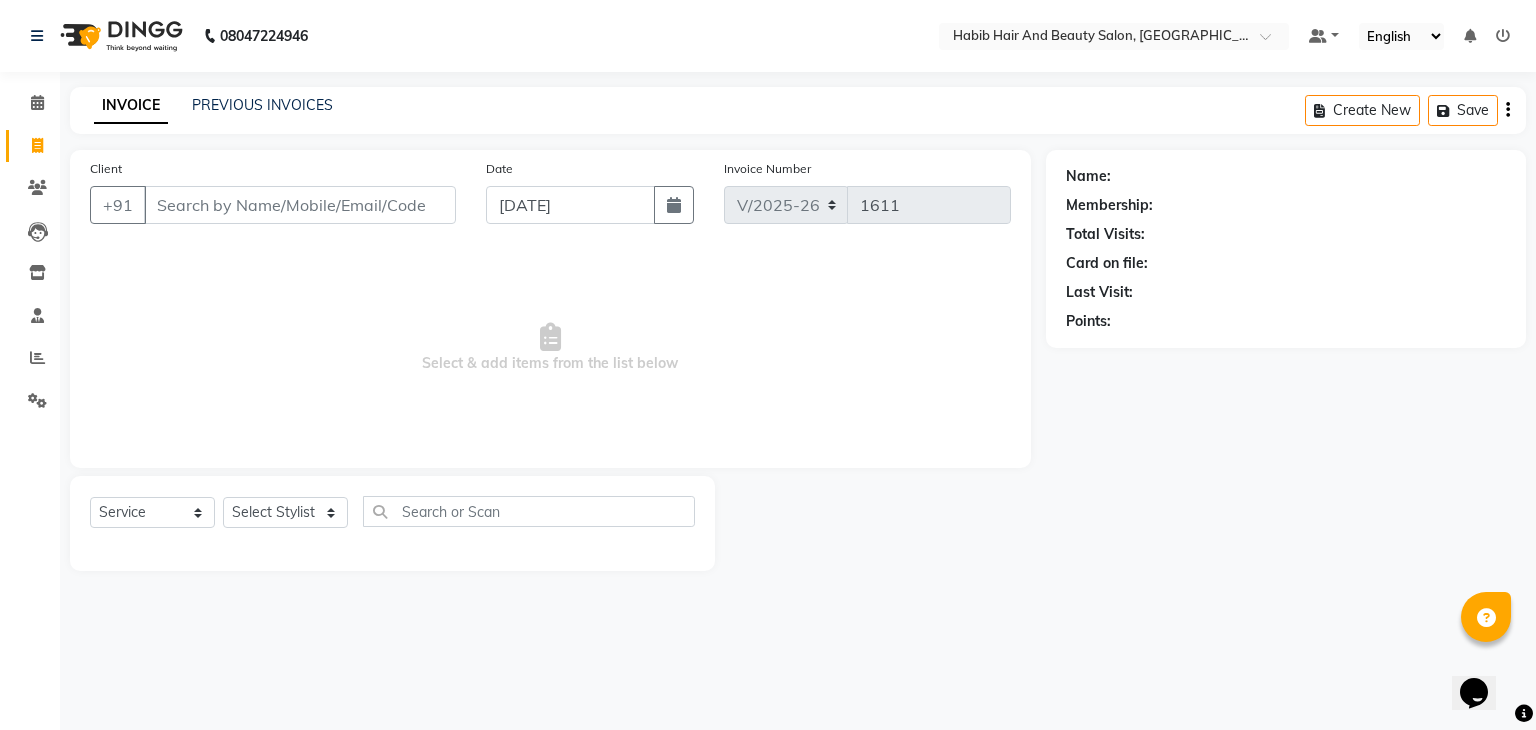 select on "7" 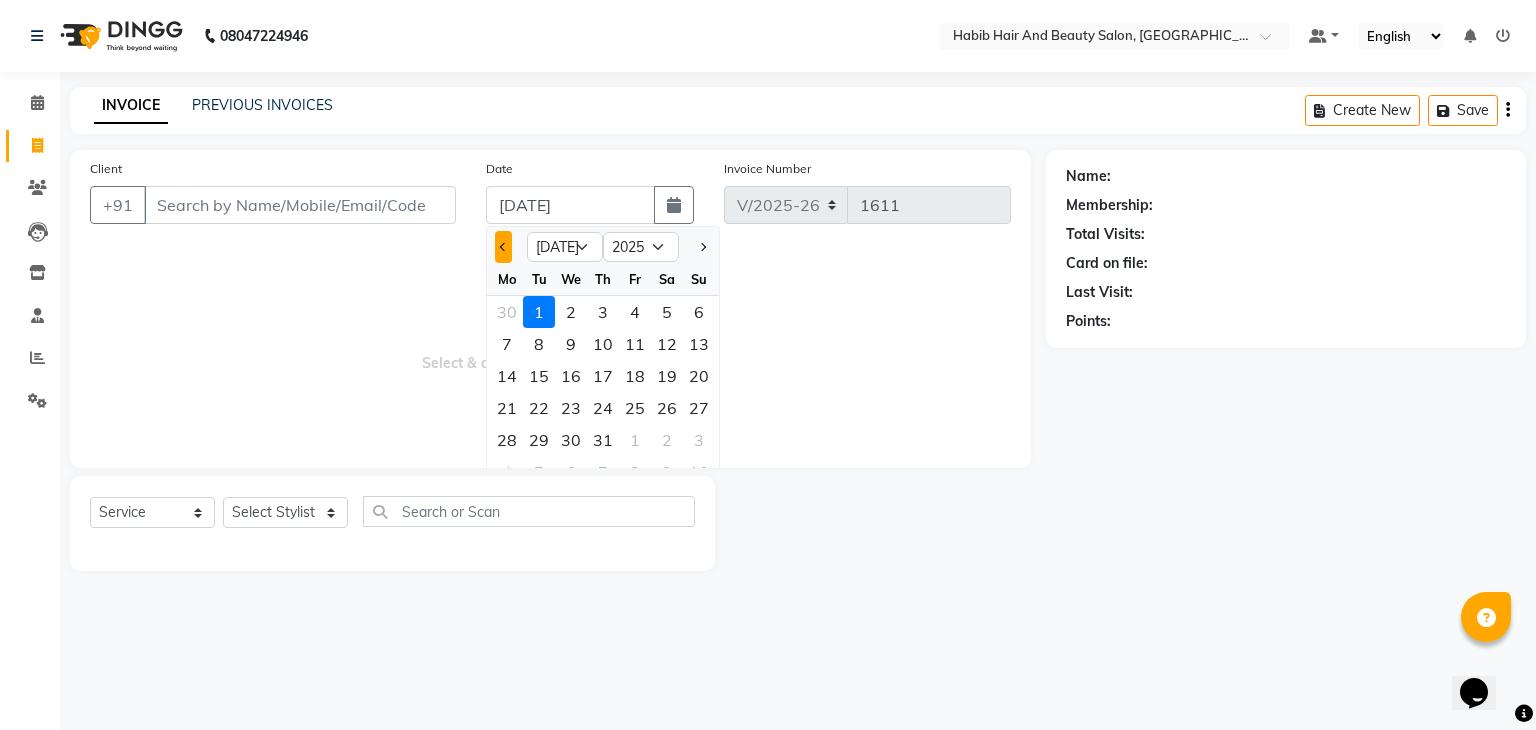click 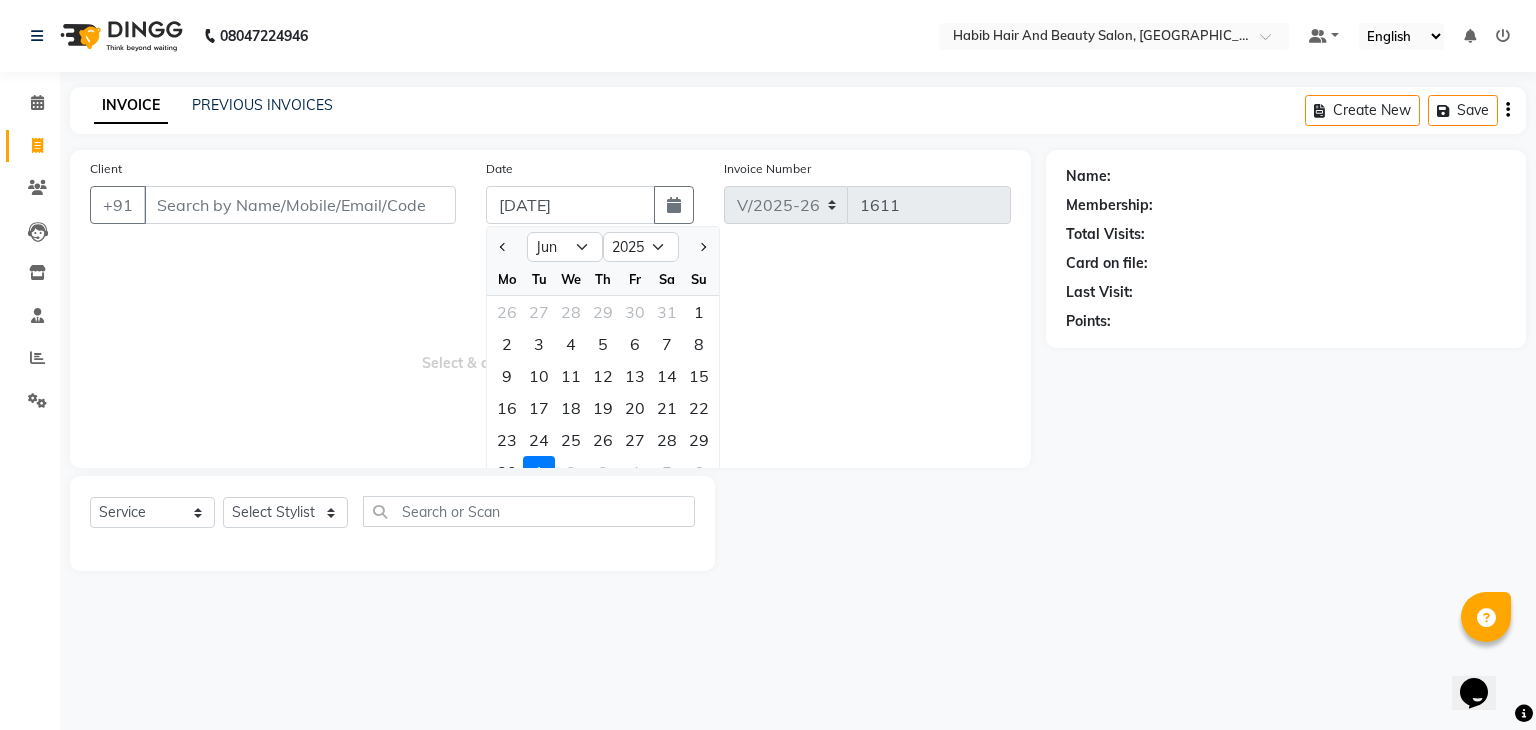 click 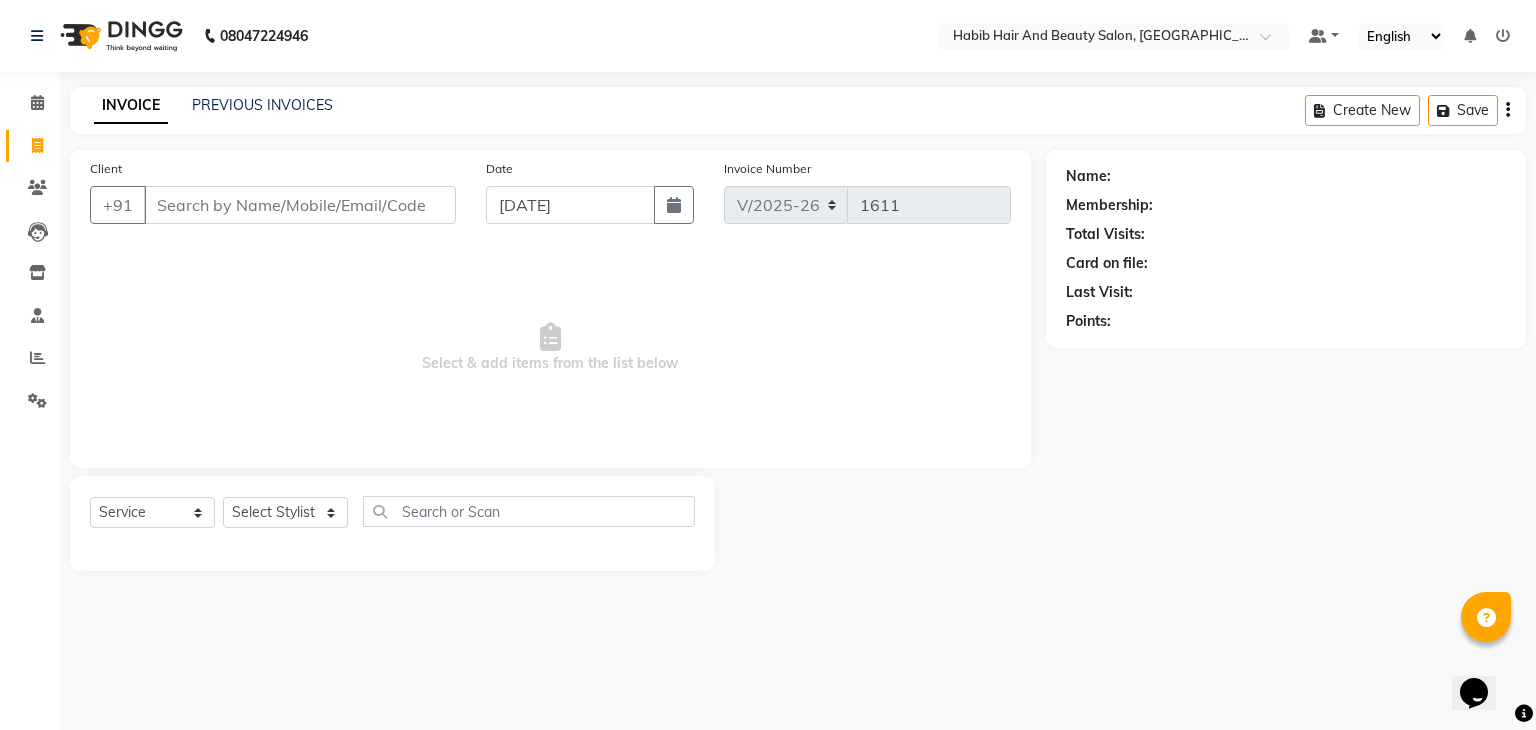 click 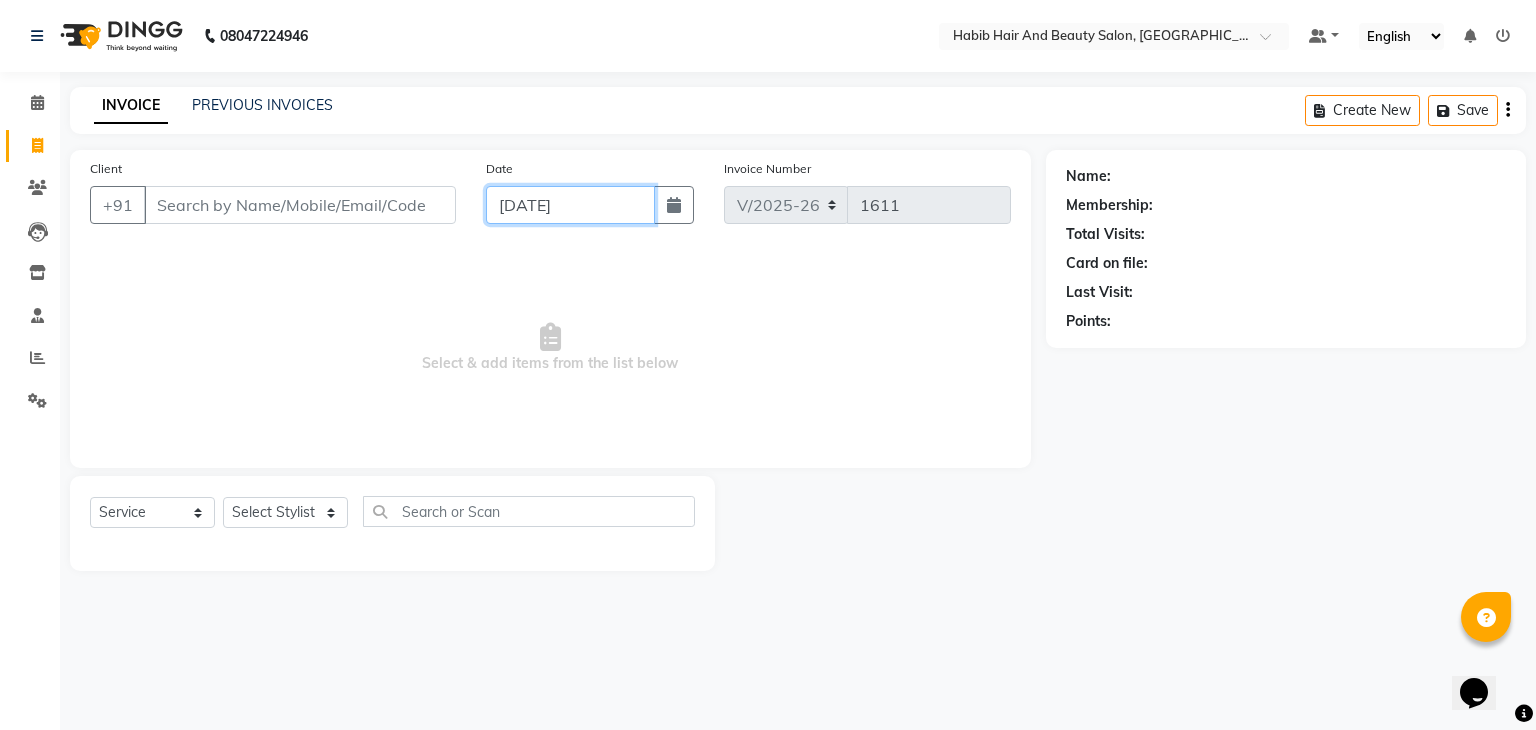 click on "[DATE]" 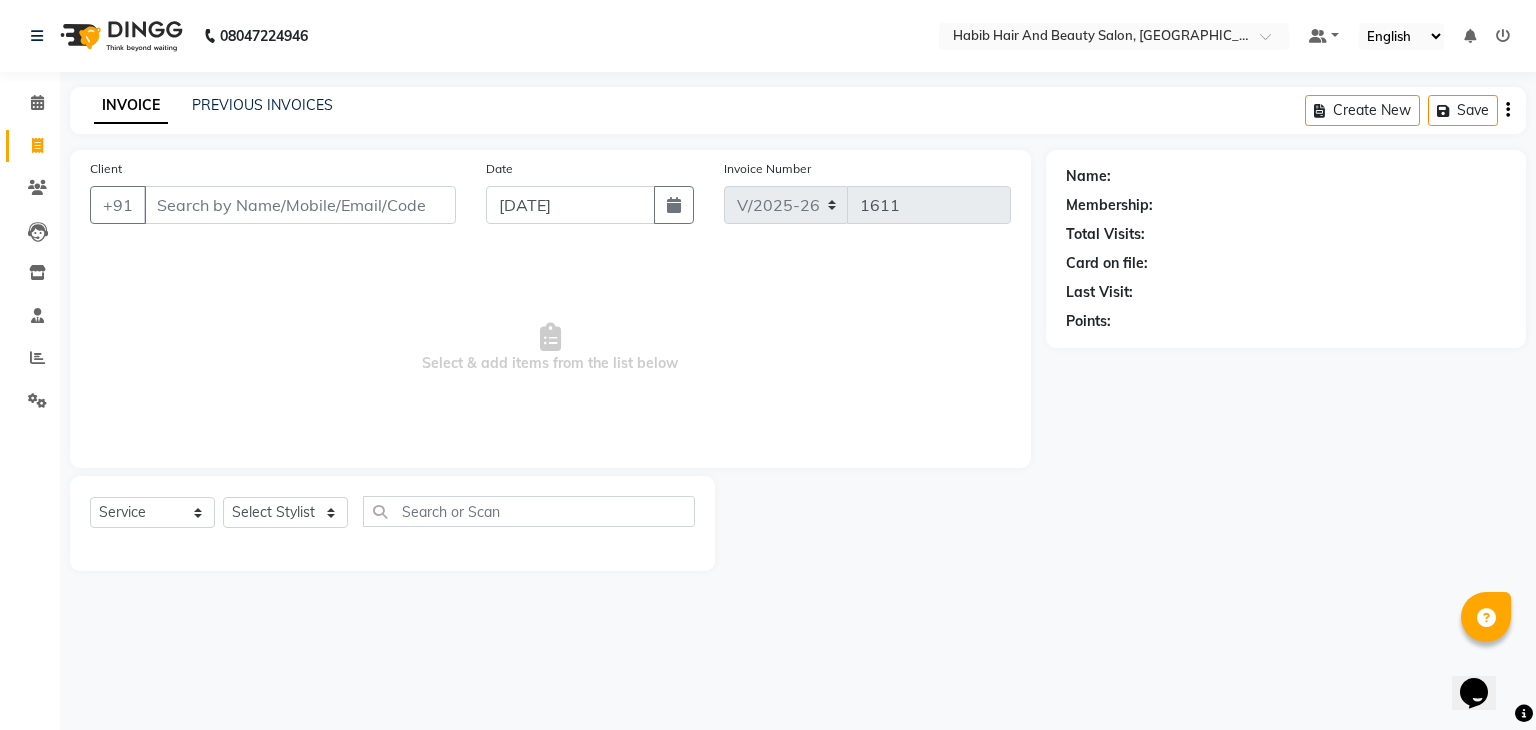 select on "7" 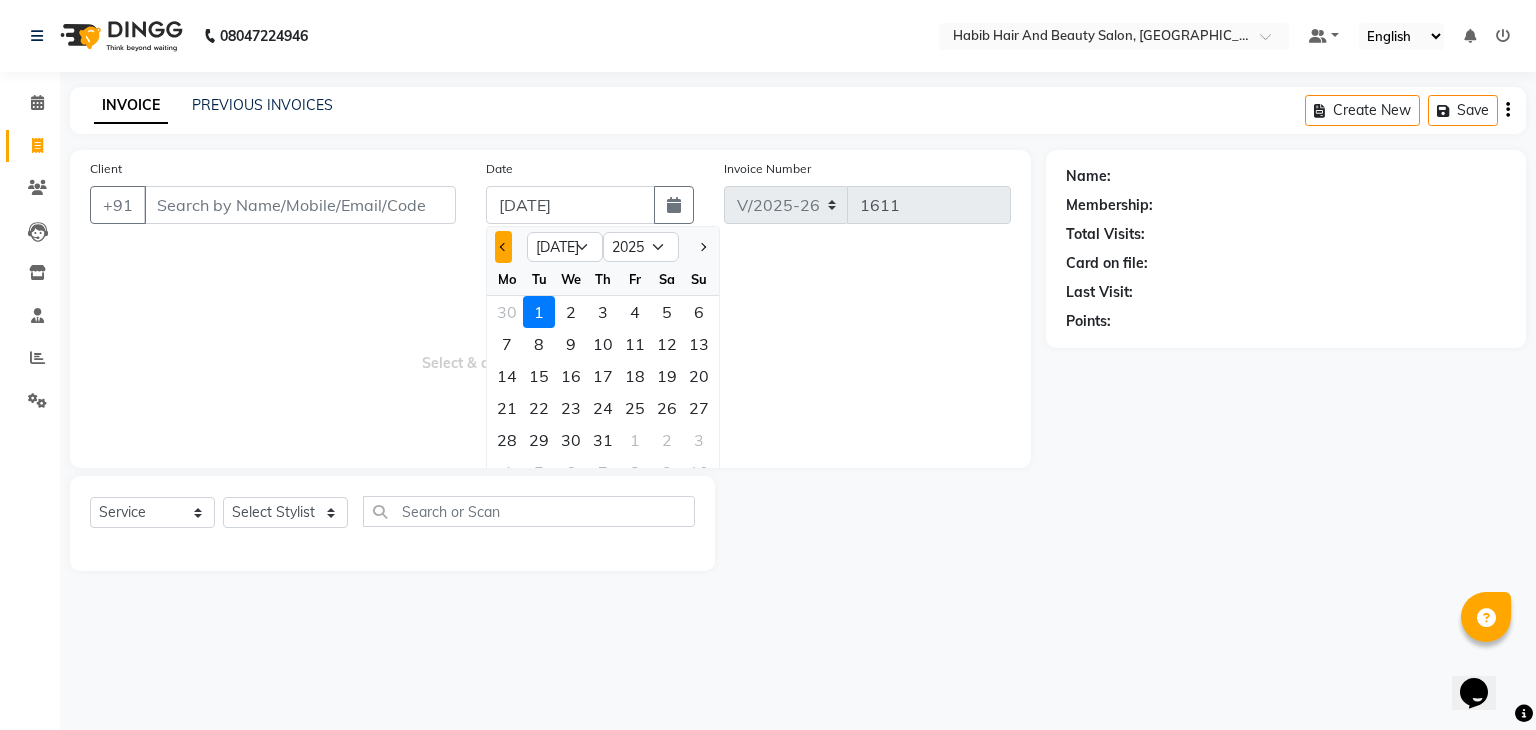 click 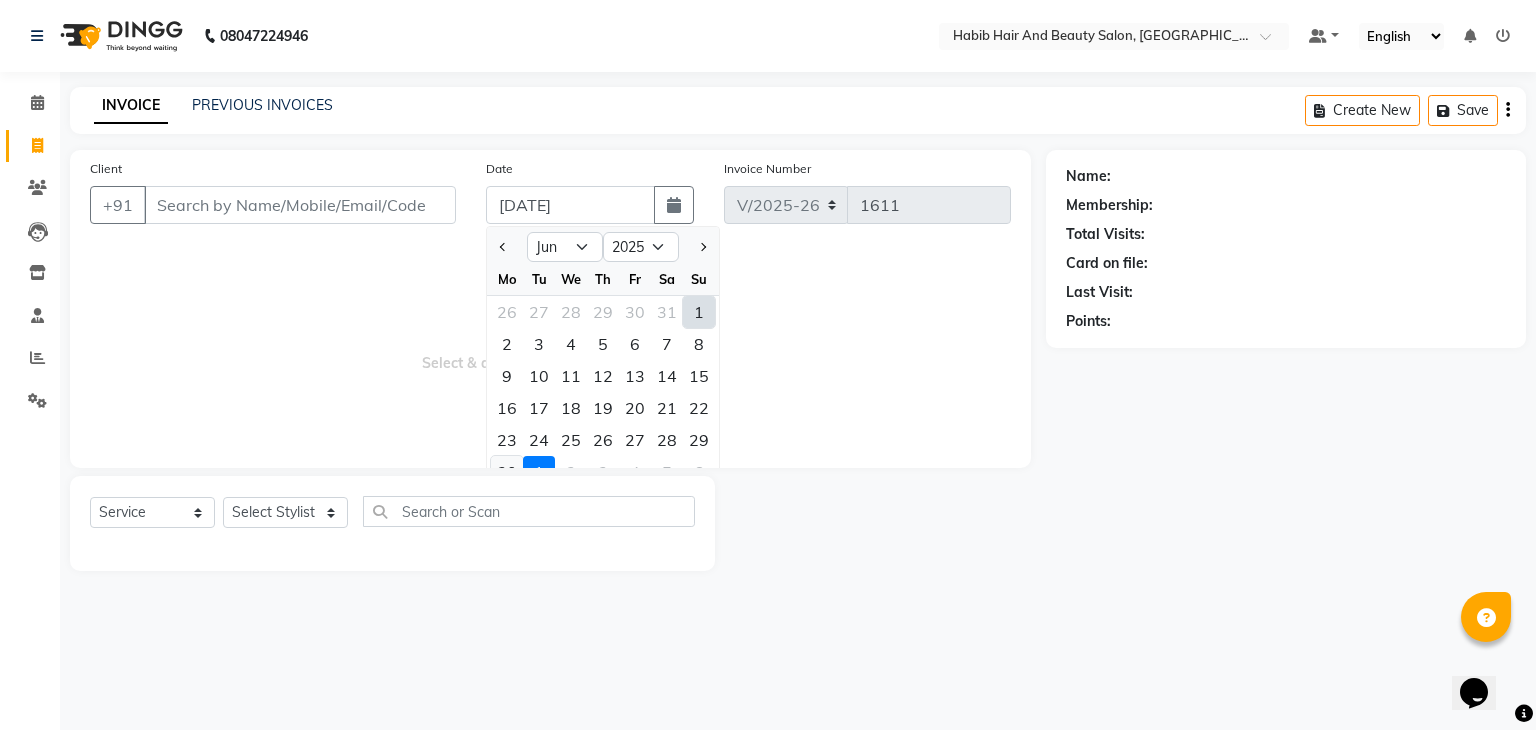 click on "30" 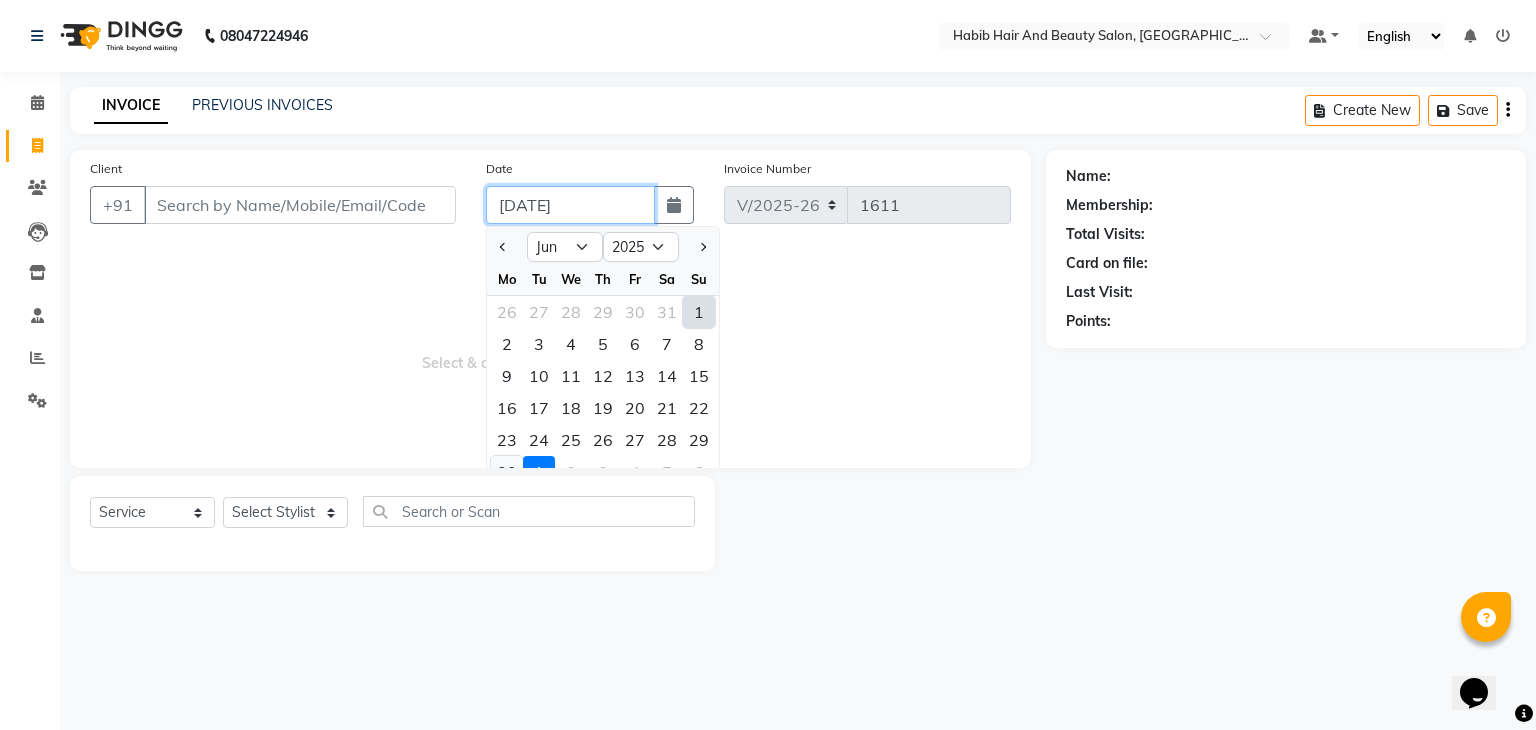 type on "[DATE]" 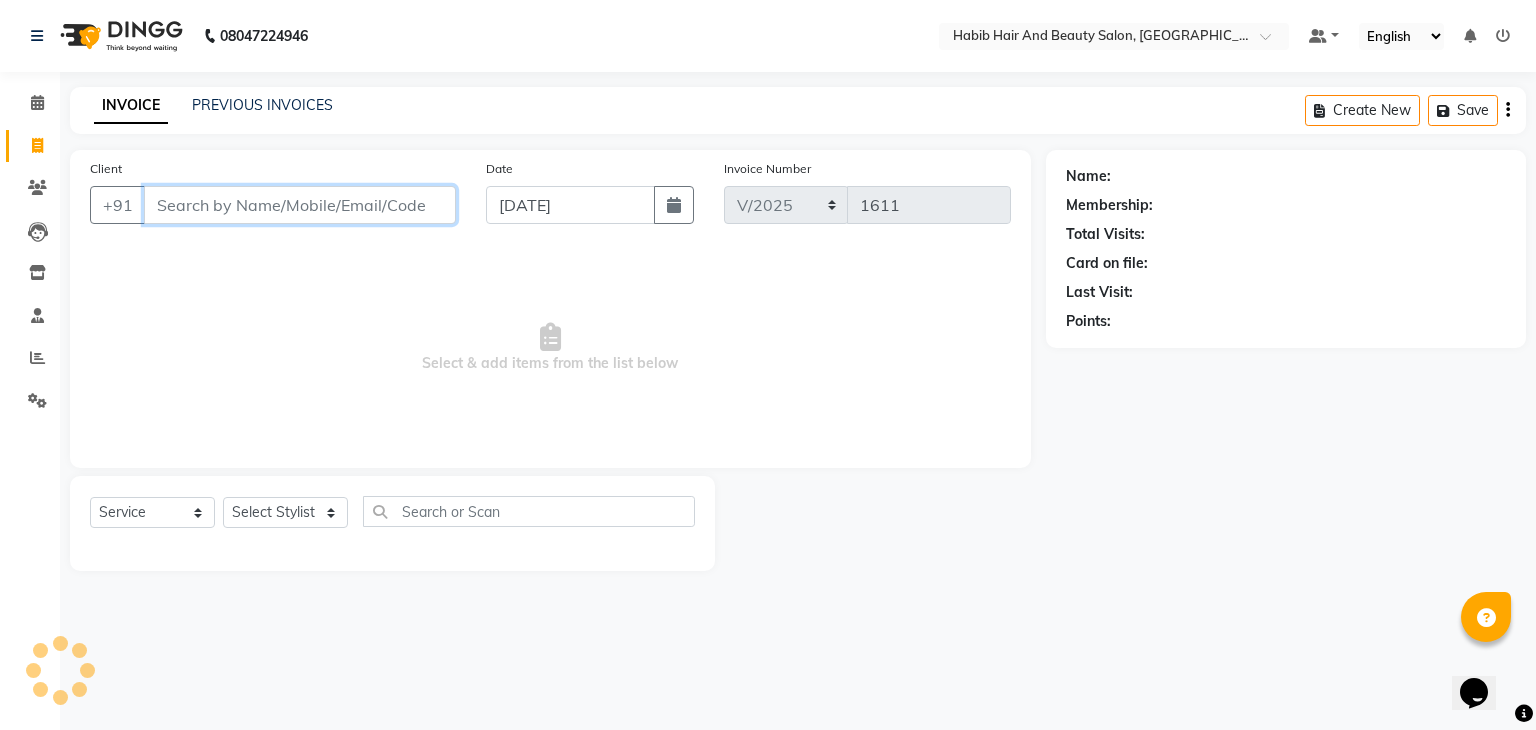 click on "Client" at bounding box center [300, 205] 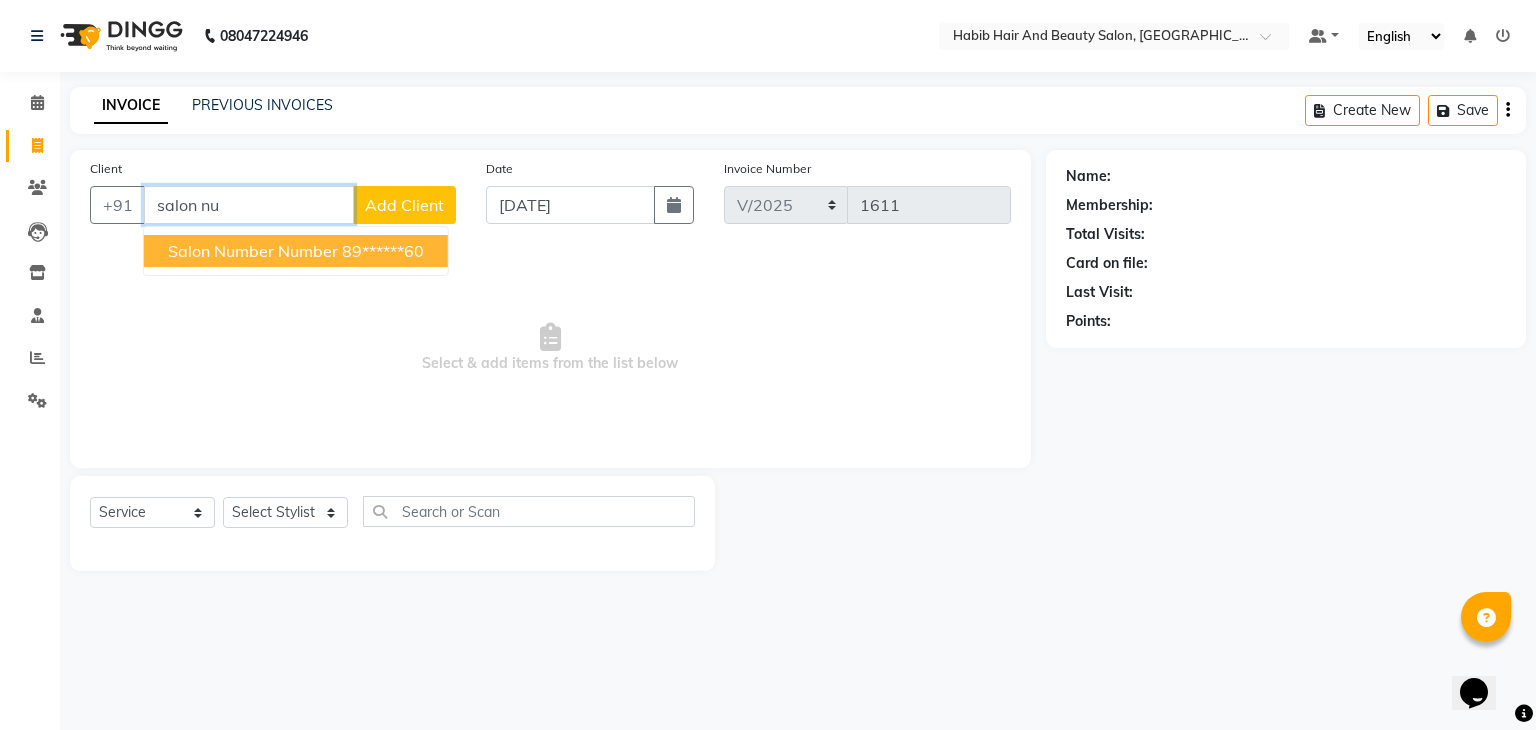 click on "salon number number" at bounding box center [253, 251] 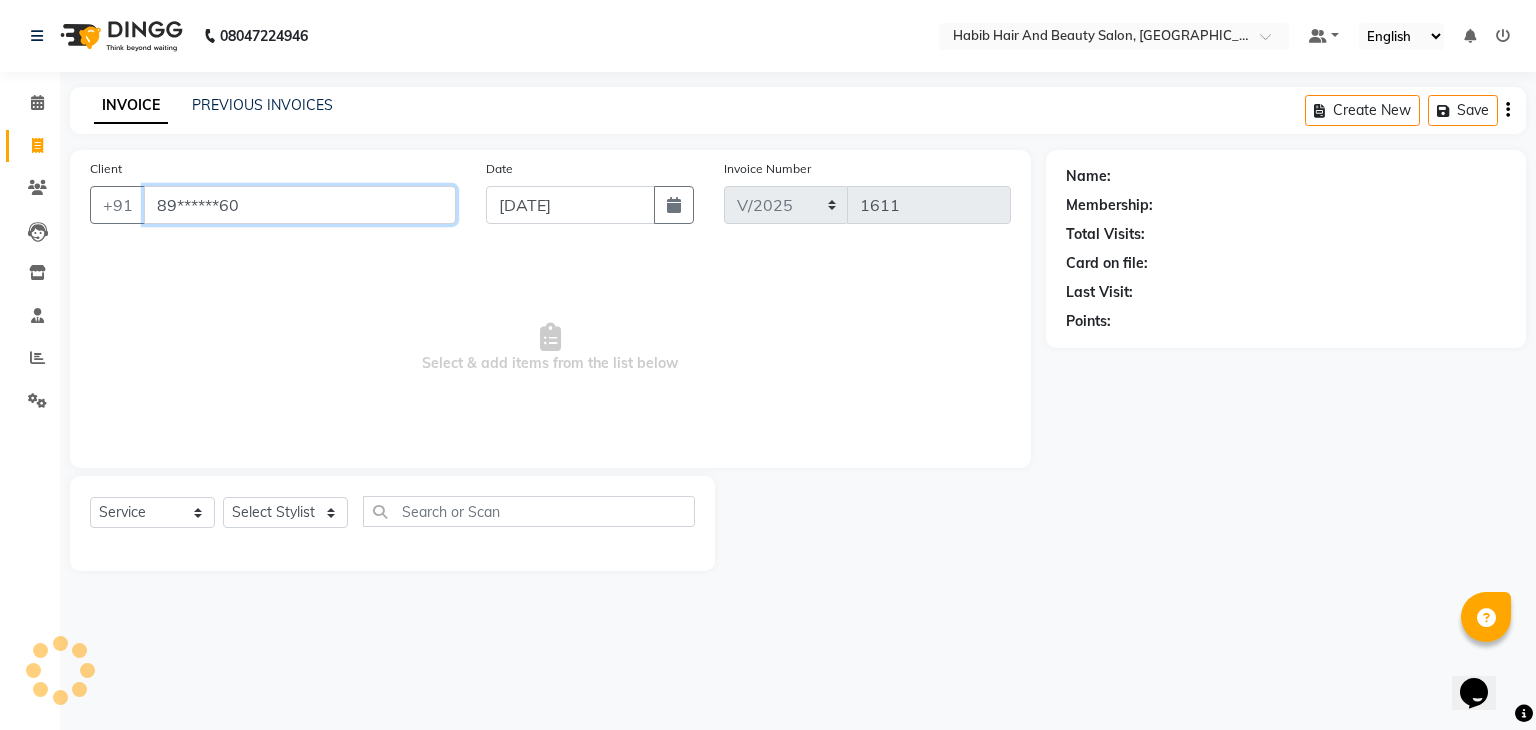 type on "89******60" 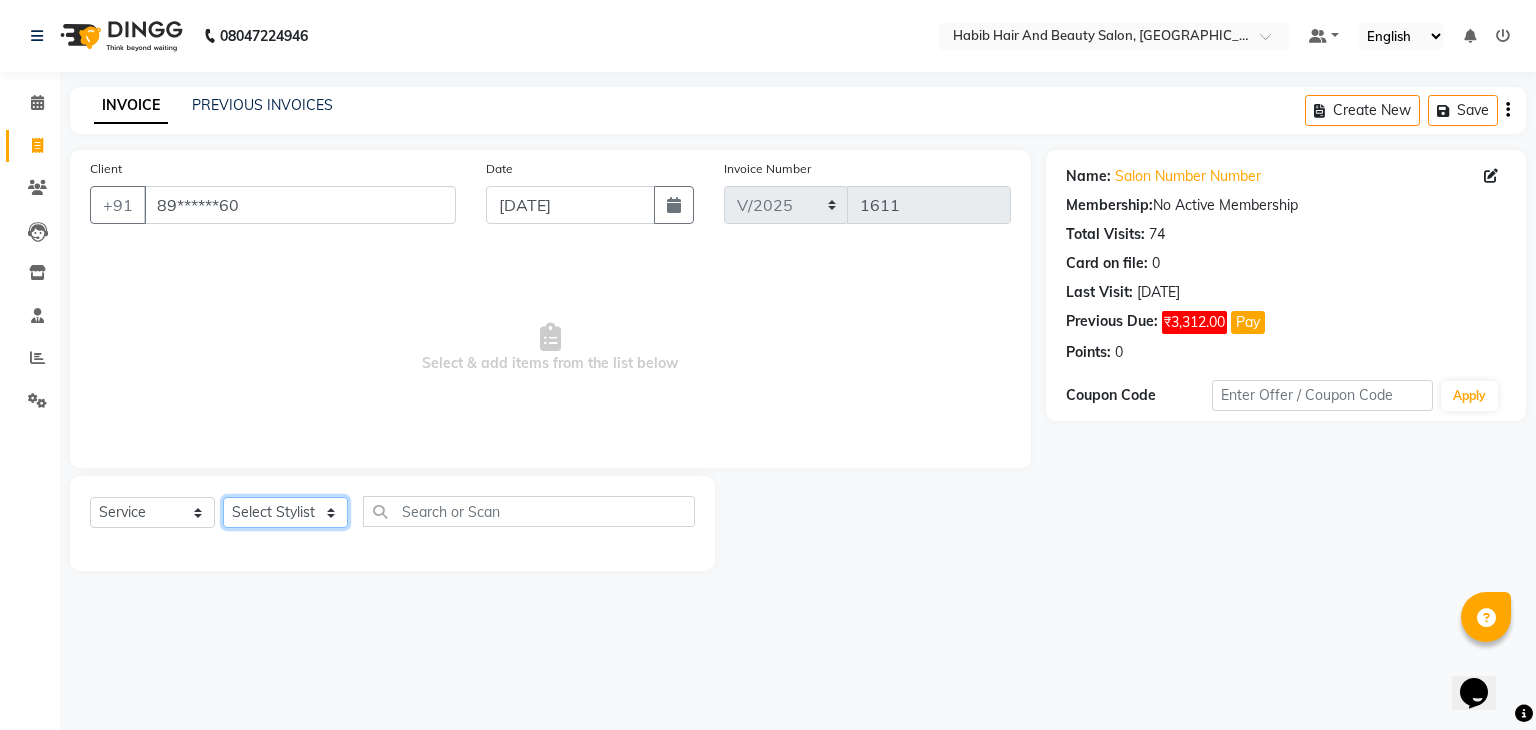 click on "Select Stylist [PERSON_NAME] Manager [PERSON_NAME] [PERSON_NAME] Suraj  [PERSON_NAME] [PERSON_NAME]" 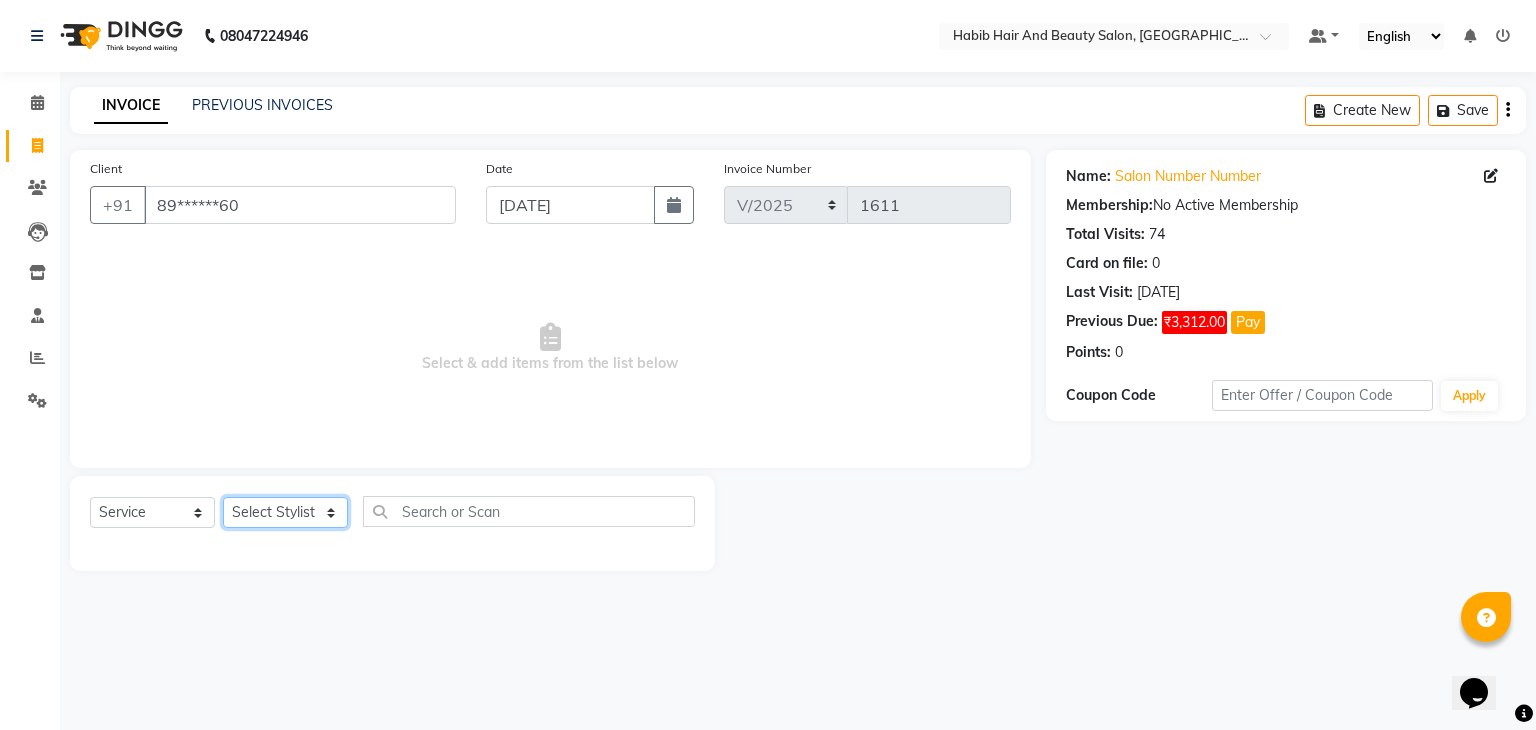 select on "81160" 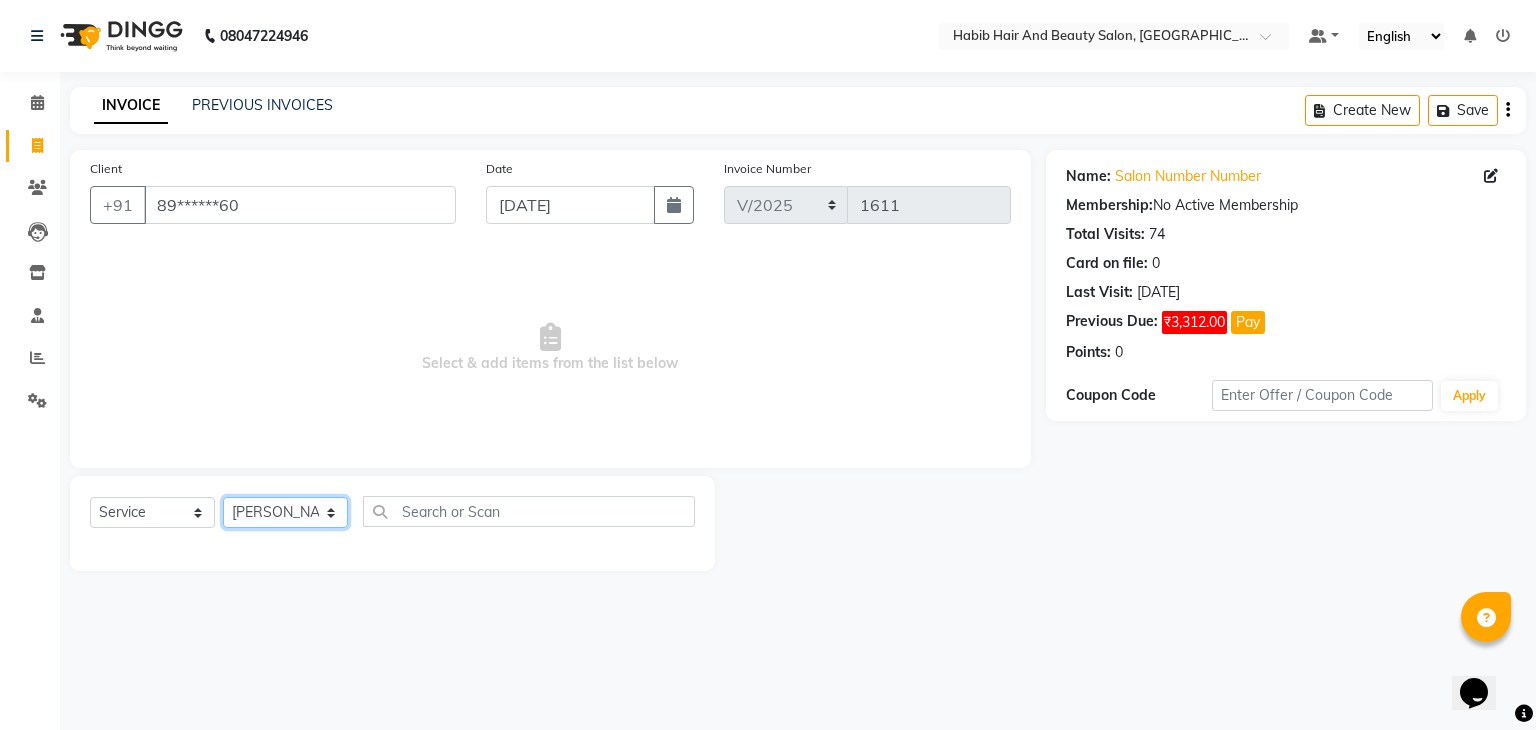 click on "Select Stylist [PERSON_NAME] Manager [PERSON_NAME] [PERSON_NAME] Suraj  [PERSON_NAME] [PERSON_NAME]" 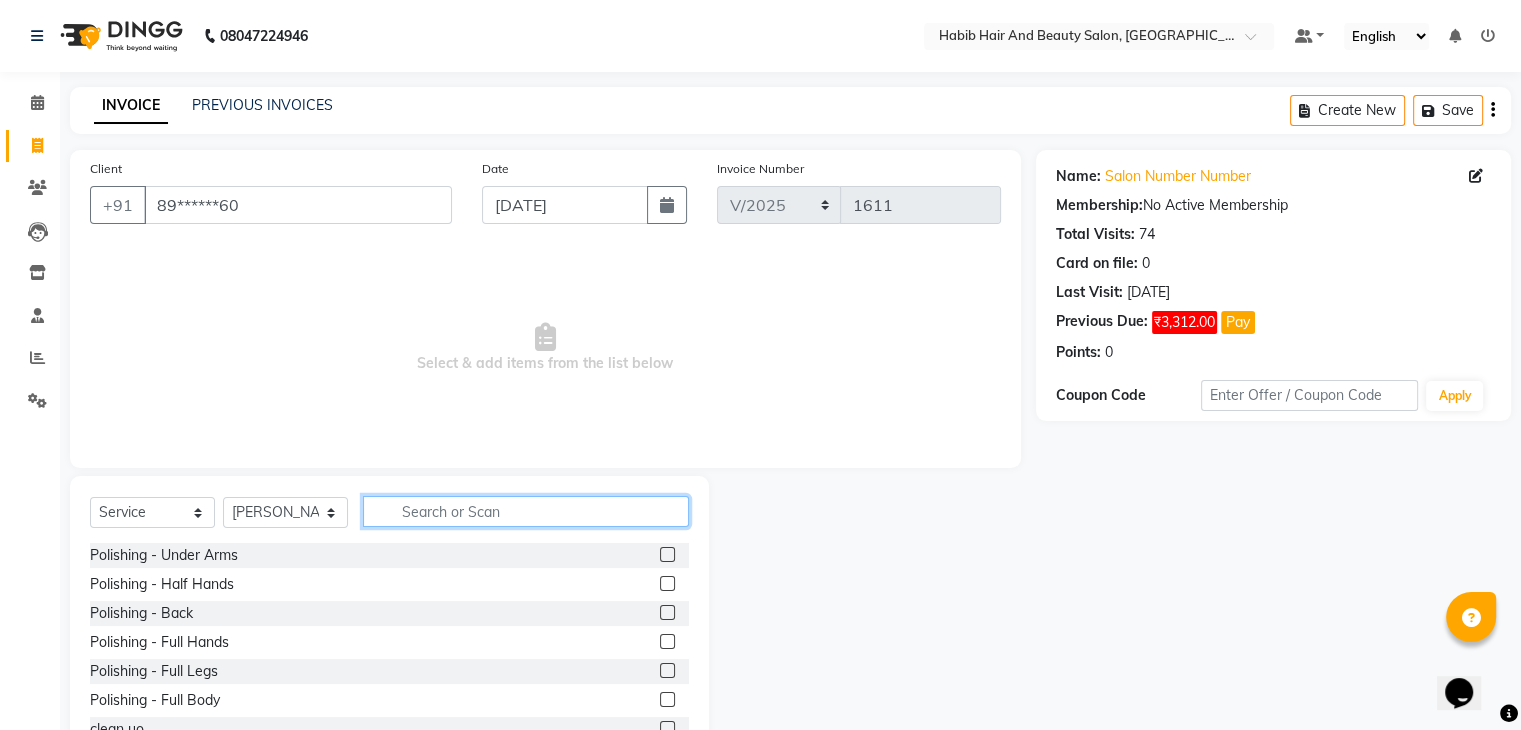 click 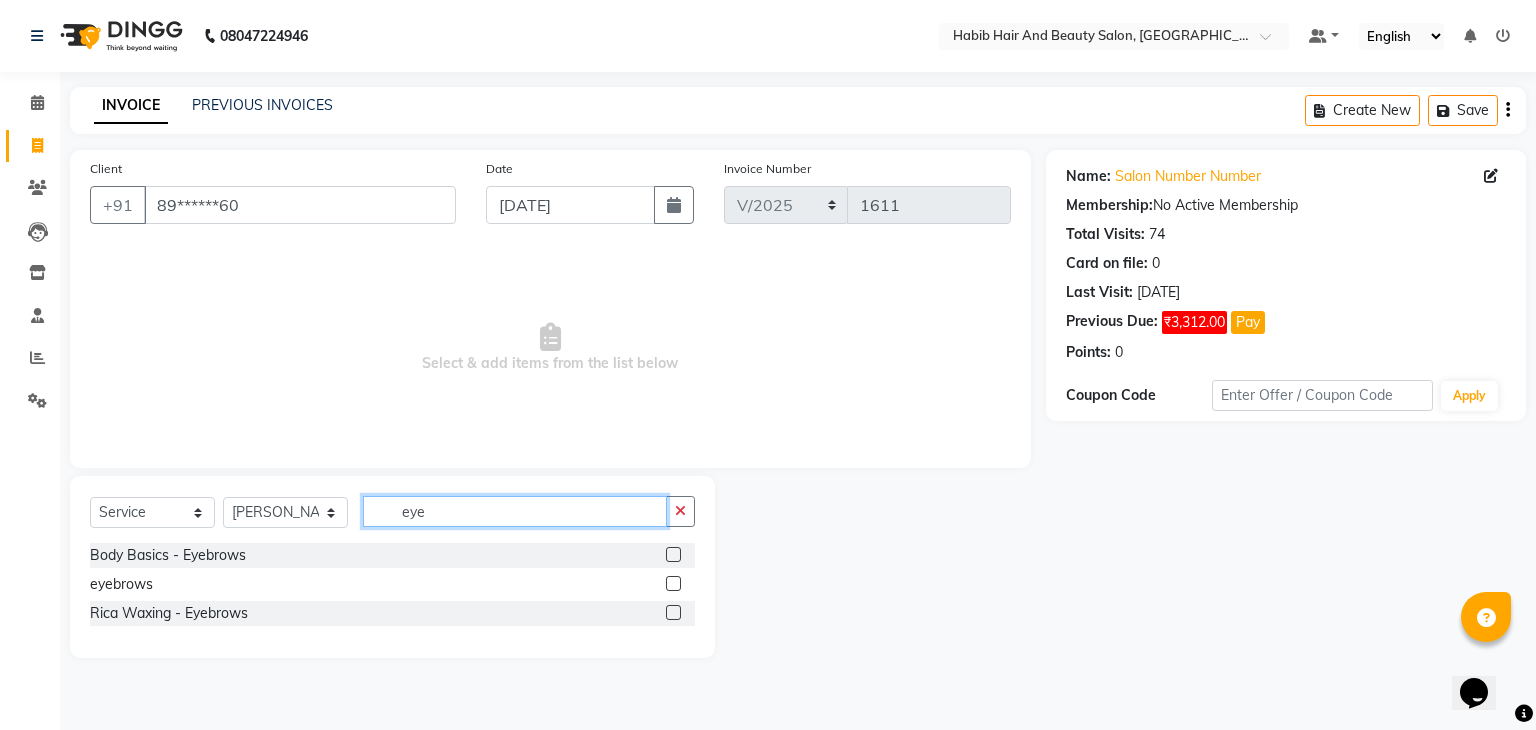 type on "eye" 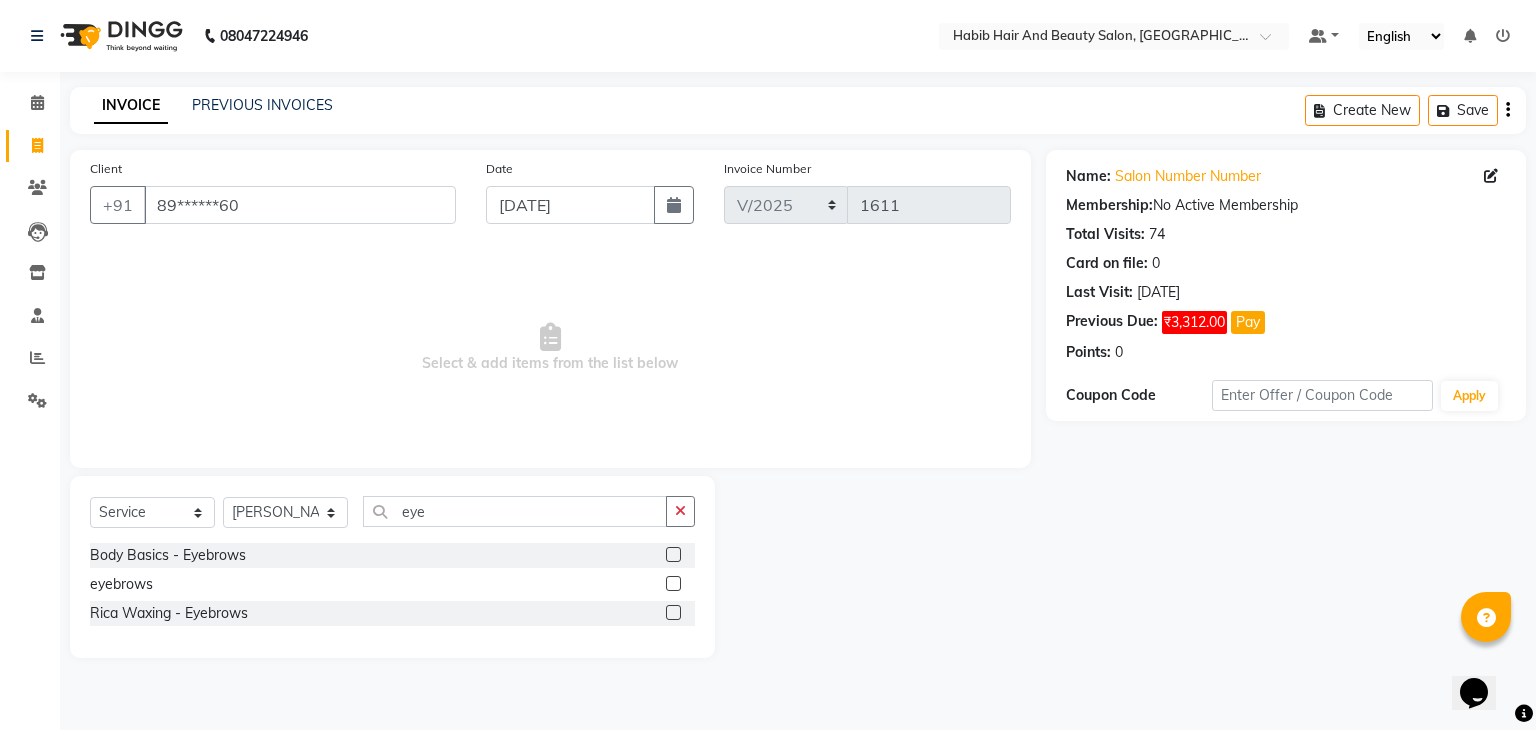 click 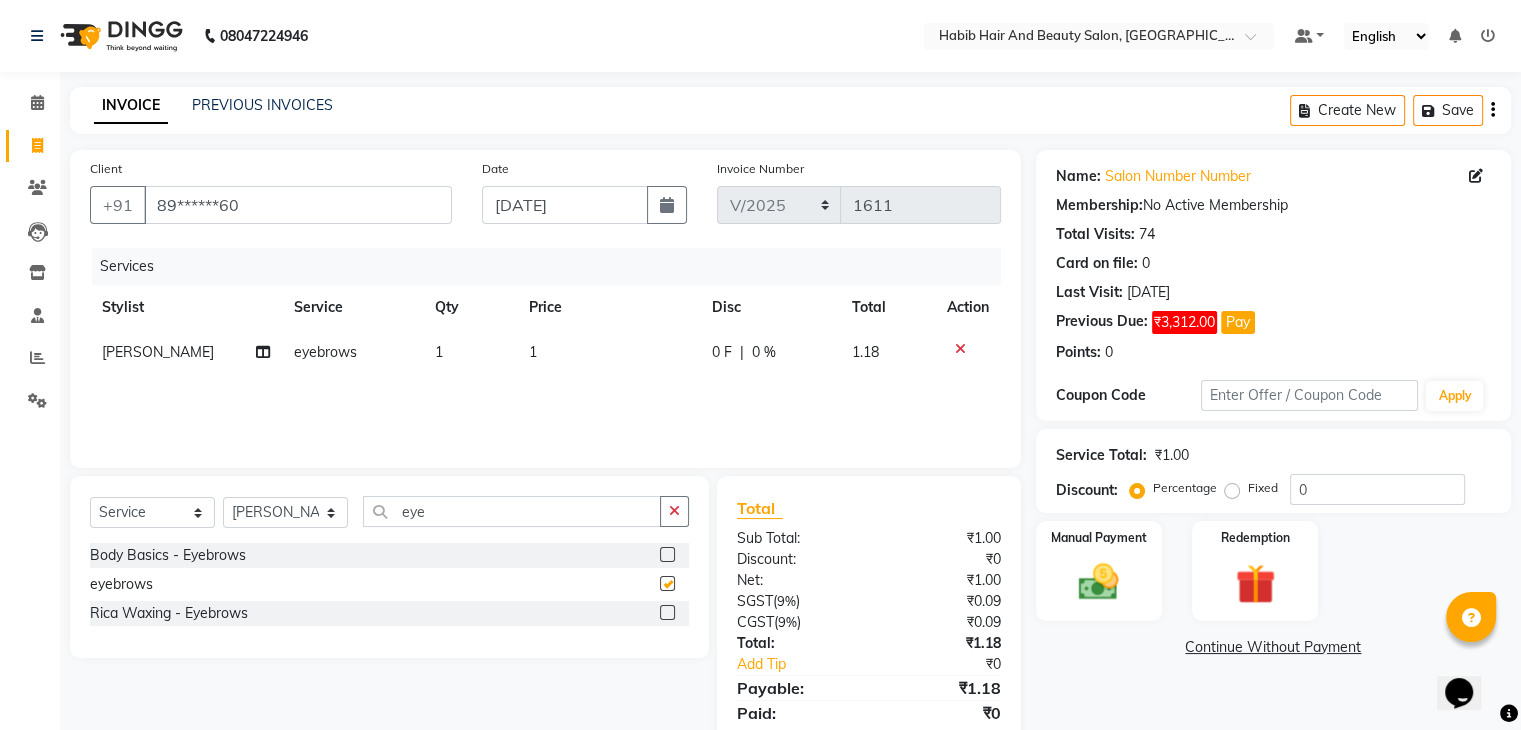 checkbox on "false" 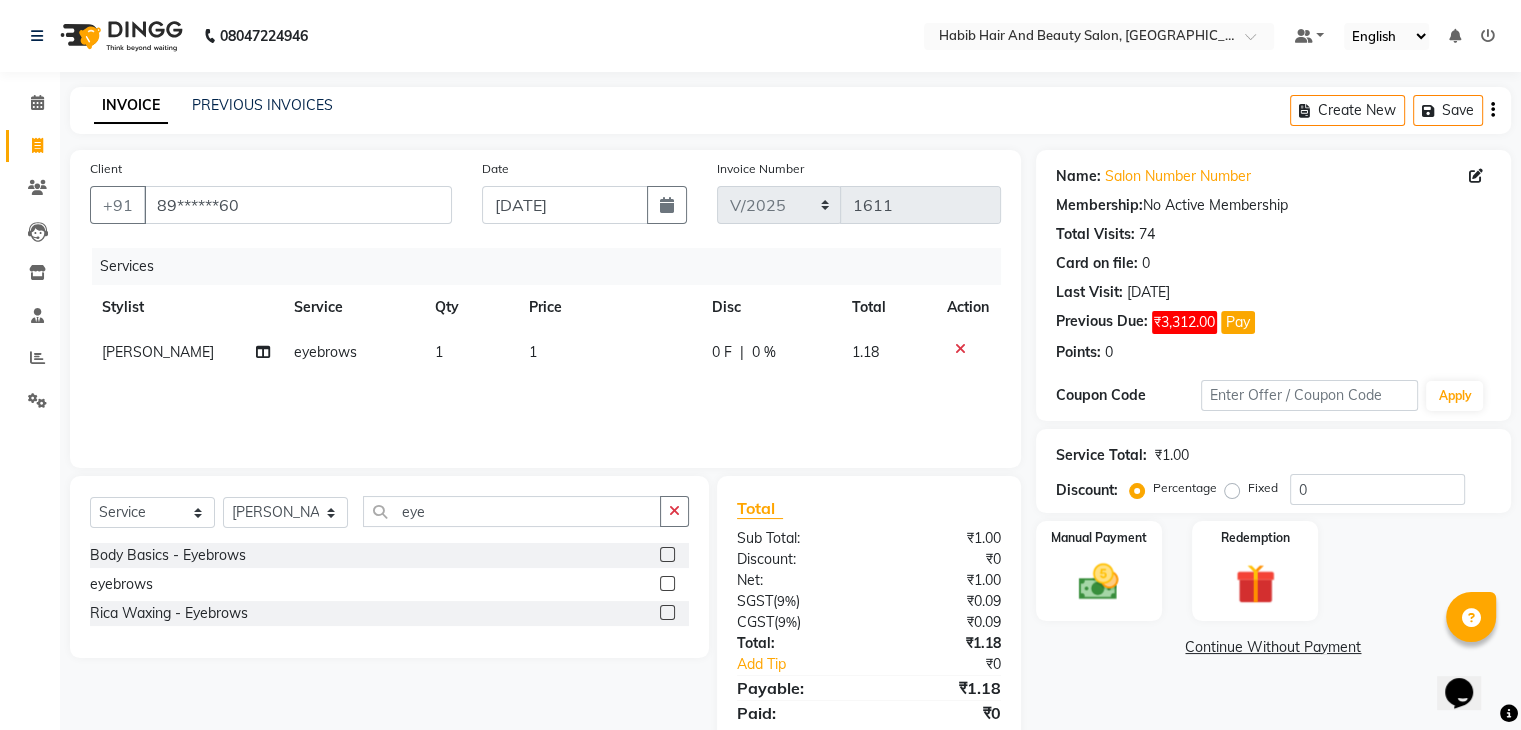 click on "1" 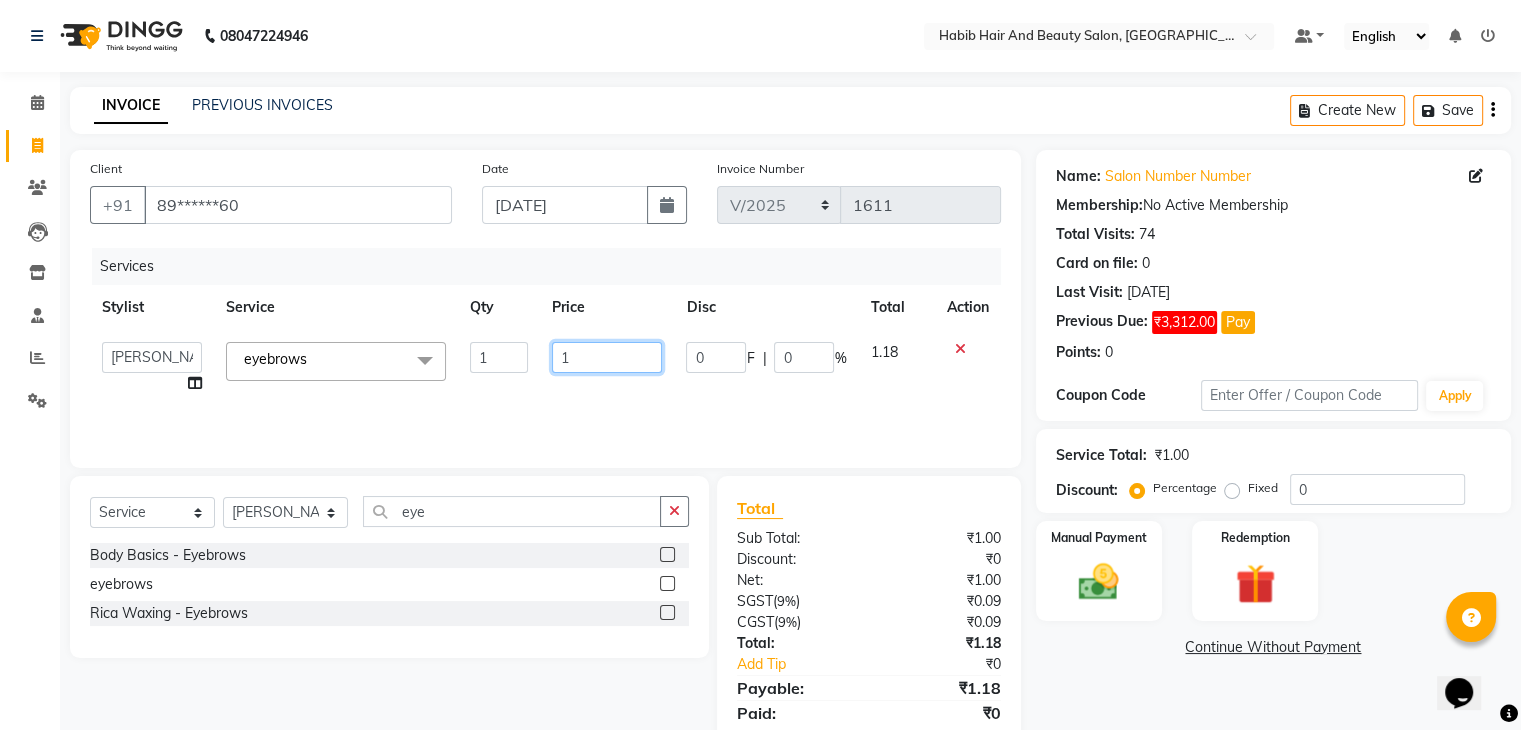 click on "1" 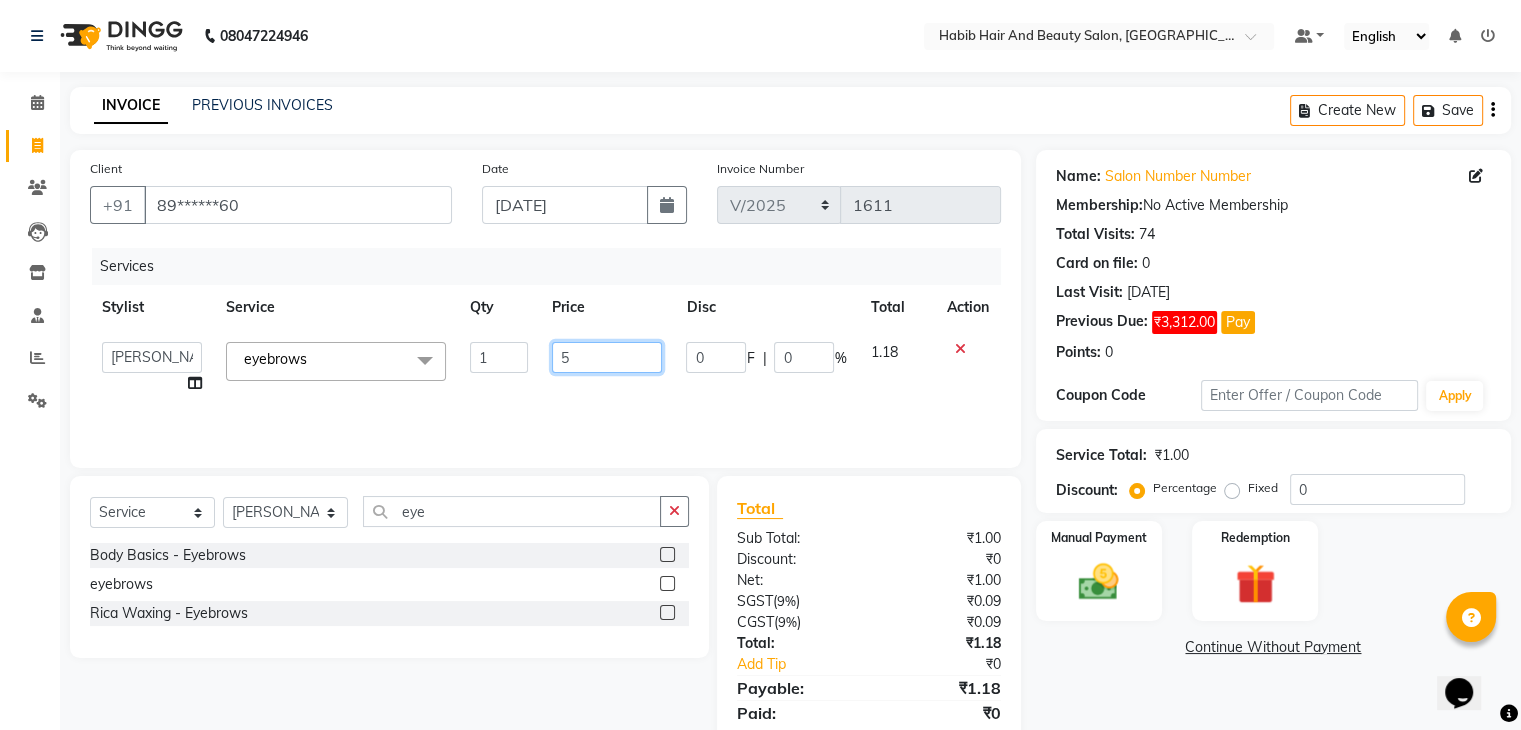 type on "51" 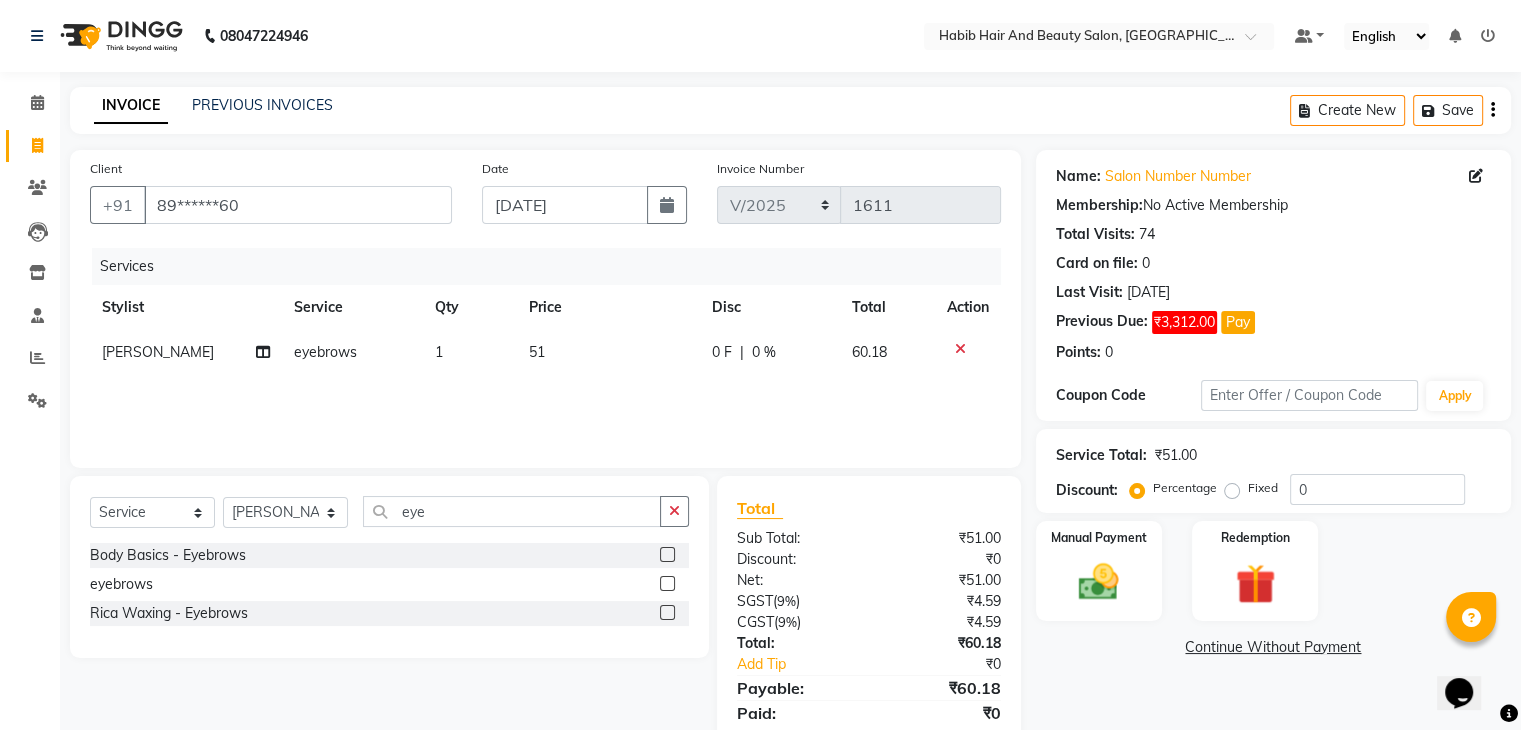 click on "Continue Without Payment" 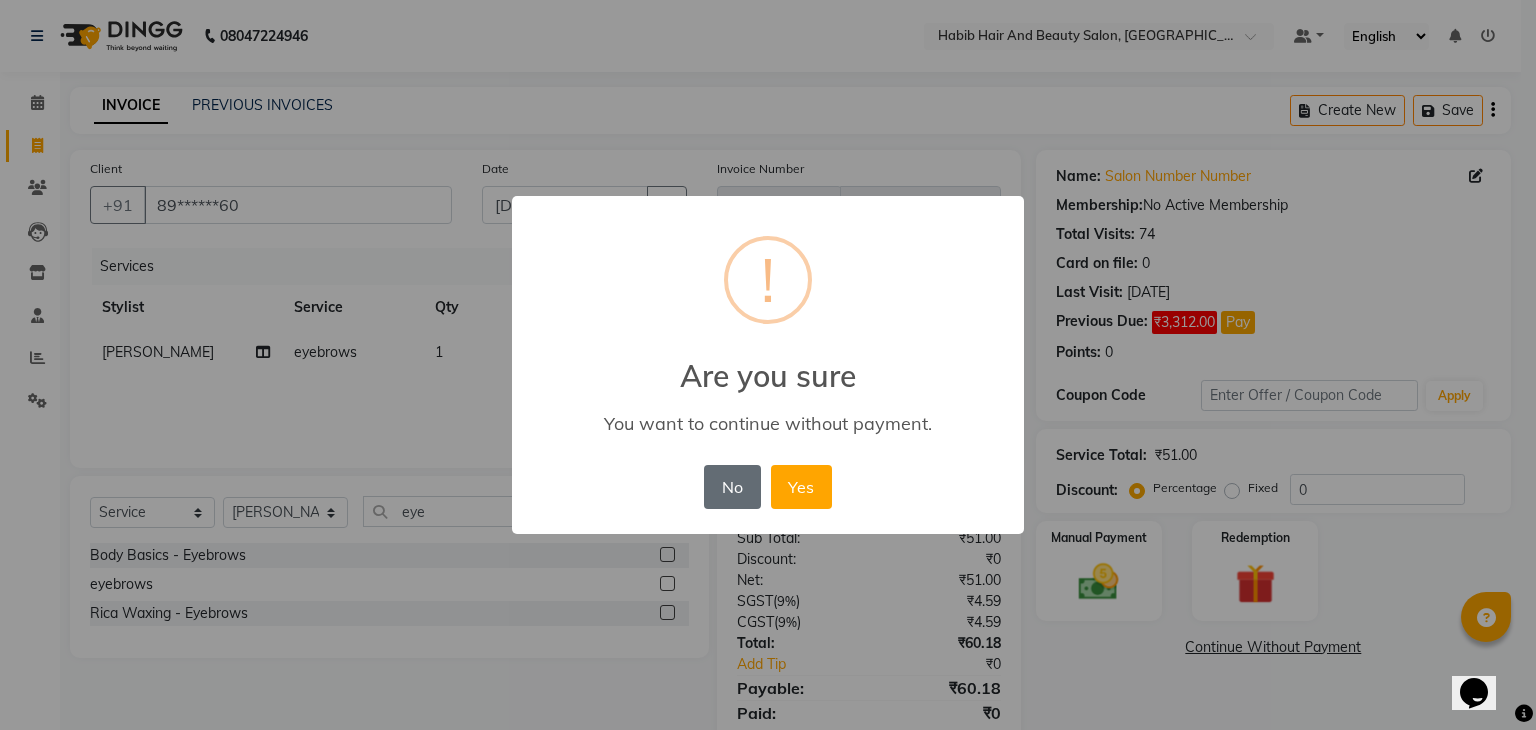 click on "No" at bounding box center (732, 487) 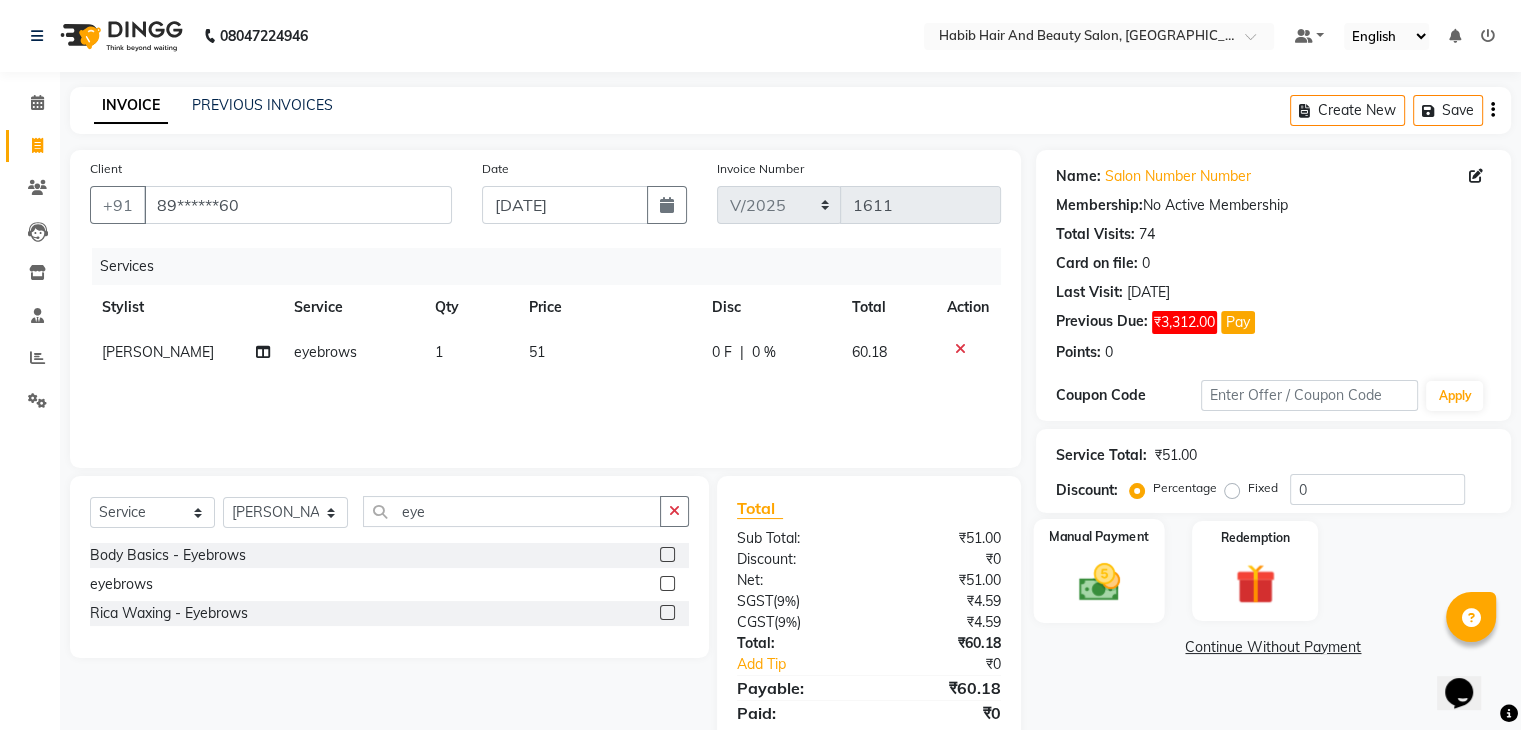 click 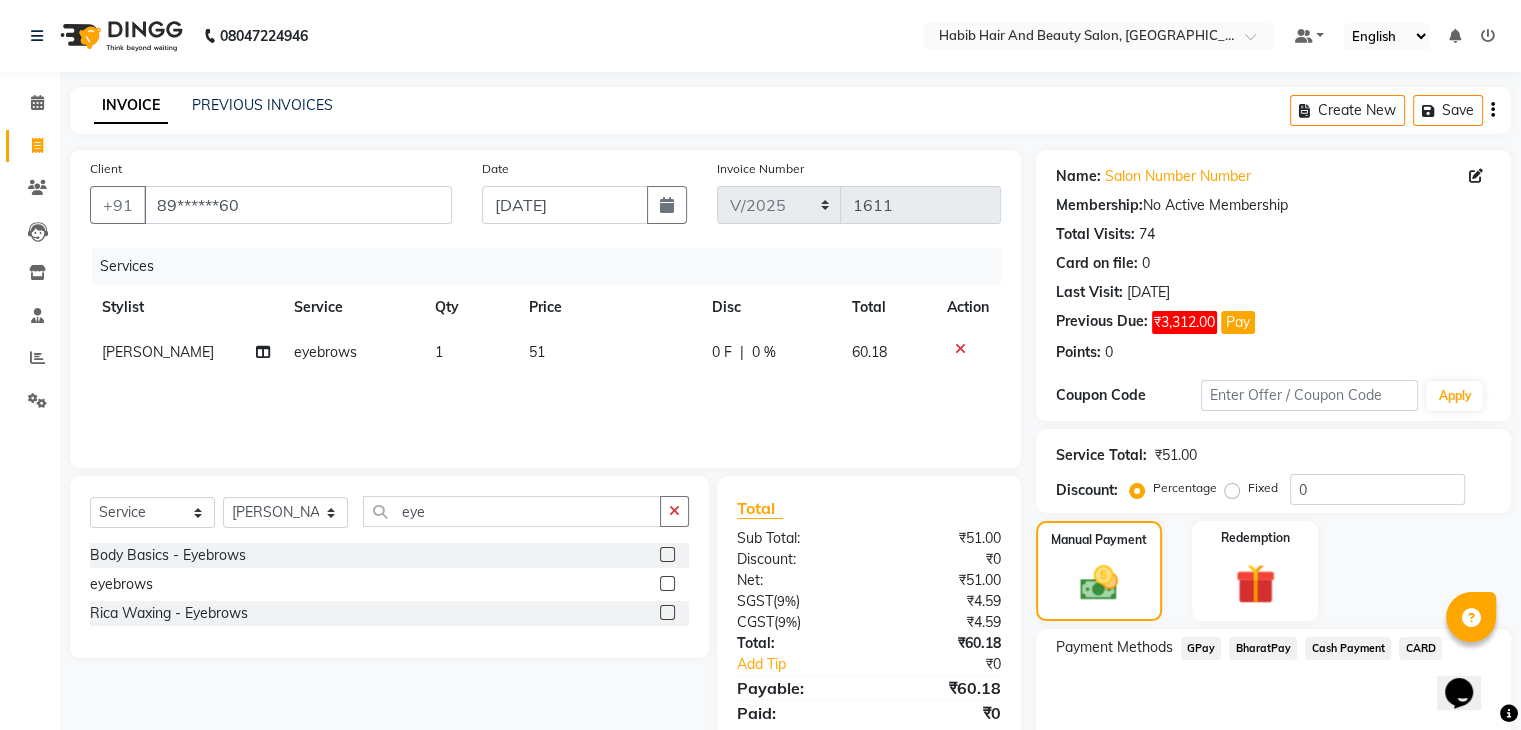 click on "Cash Payment" 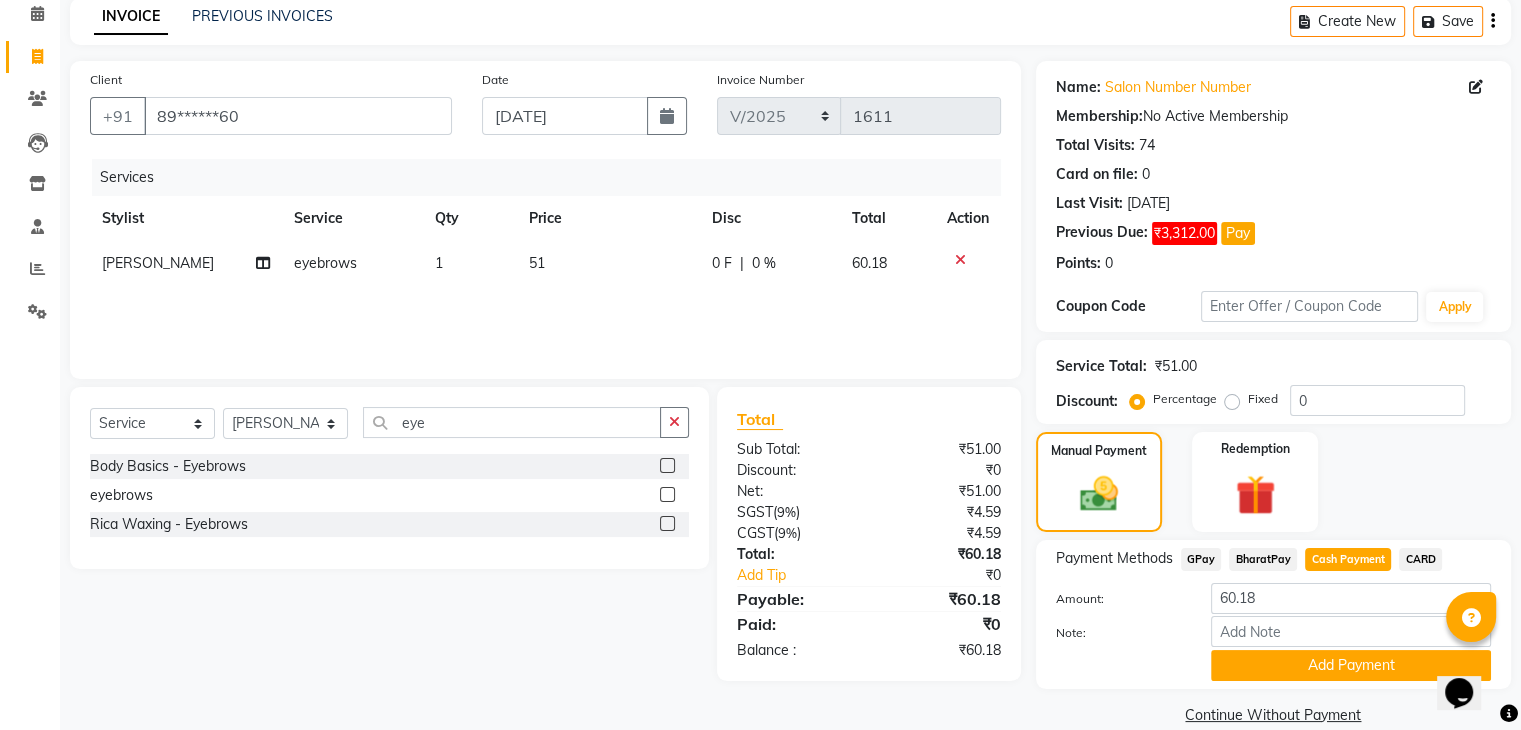 scroll, scrollTop: 120, scrollLeft: 0, axis: vertical 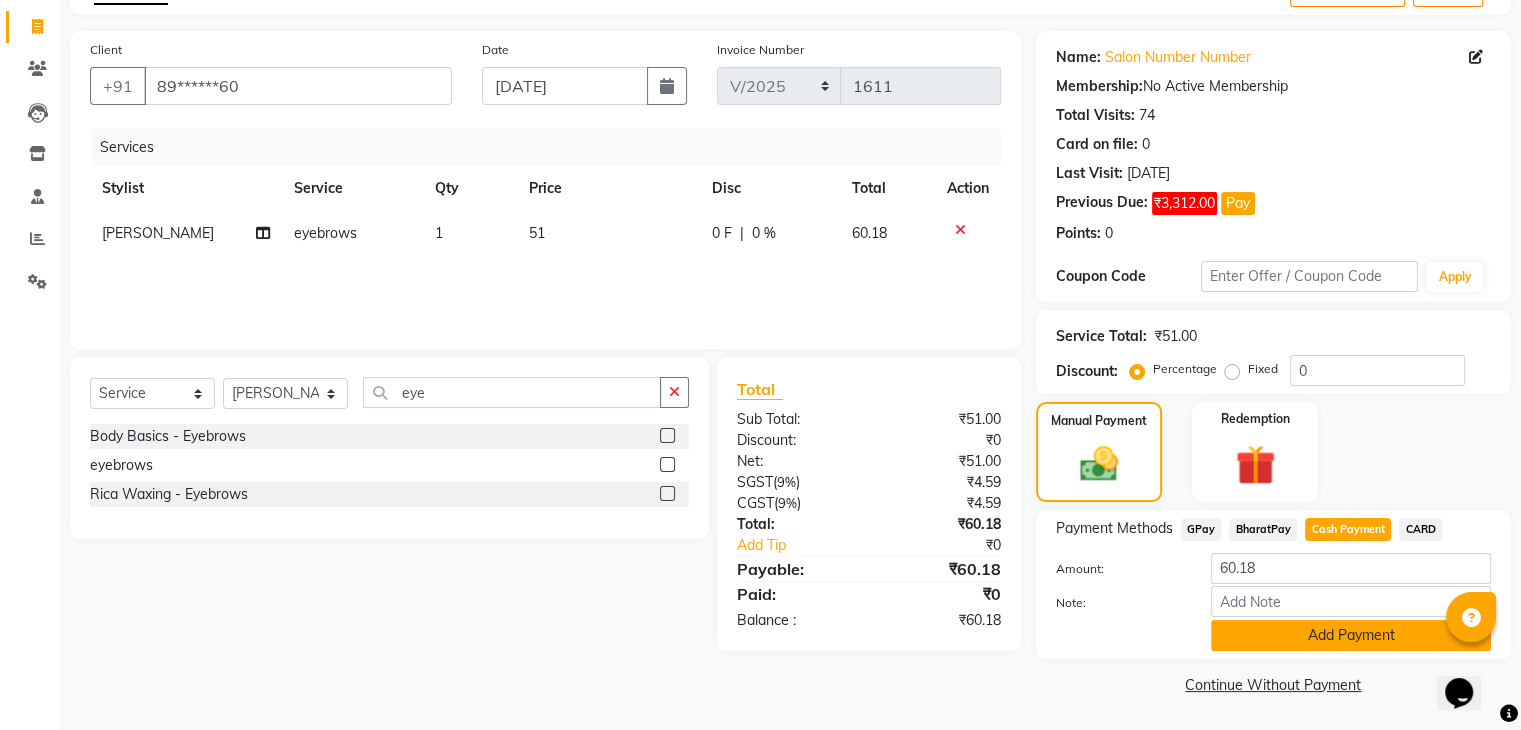 click on "Add Payment" 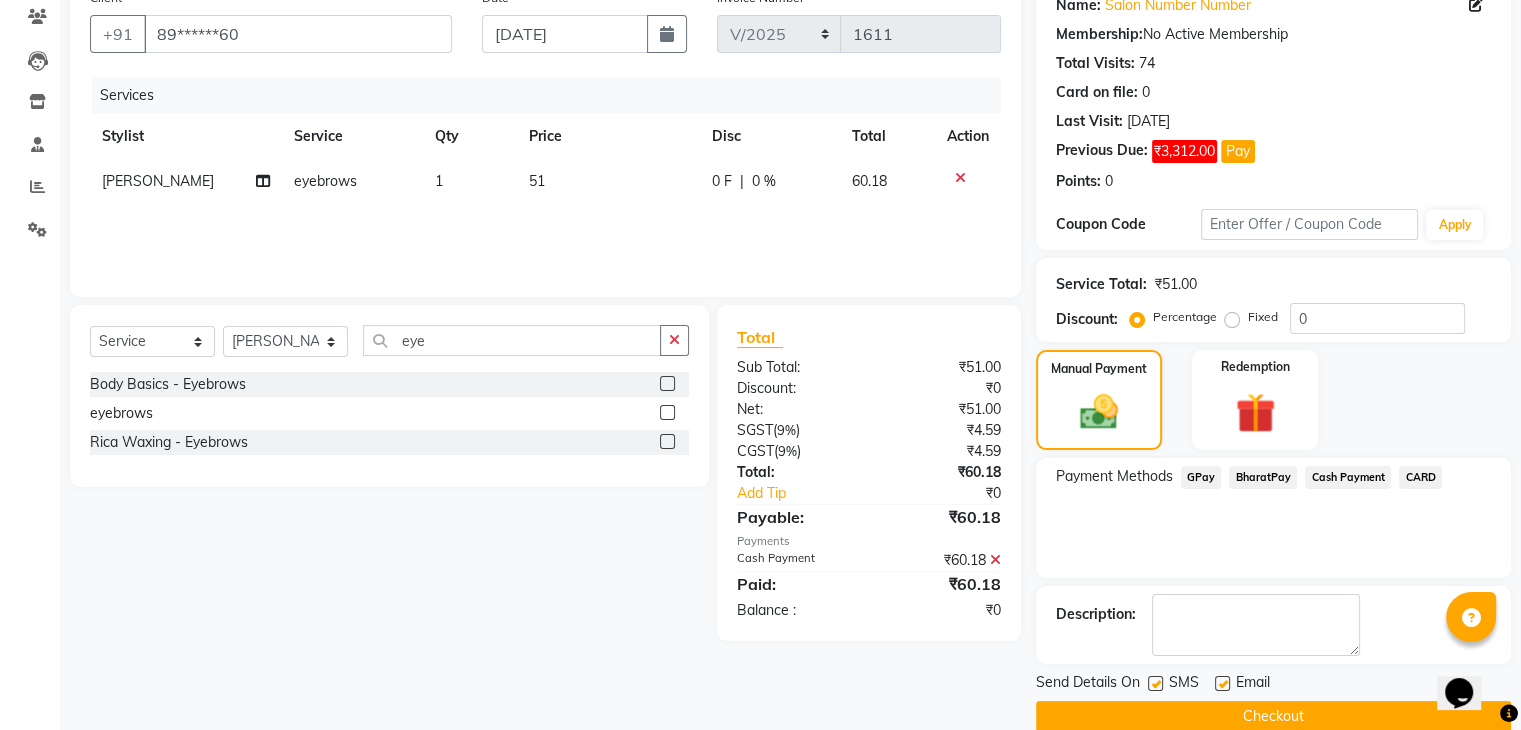 scroll, scrollTop: 201, scrollLeft: 0, axis: vertical 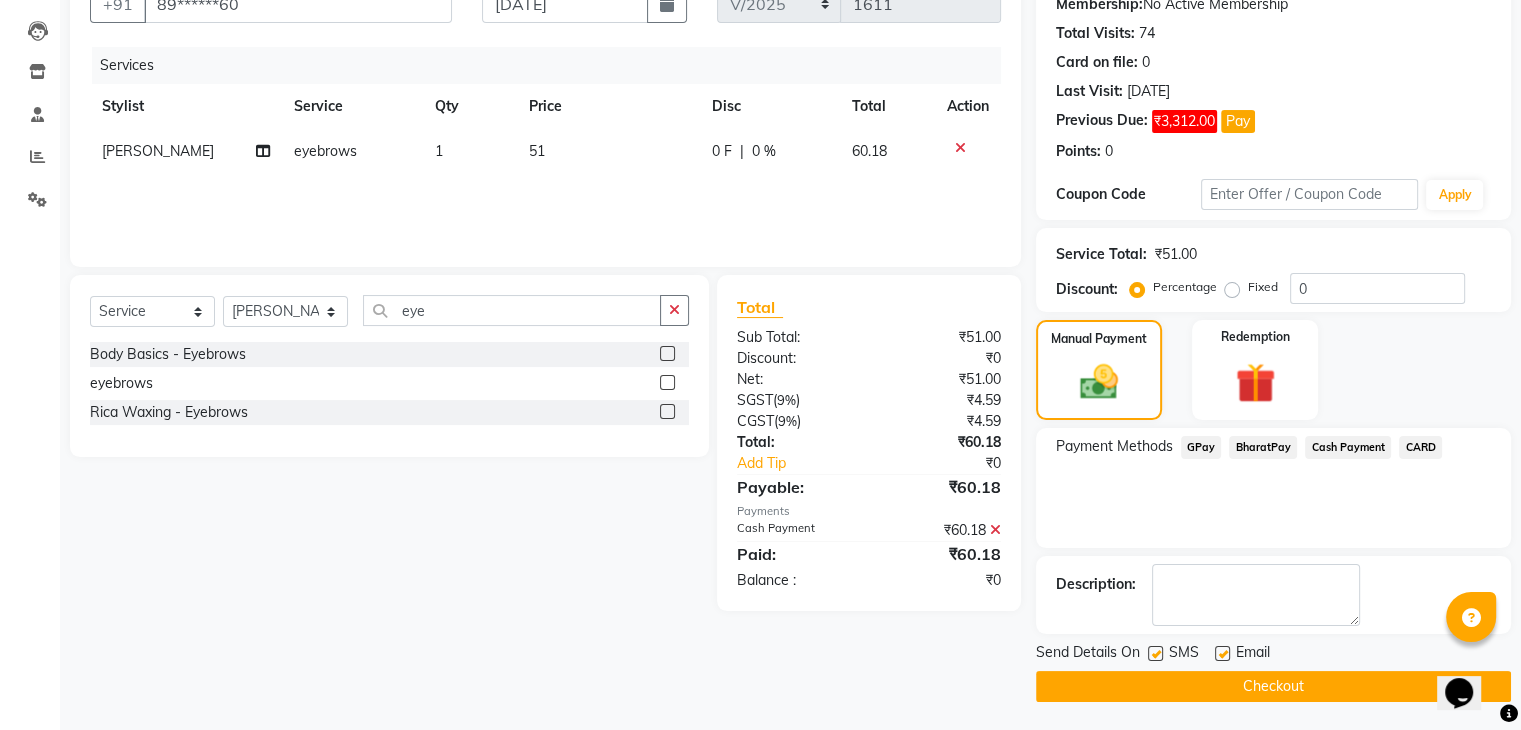click on "Checkout" 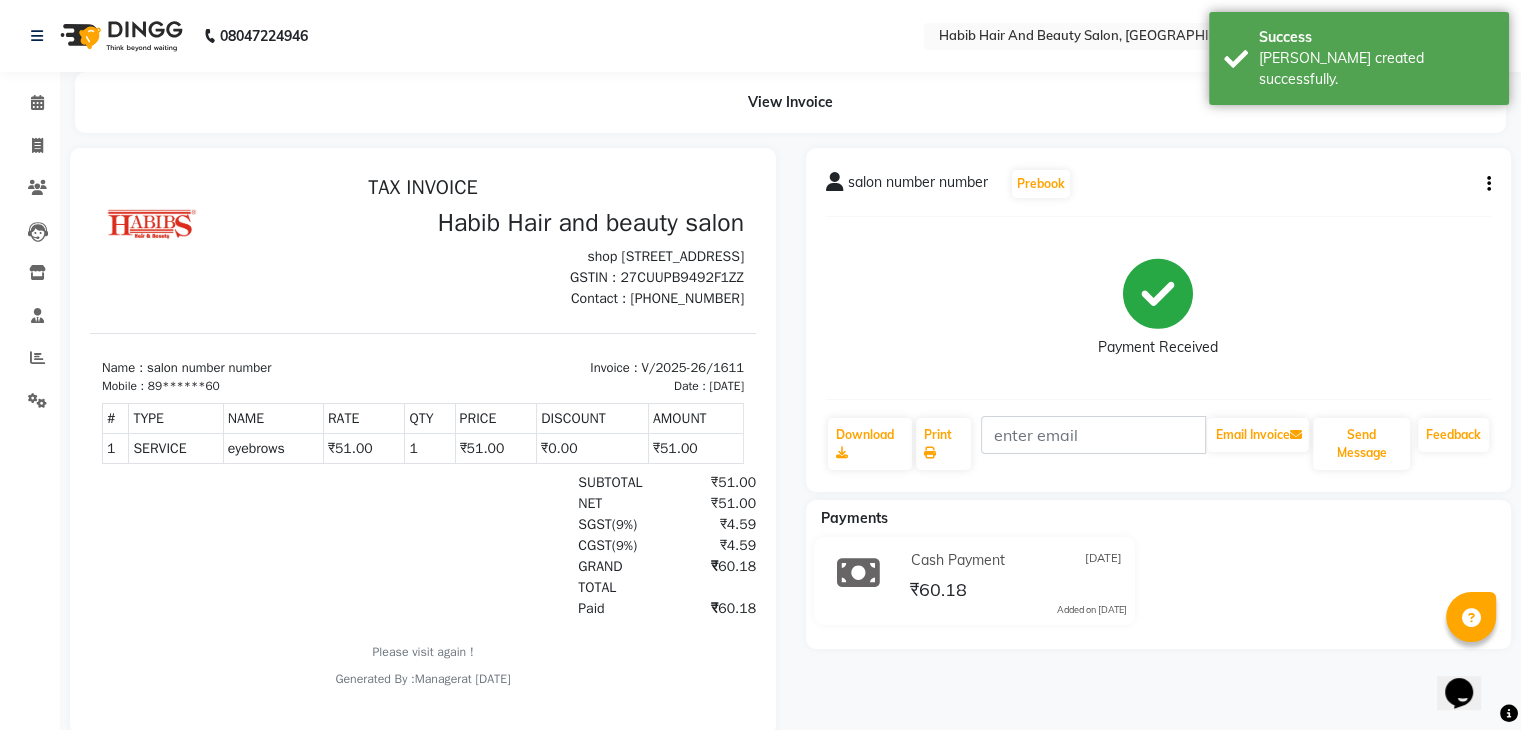 scroll, scrollTop: 0, scrollLeft: 0, axis: both 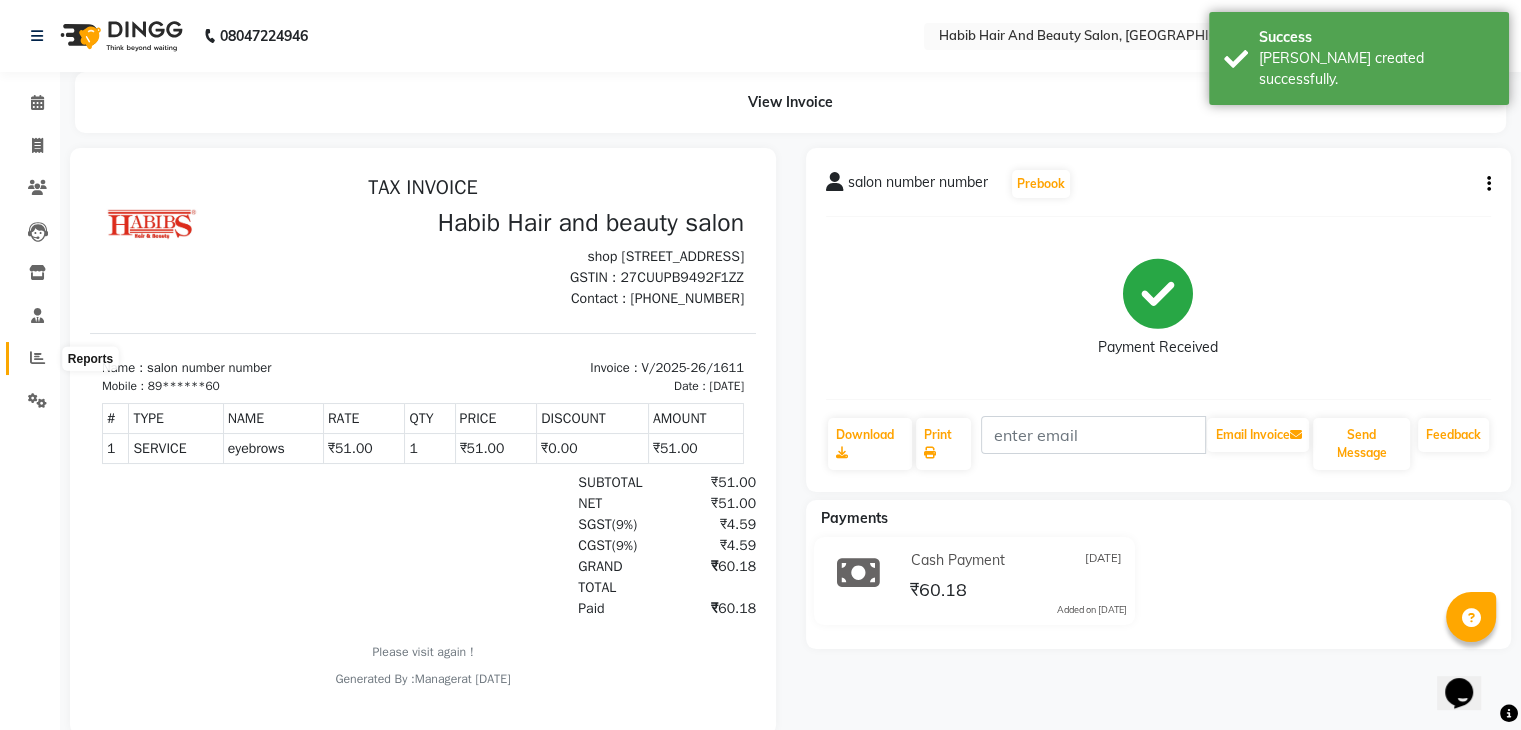 click 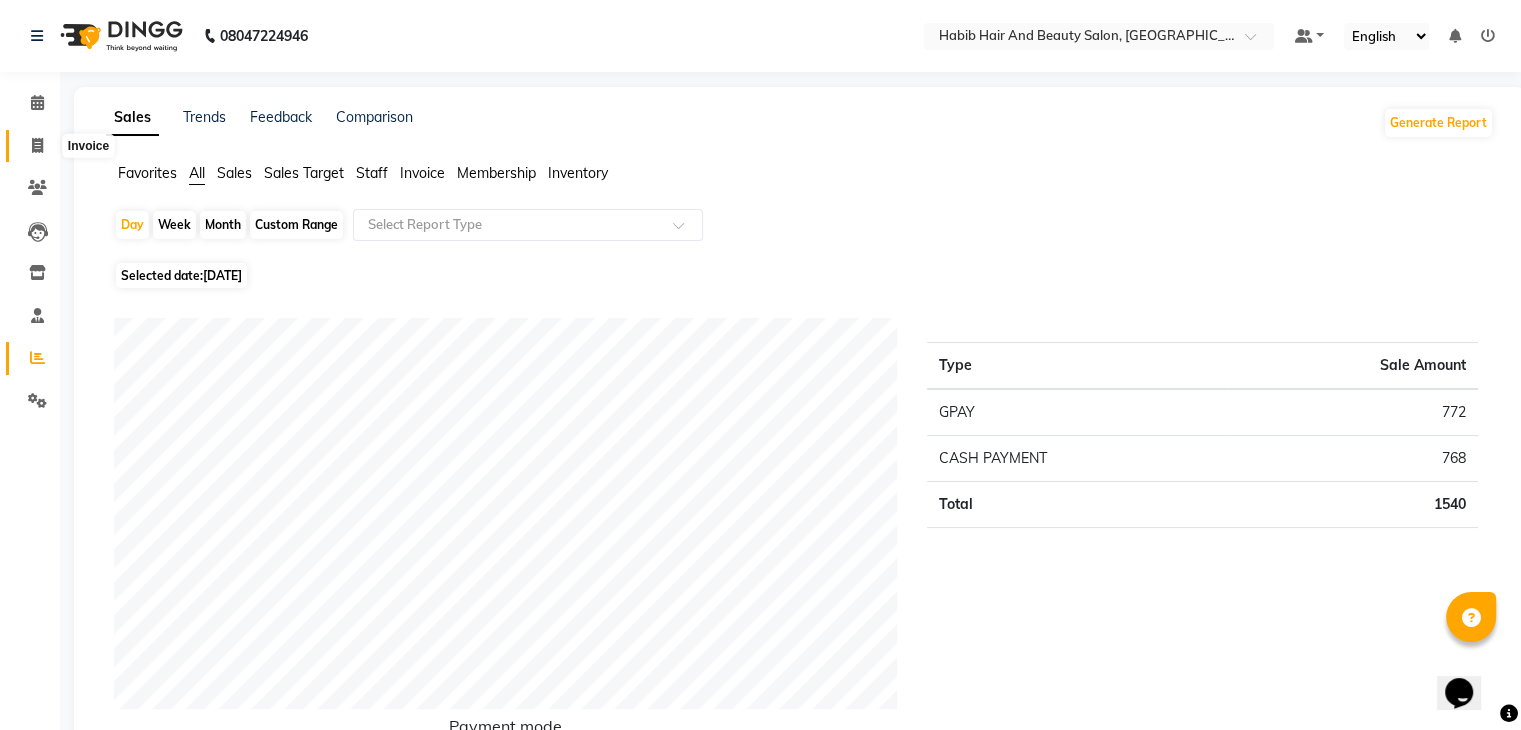 click 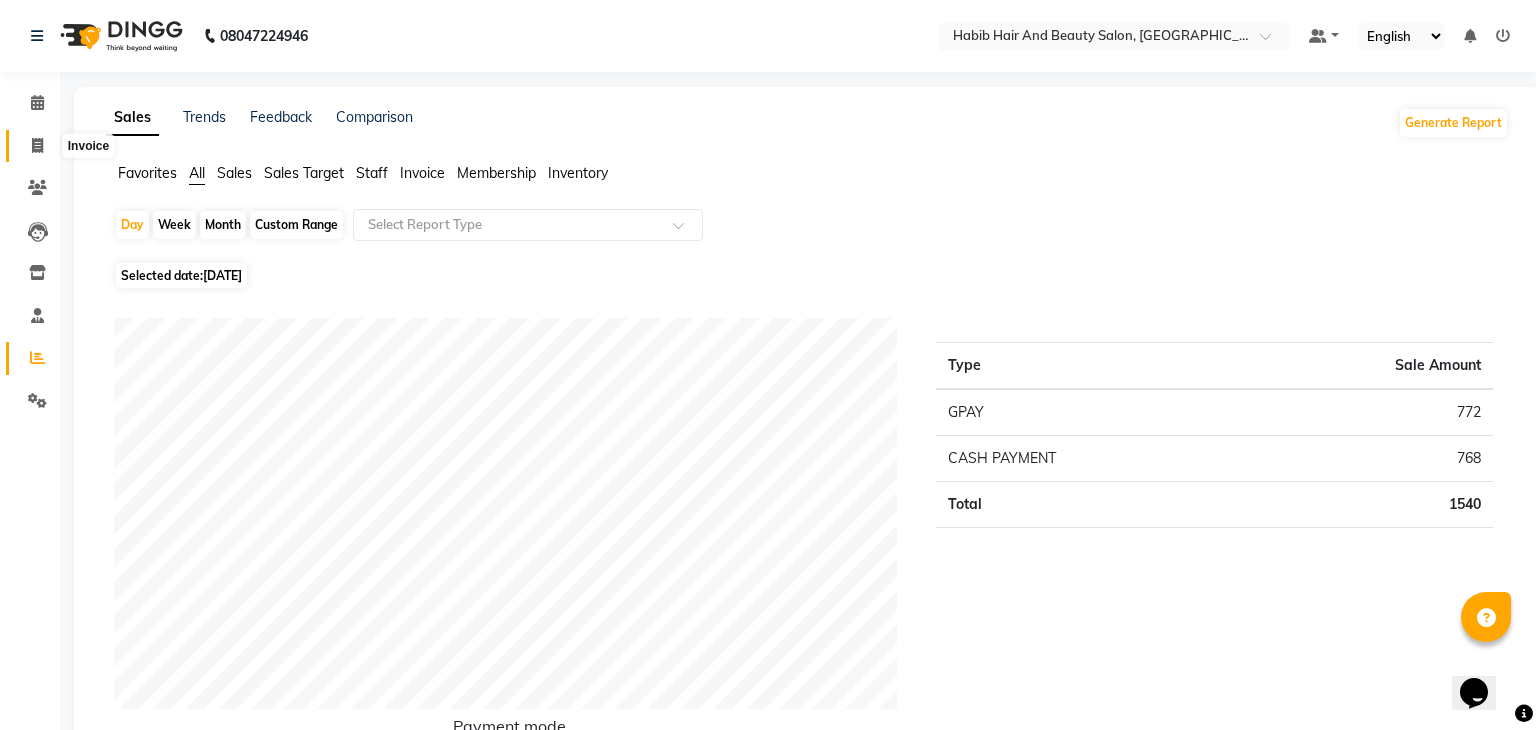 select on "service" 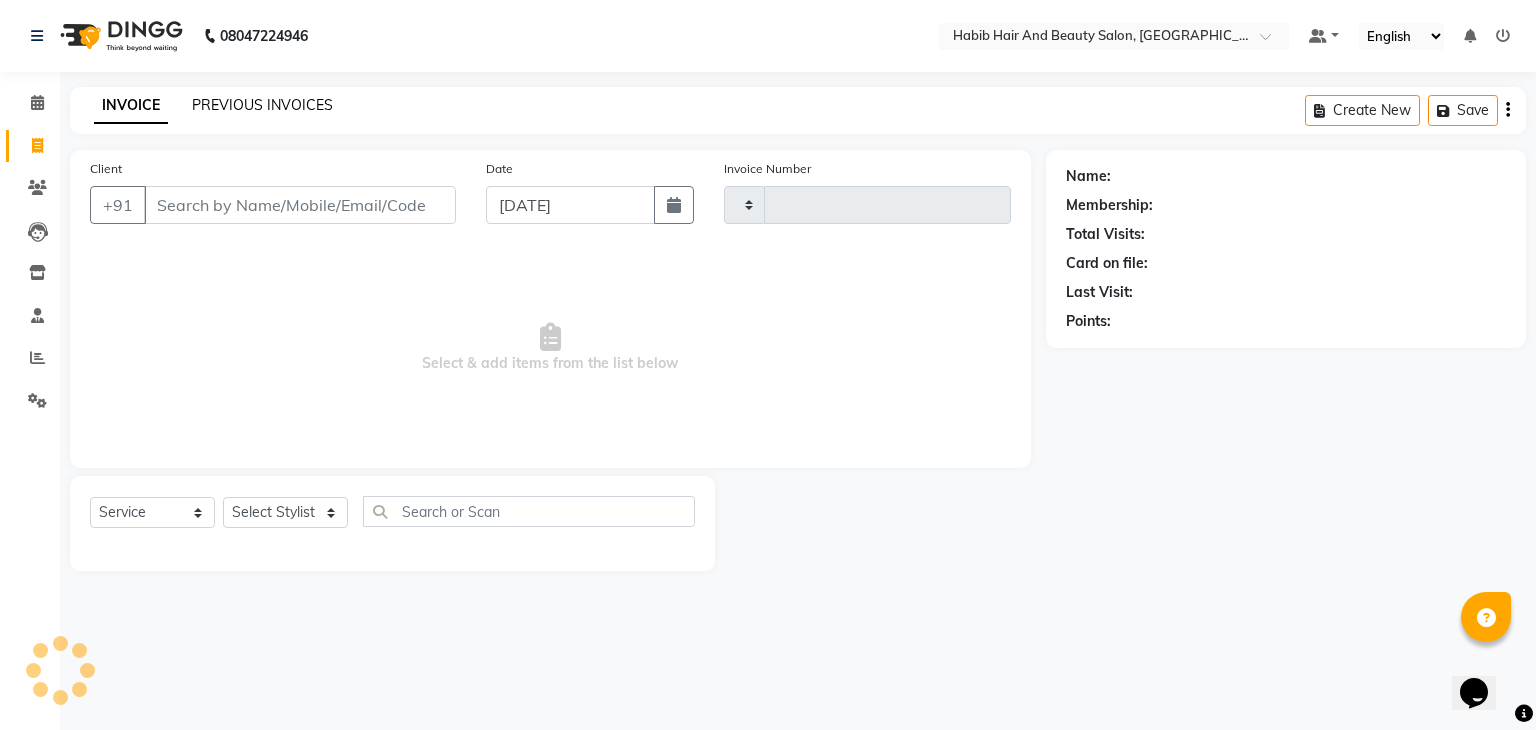 click on "PREVIOUS INVOICES" 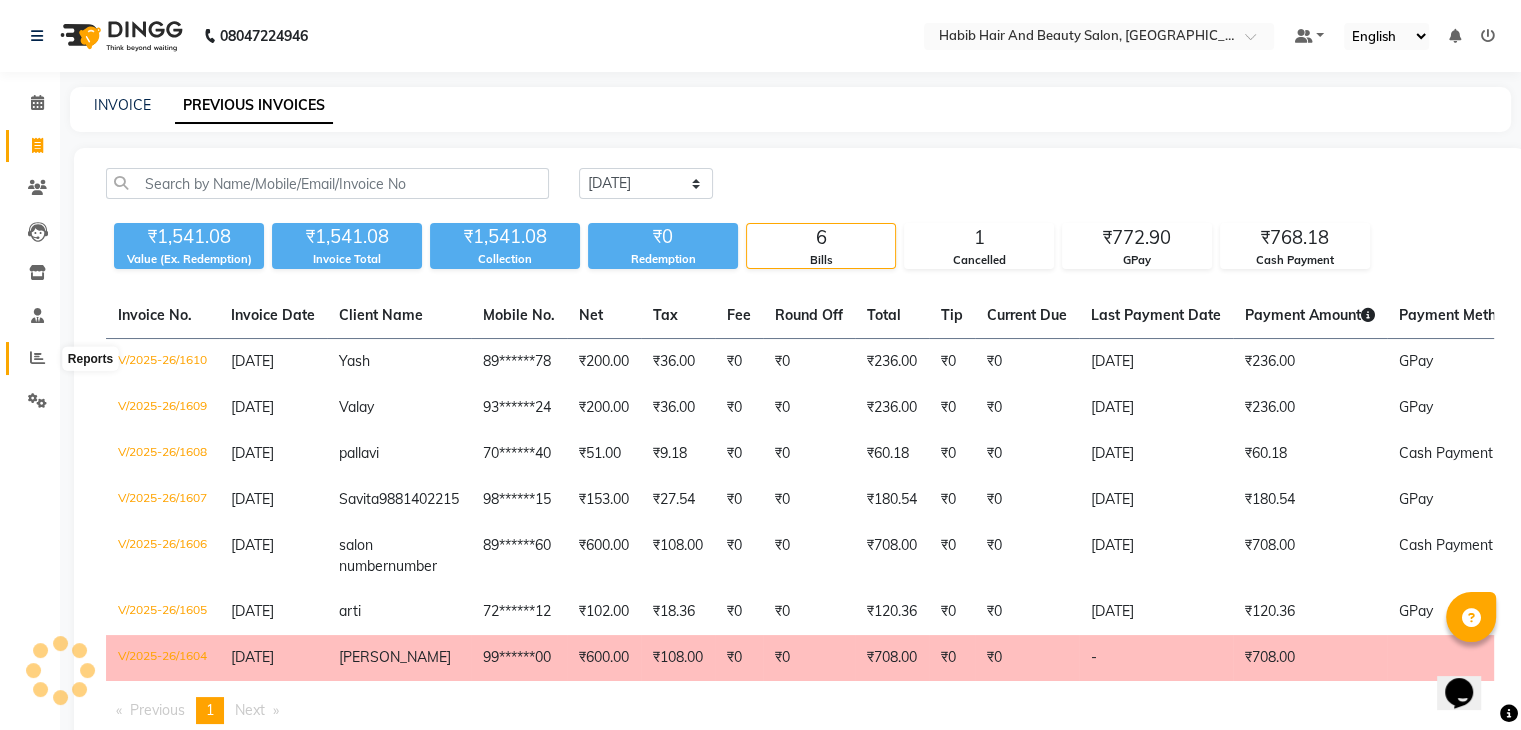 click 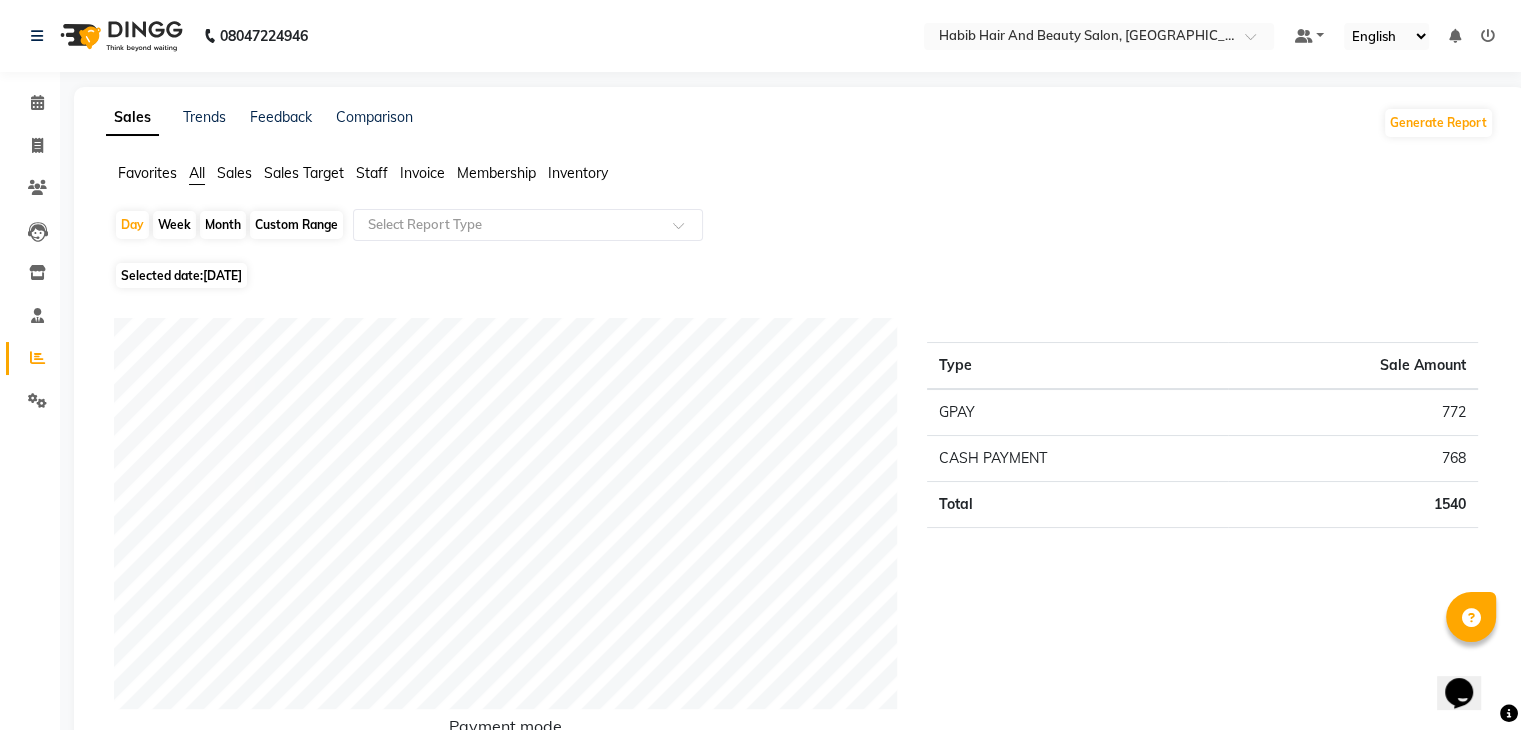 click on "Custom Range" 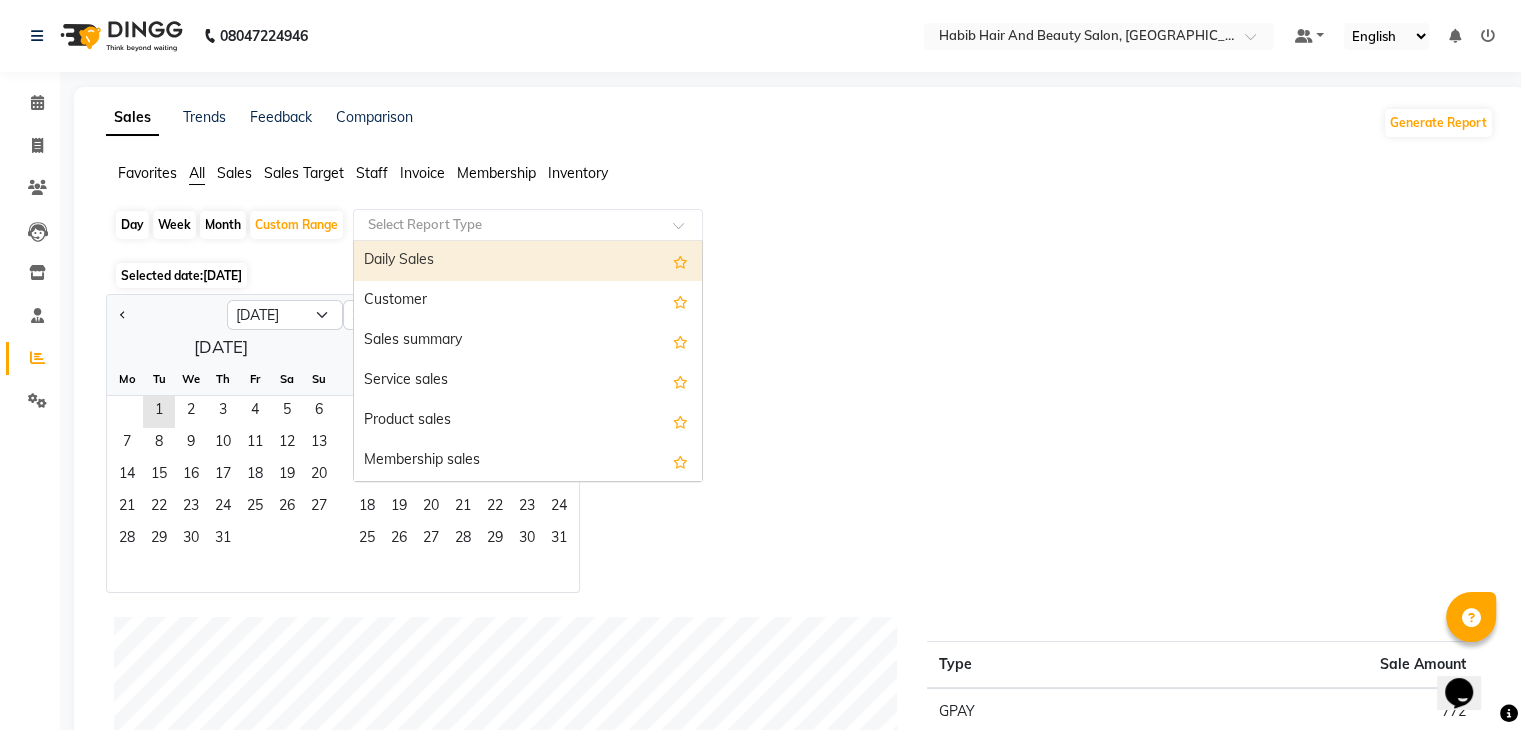 click 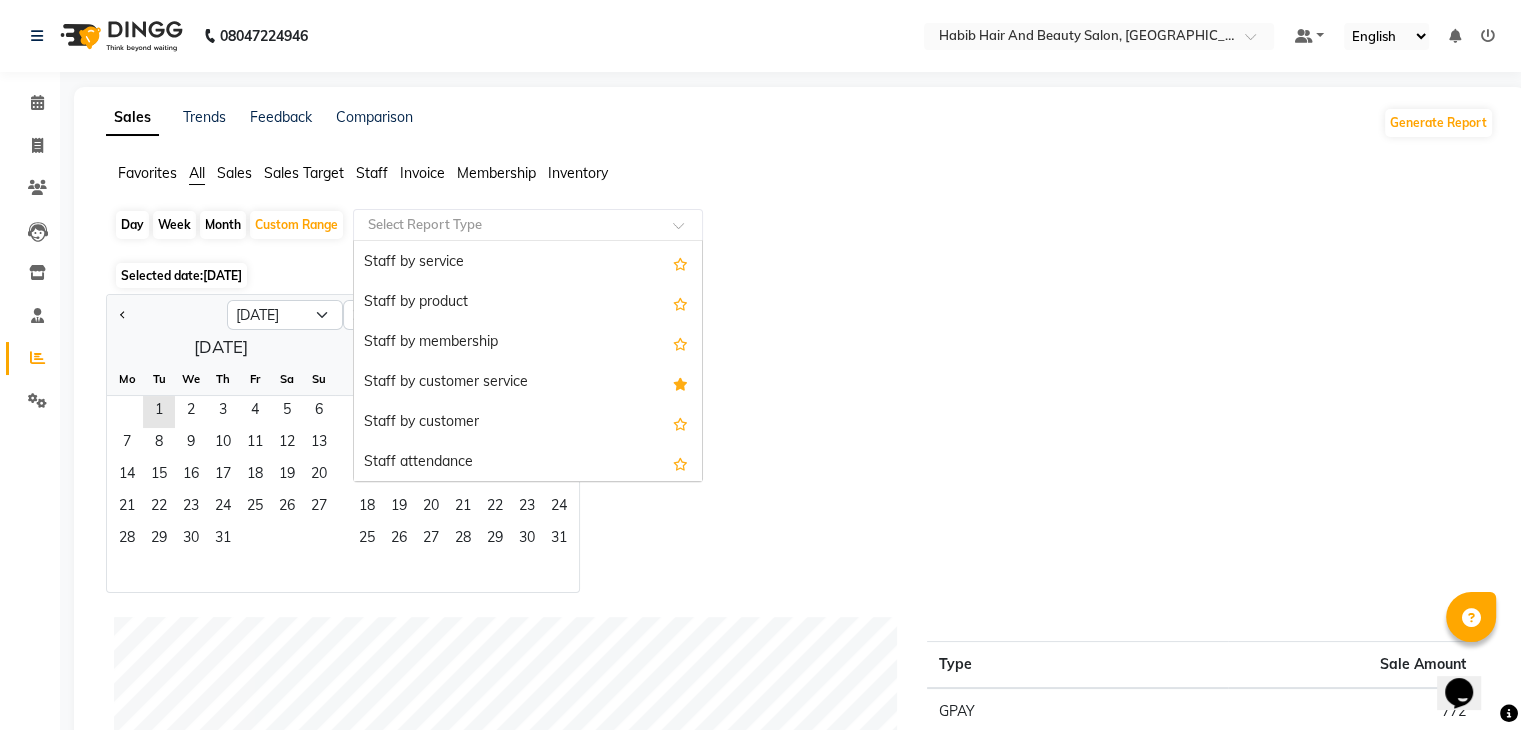 scroll, scrollTop: 760, scrollLeft: 0, axis: vertical 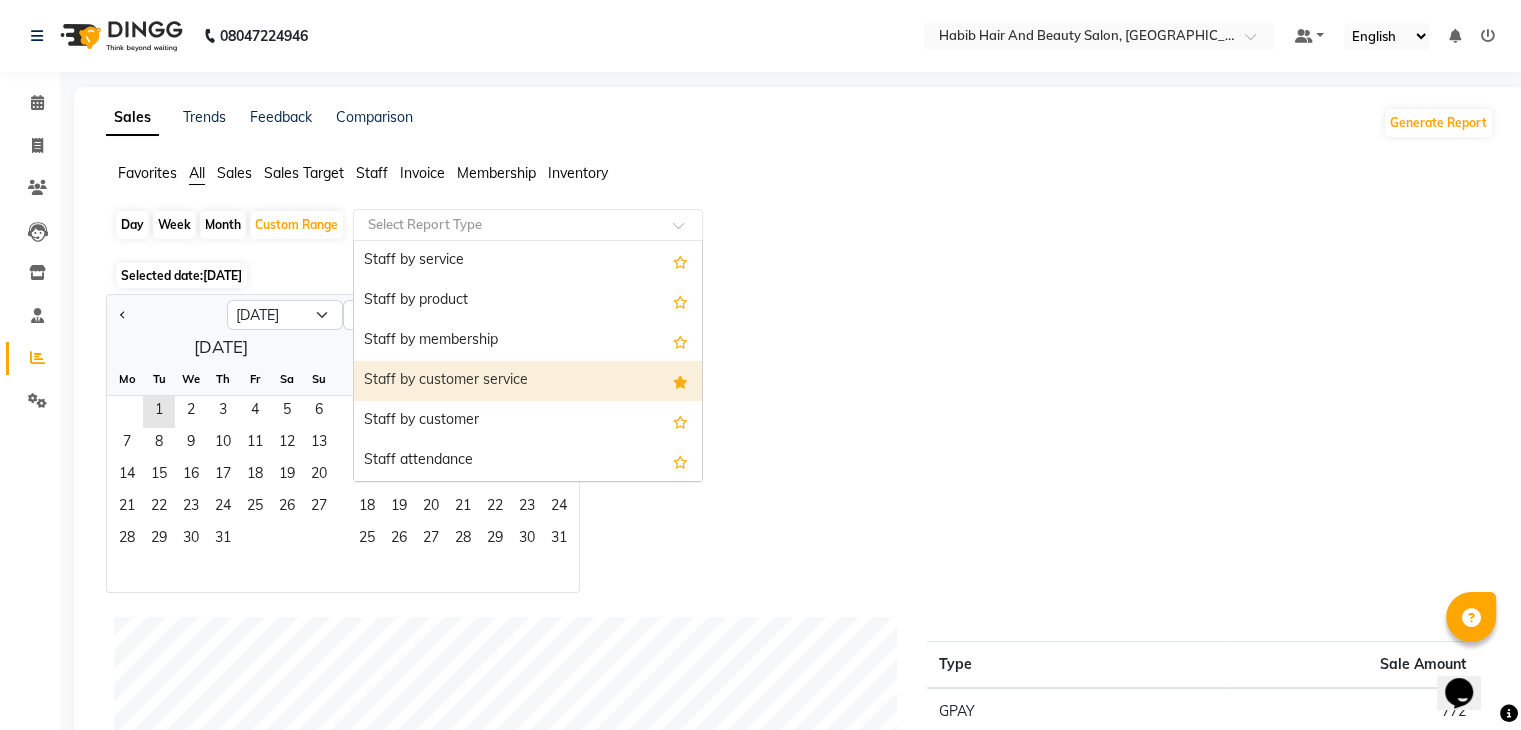 click on "Staff by customer service" at bounding box center [528, 381] 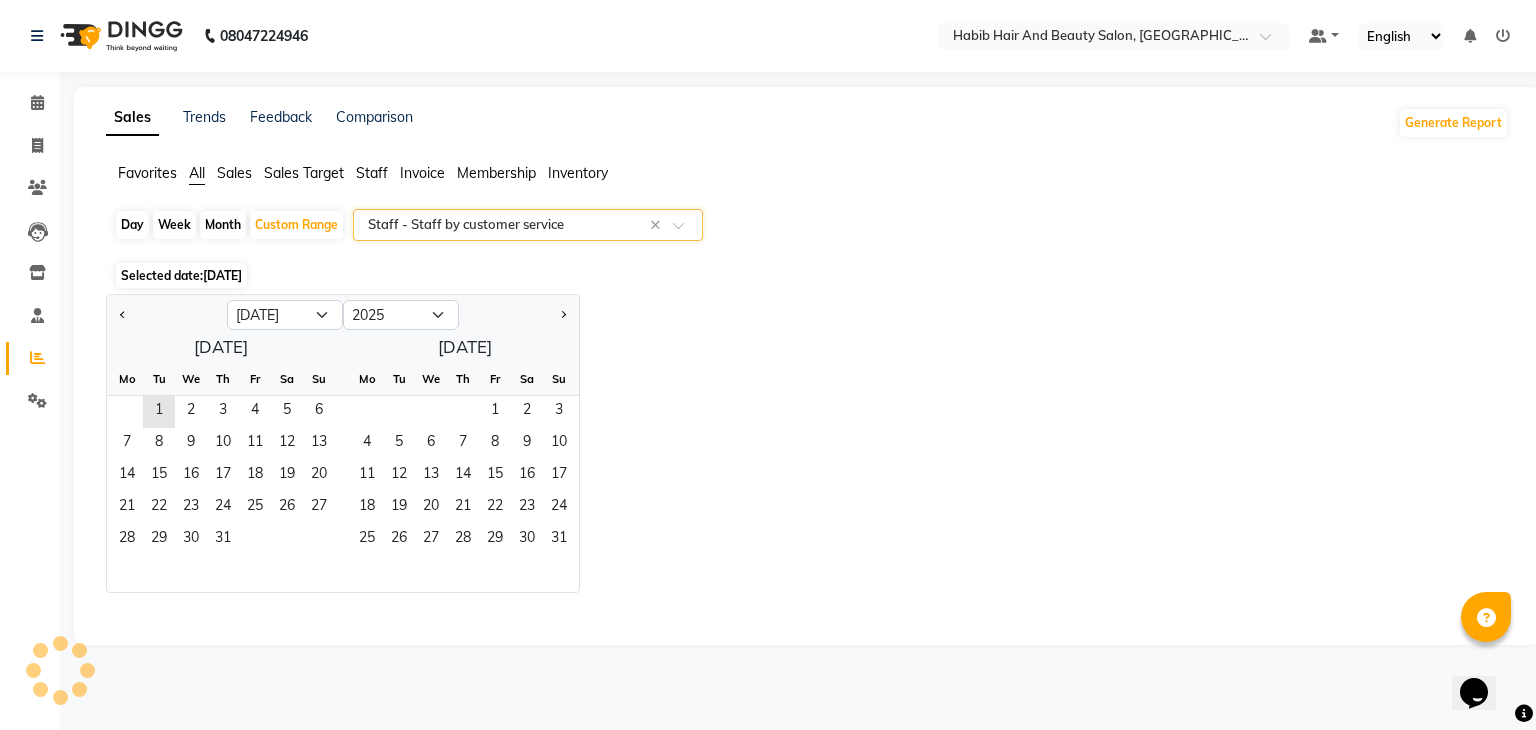 select on "csv" 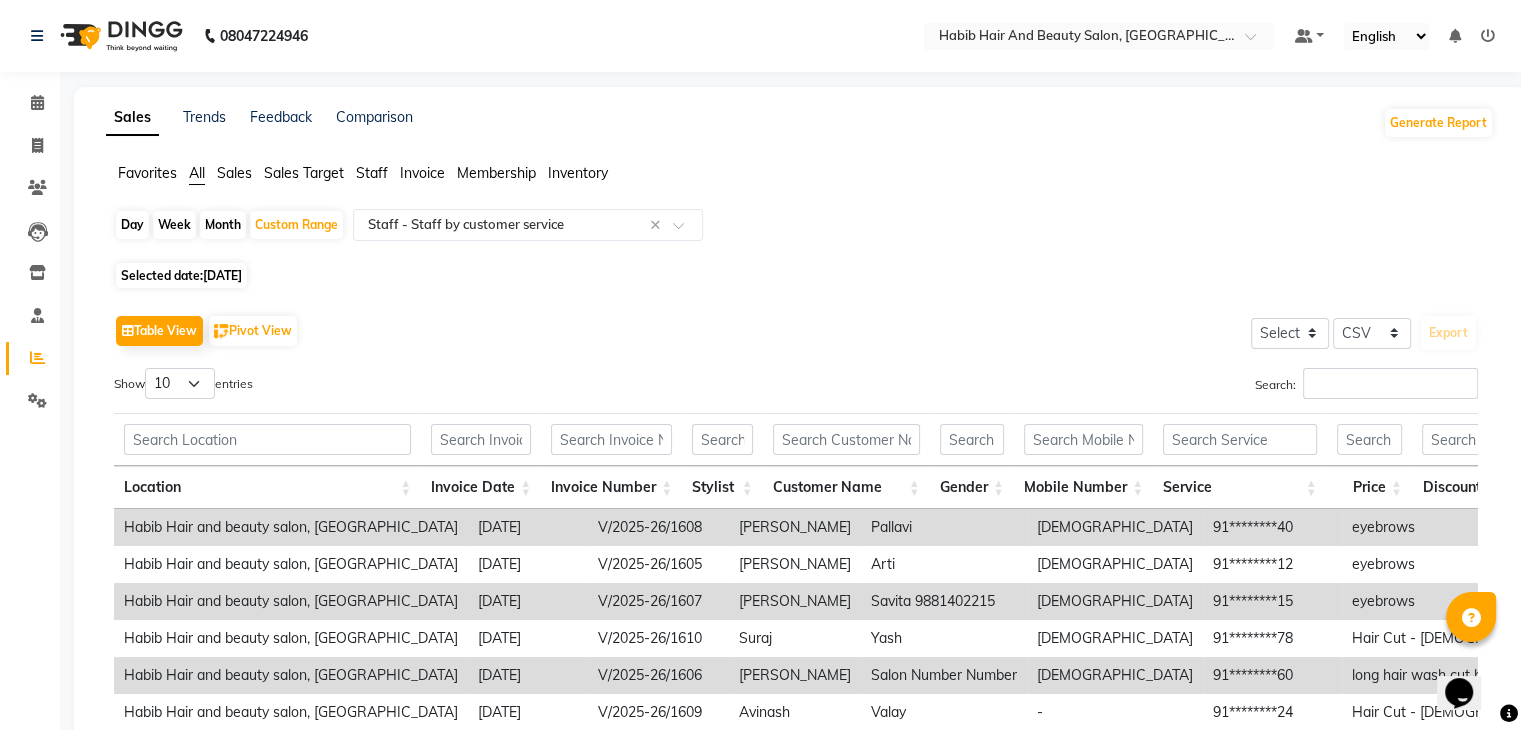 click on "[DATE]" 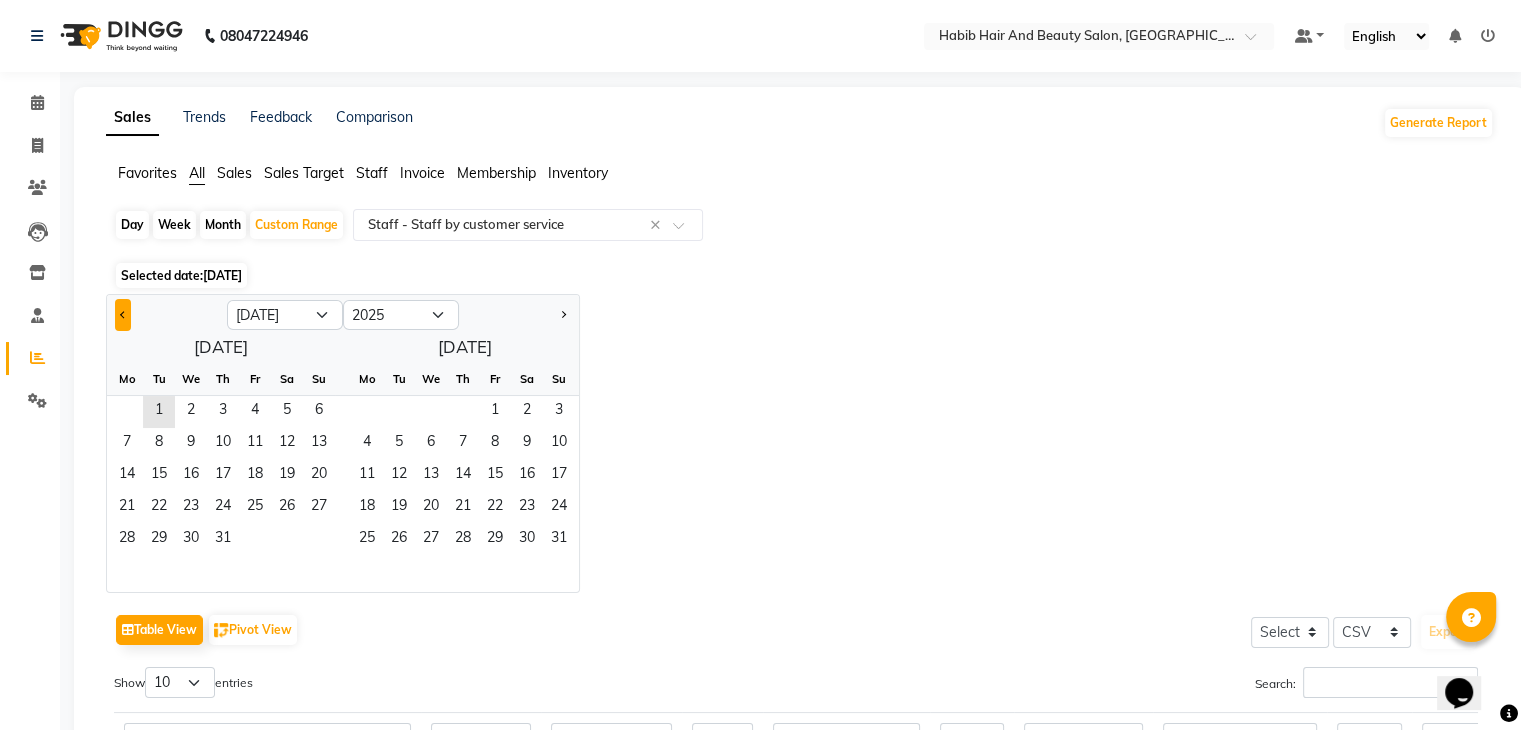 click 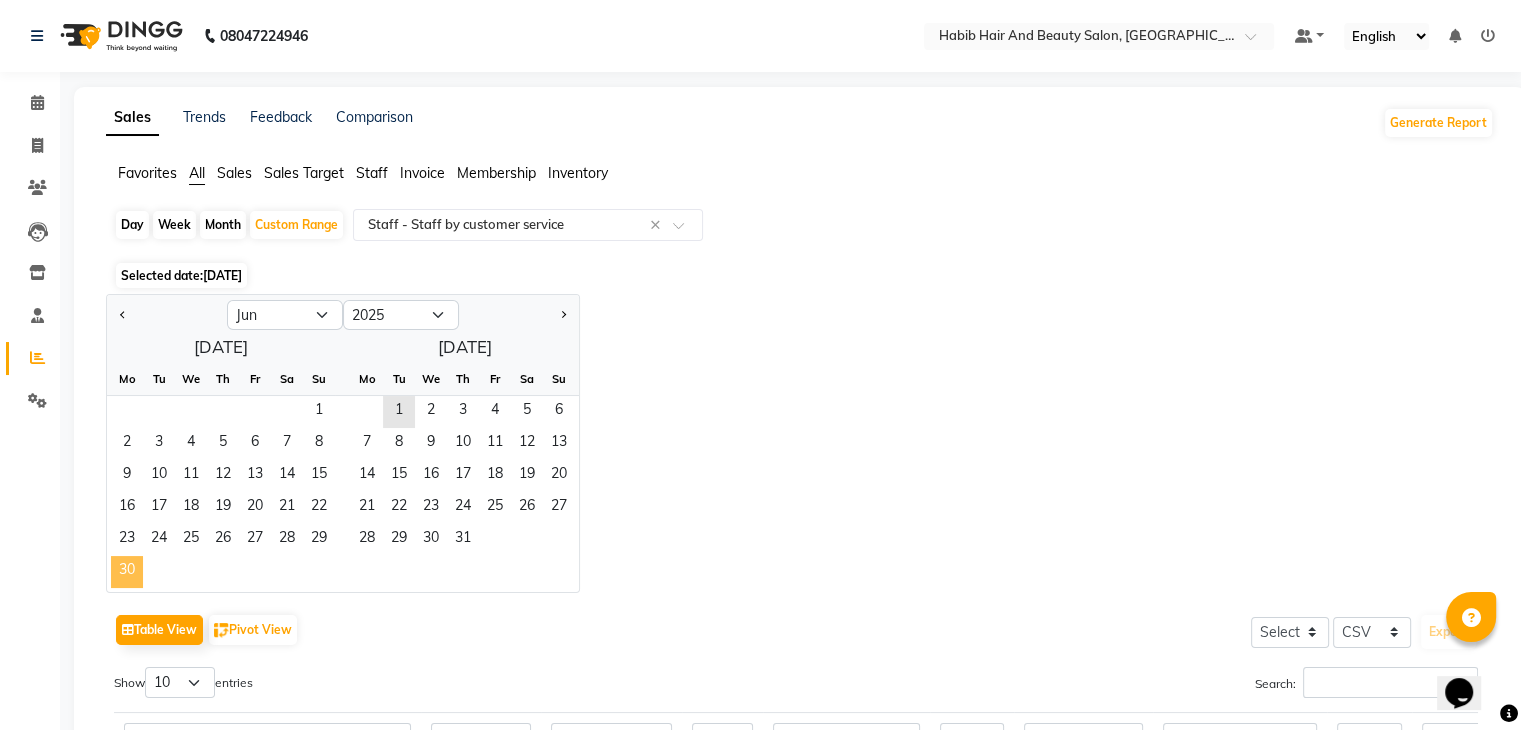 click on "30" 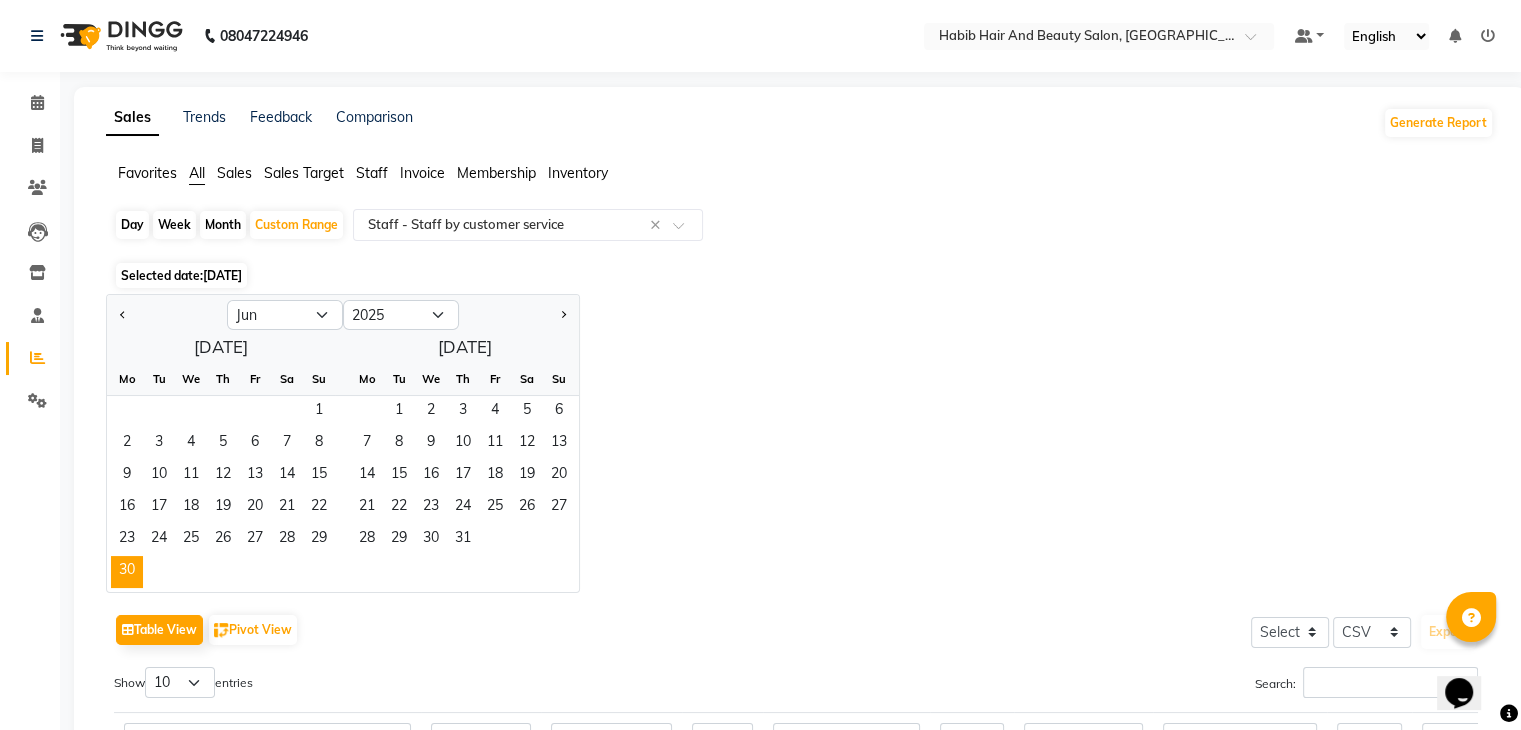 click on "Jan Feb Mar Apr May Jun [DATE] Aug Sep Oct Nov [DATE] 2016 2017 2018 2019 2020 2021 2022 2023 2024 2025 2026 2027 2028 2029 2030 2031 2032 2033 2034 2035  [DATE]  Mo Tu We Th Fr Sa Su  1   2   3   4   5   6   7   8   9   10   11   12   13   14   15   16   17   18   19   20   21   22   23   24   25   26   27   28   29   [DATE] Tu We Th Fr Sa Su  1   2   3   4   5   6   7   8   9   10   11   12   13   14   15   16   17   18   19   20   21   22   23   24   25   26   27   28   29   30   31" 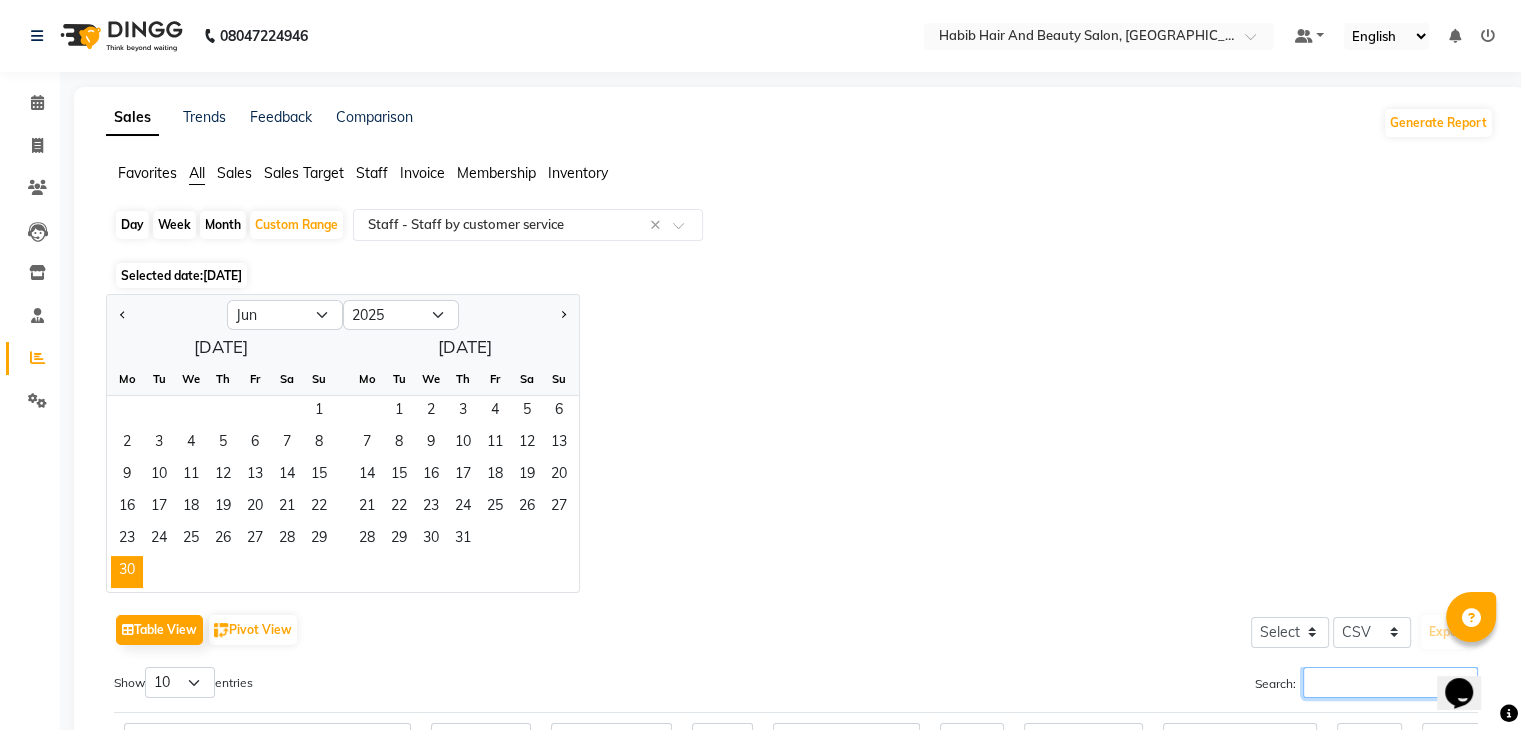 click on "Search:" at bounding box center [1390, 682] 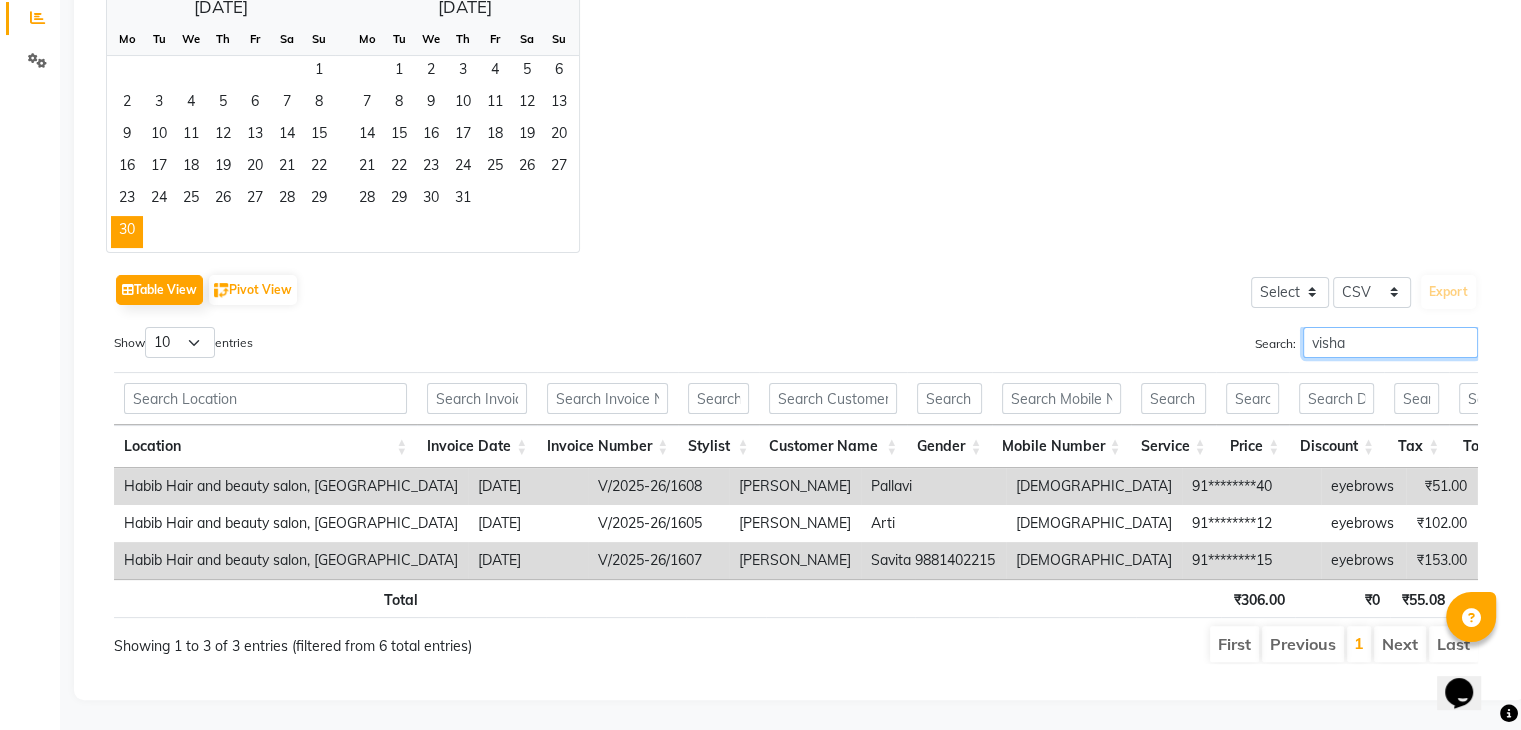 scroll, scrollTop: 368, scrollLeft: 0, axis: vertical 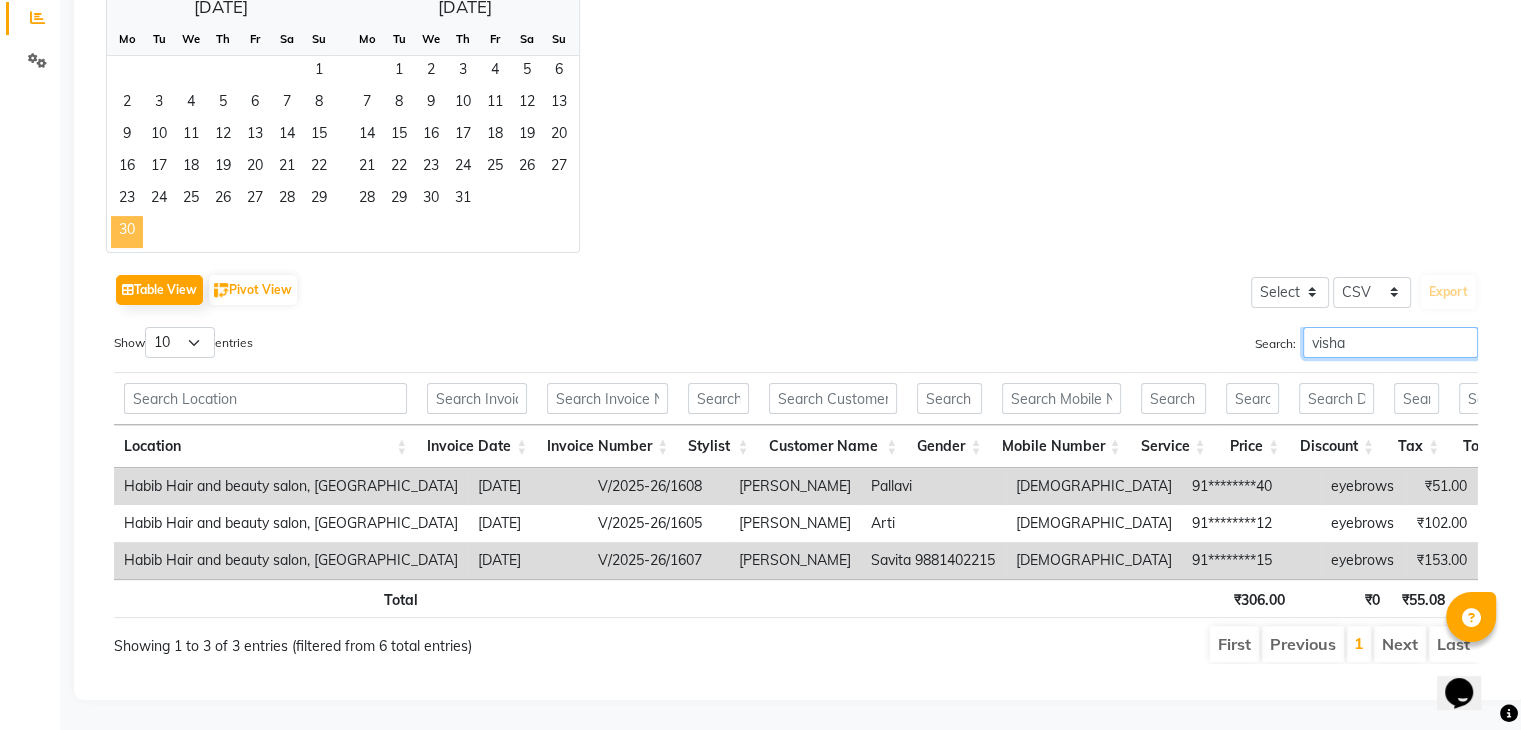 type on "visha" 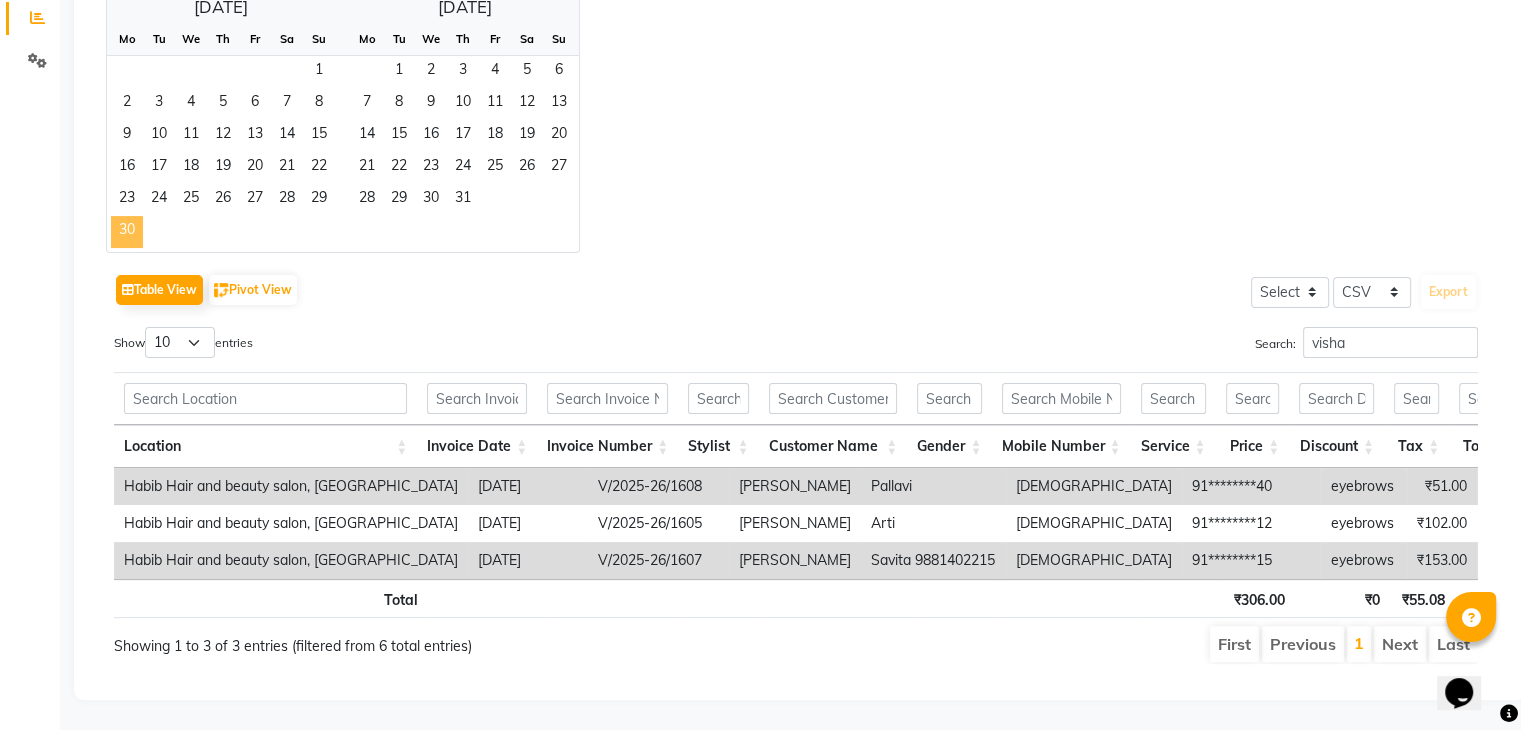 click on "30" 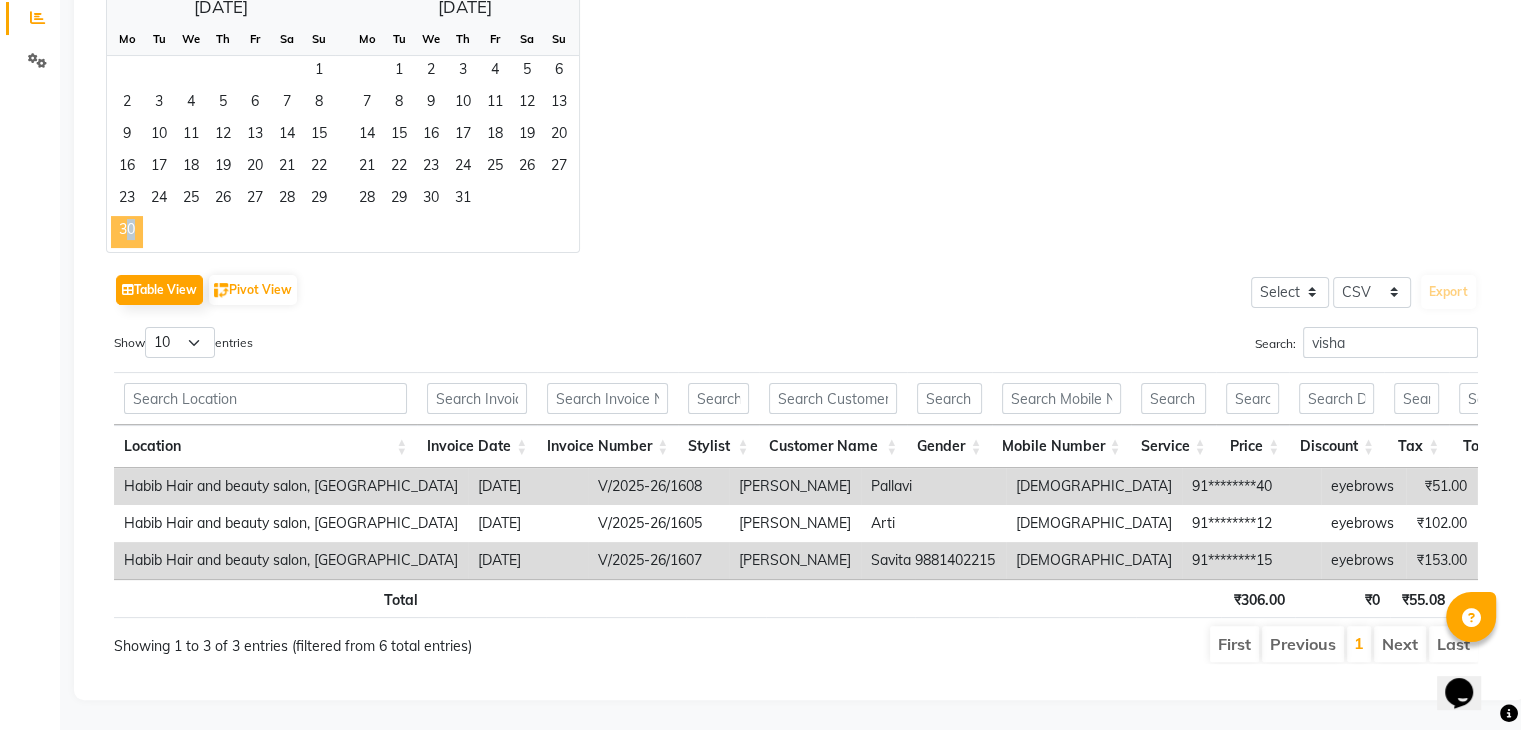 click on "30" 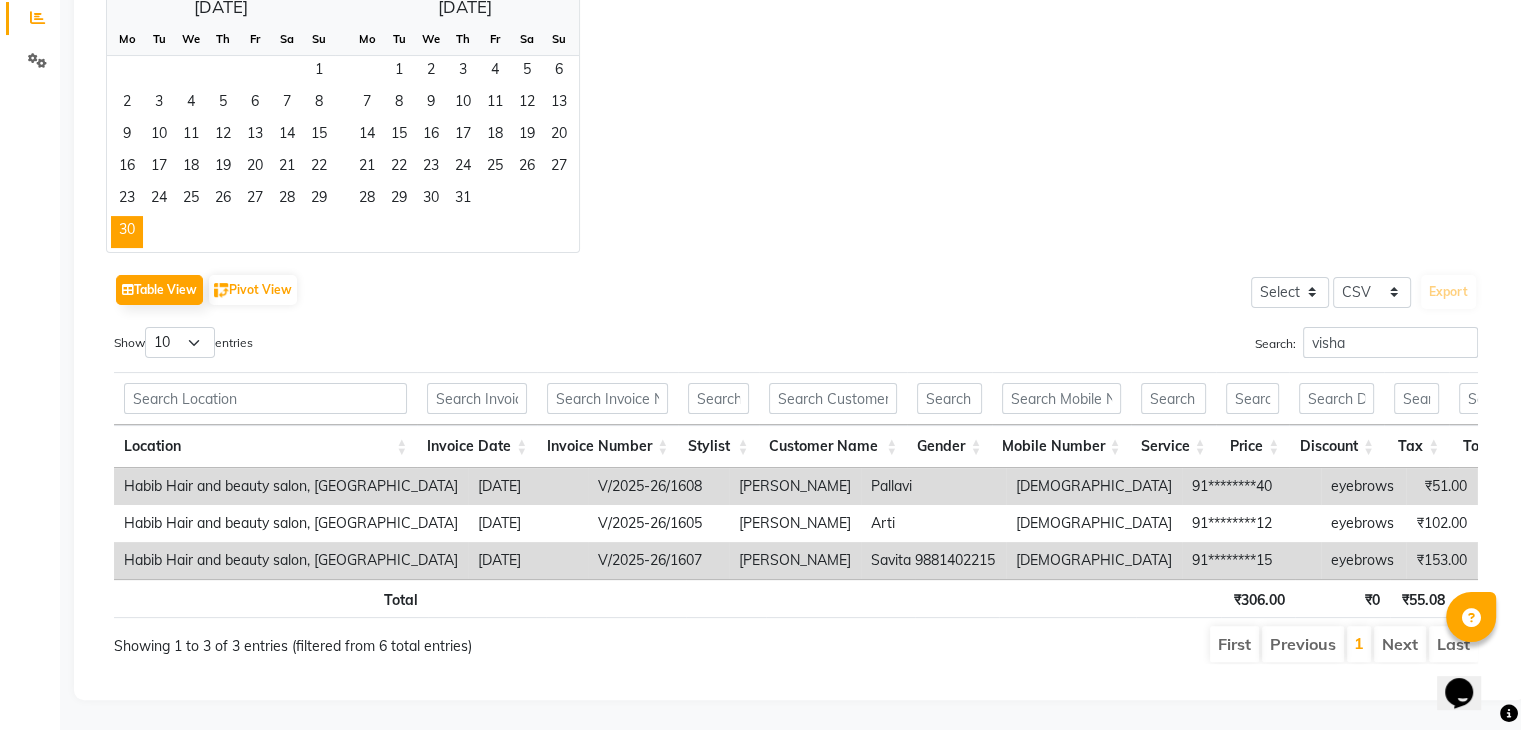 click on "Jan Feb Mar Apr May Jun [DATE] Aug Sep Oct Nov [DATE] 2016 2017 2018 2019 2020 2021 2022 2023 2024 2025 2026 2027 2028 2029 2030 2031 2032 2033 2034 2035  [DATE]  Mo Tu We Th Fr Sa Su  1   2   3   4   5   6   7   8   9   10   11   12   13   14   15   16   17   18   19   20   21   22   23   24   25   26   27   28   29   [DATE] Tu We Th Fr Sa Su  1   2   3   4   5   6   7   8   9   10   11   12   13   14   15   16   17   18   19   20   21   22   23   24   25   26   27   28   29   30   31" 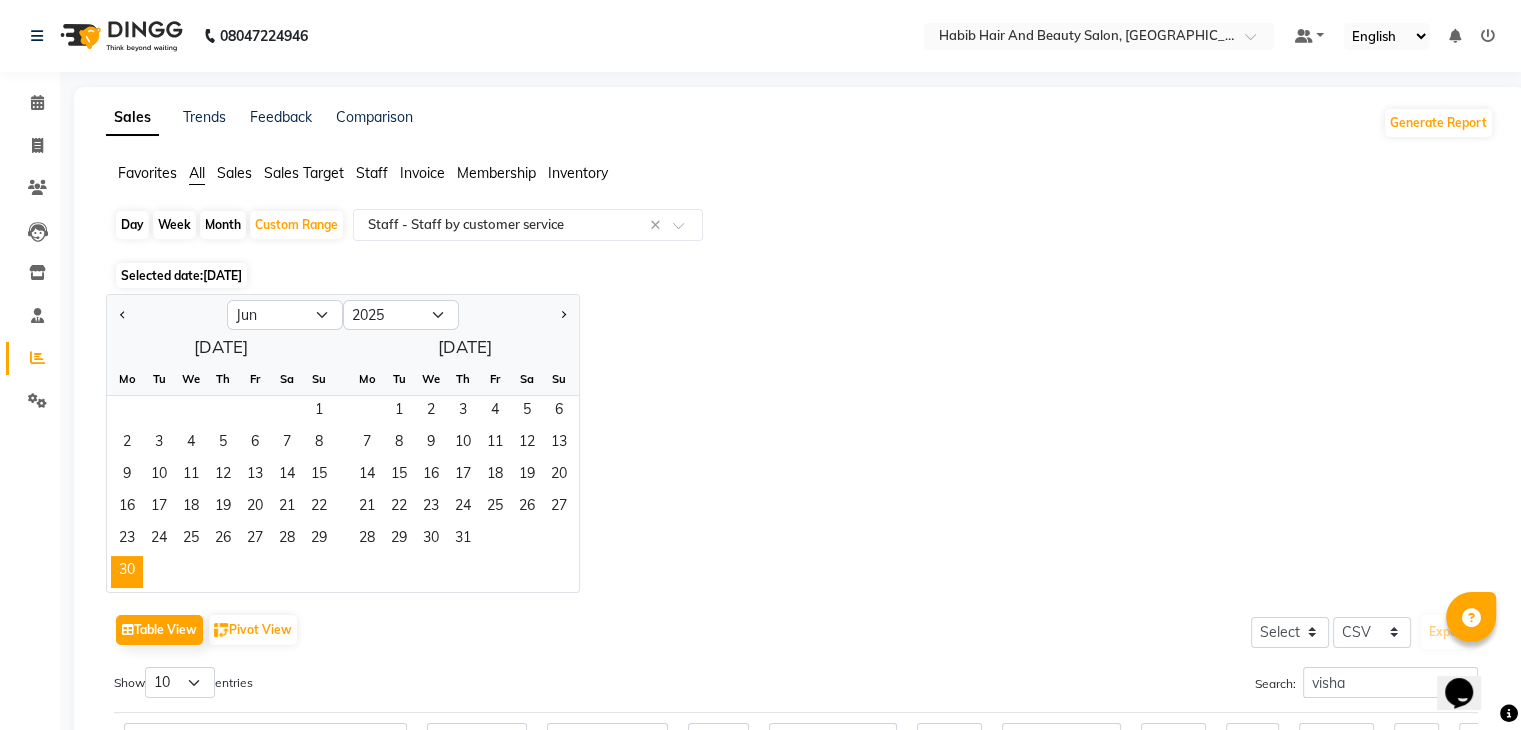 scroll, scrollTop: 0, scrollLeft: 0, axis: both 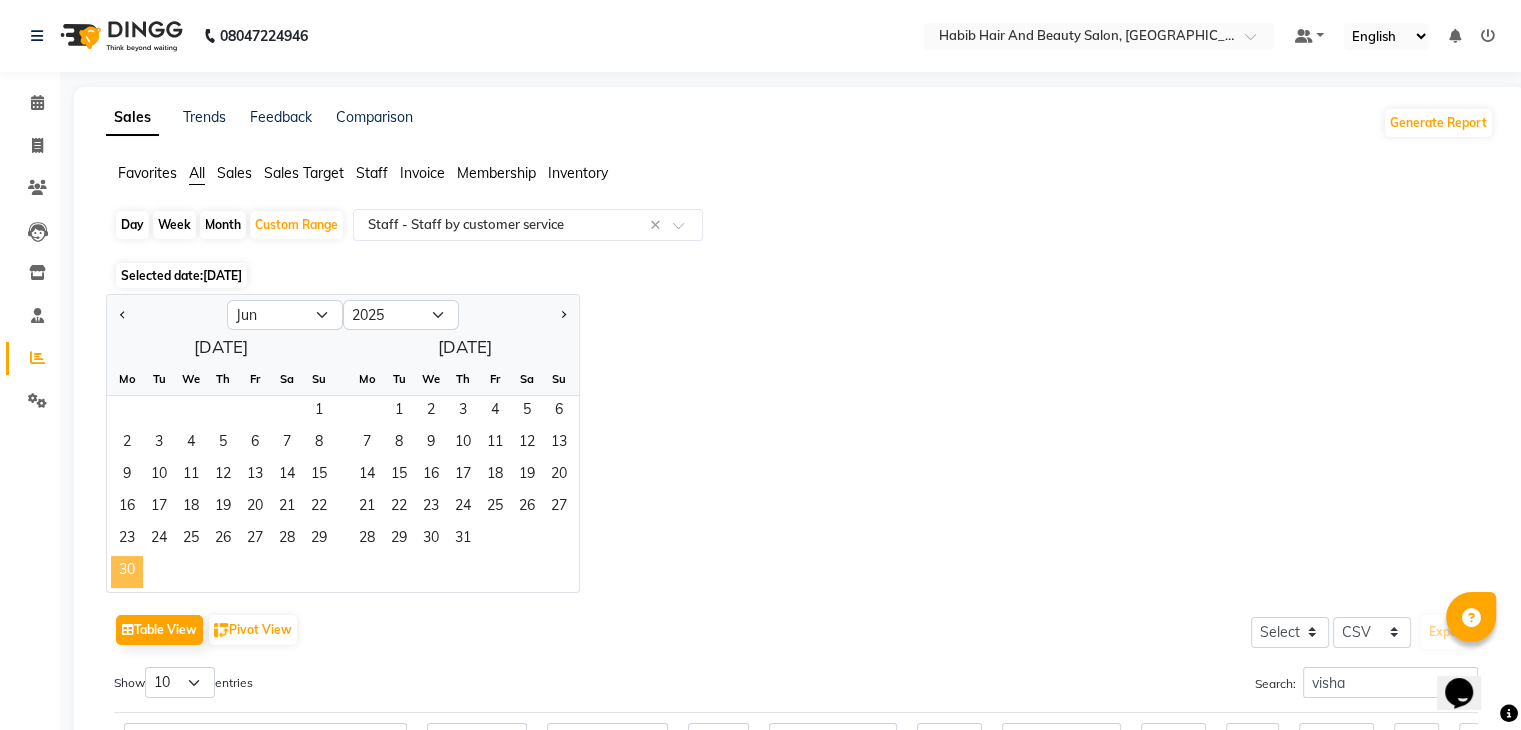 click on "30" 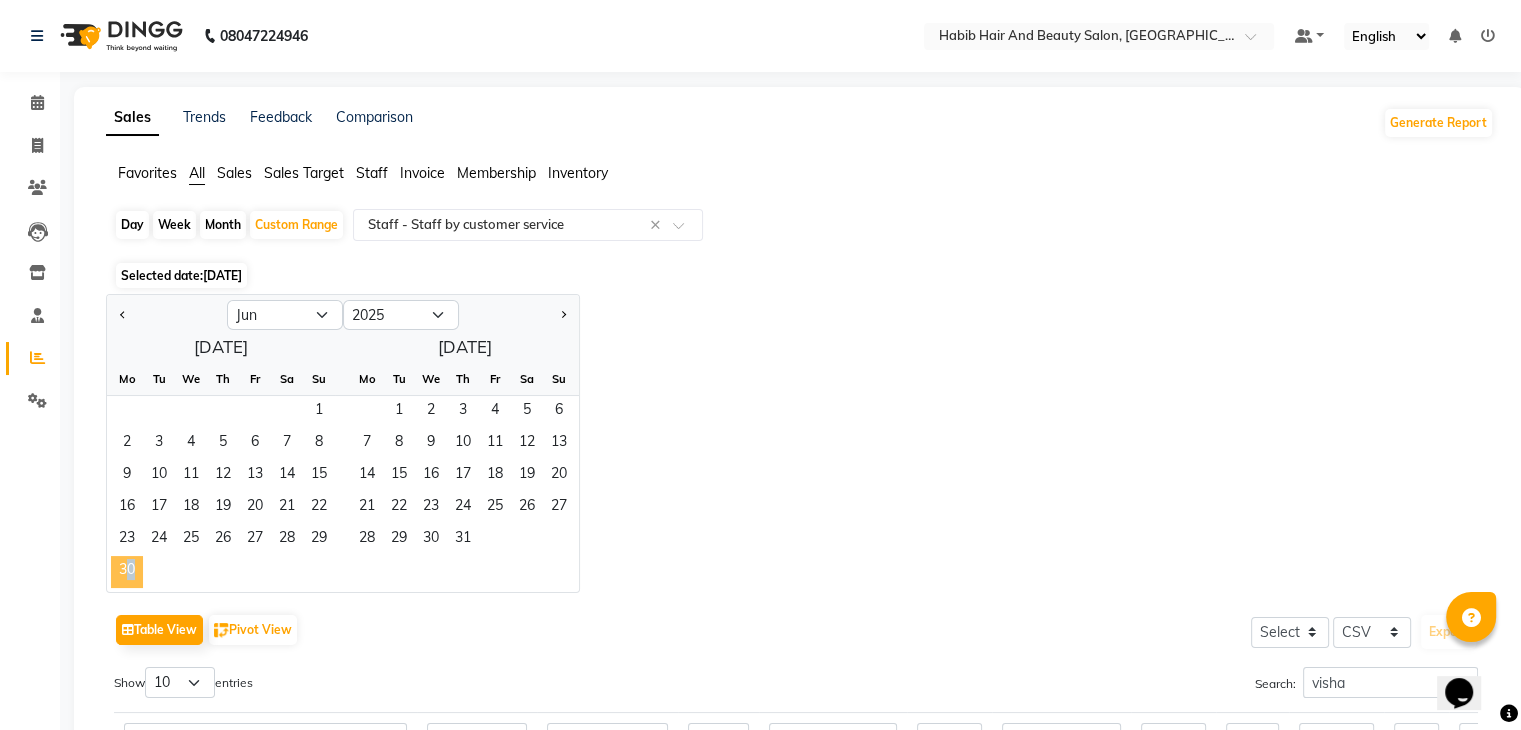 click on "30" 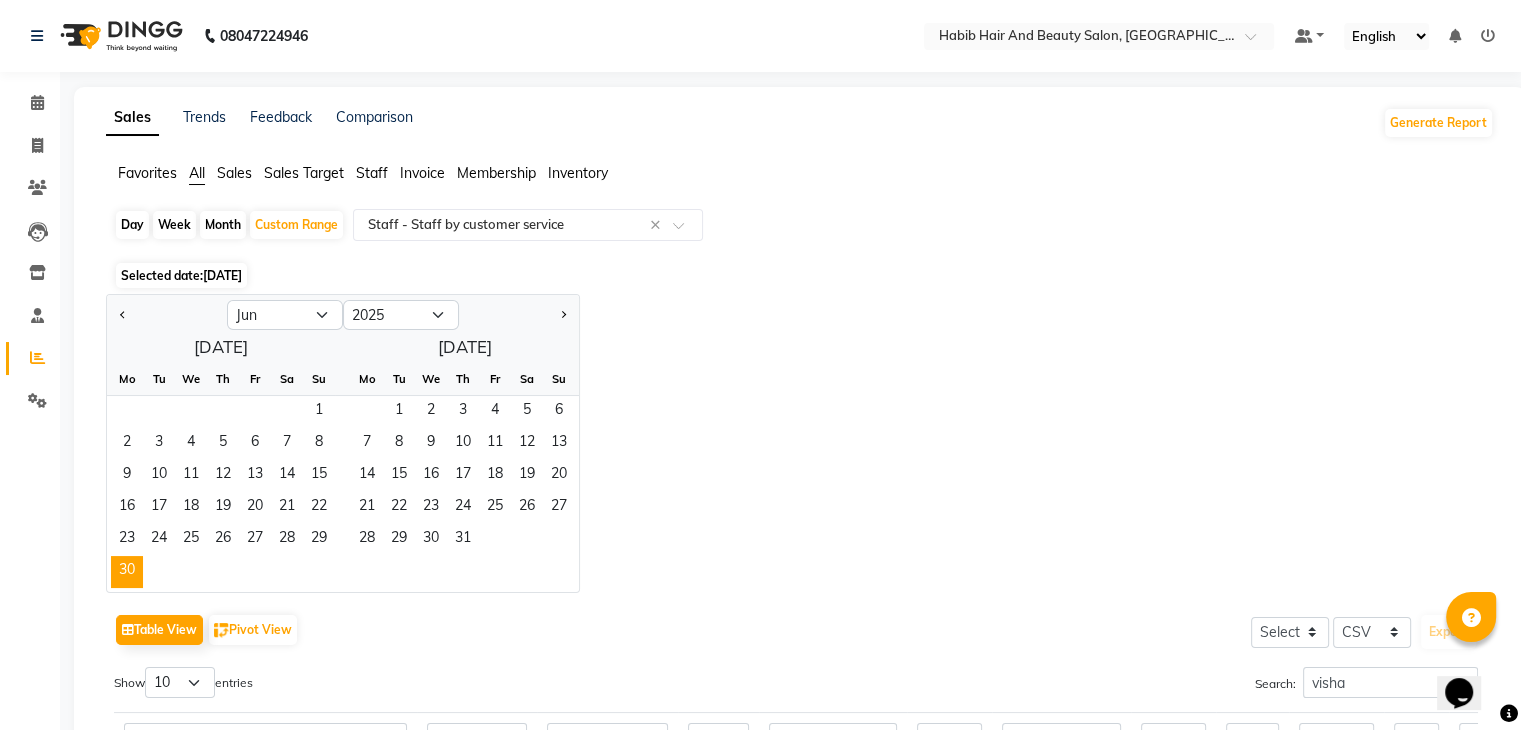 click on "Selected date:  [DATE]" 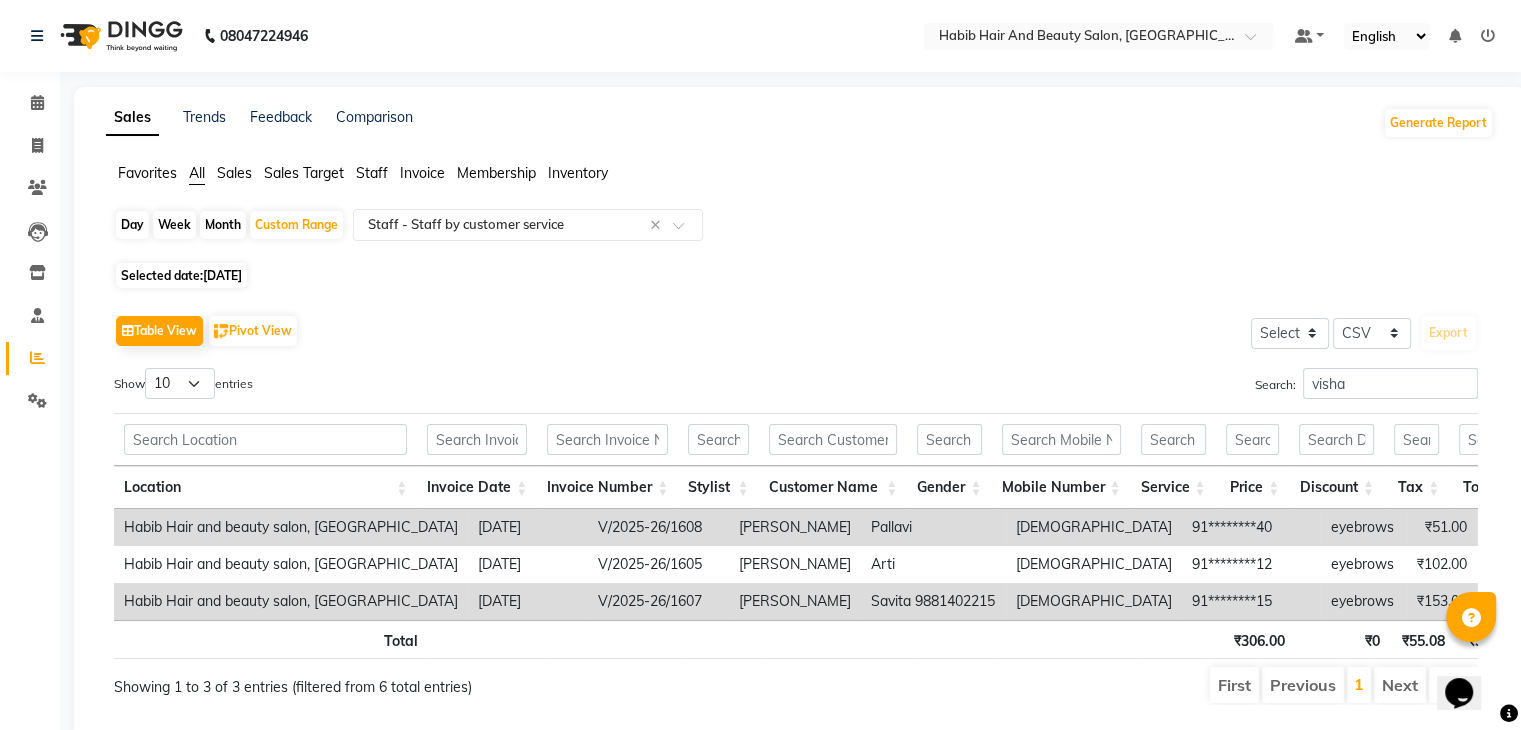 click on "[DATE]" 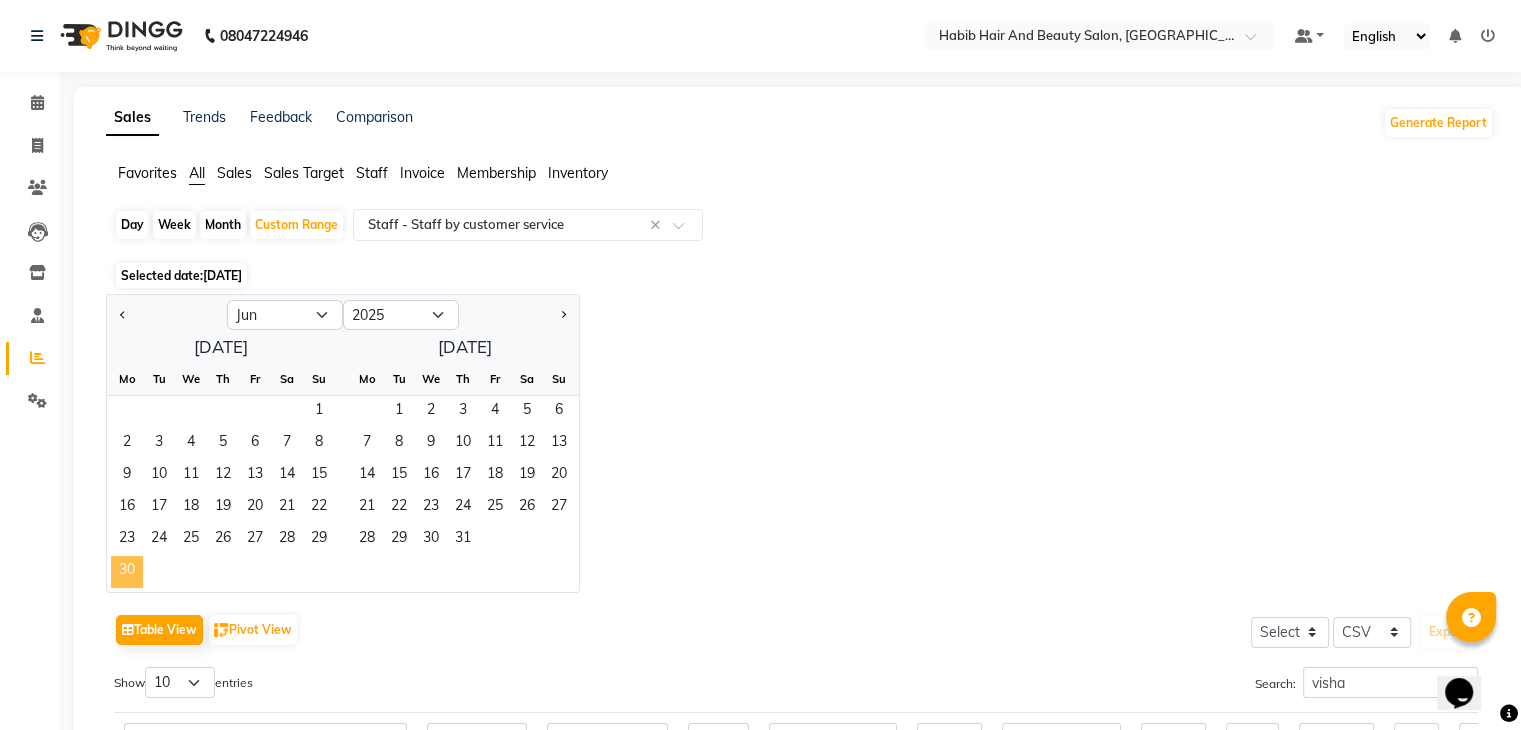 click on "30" 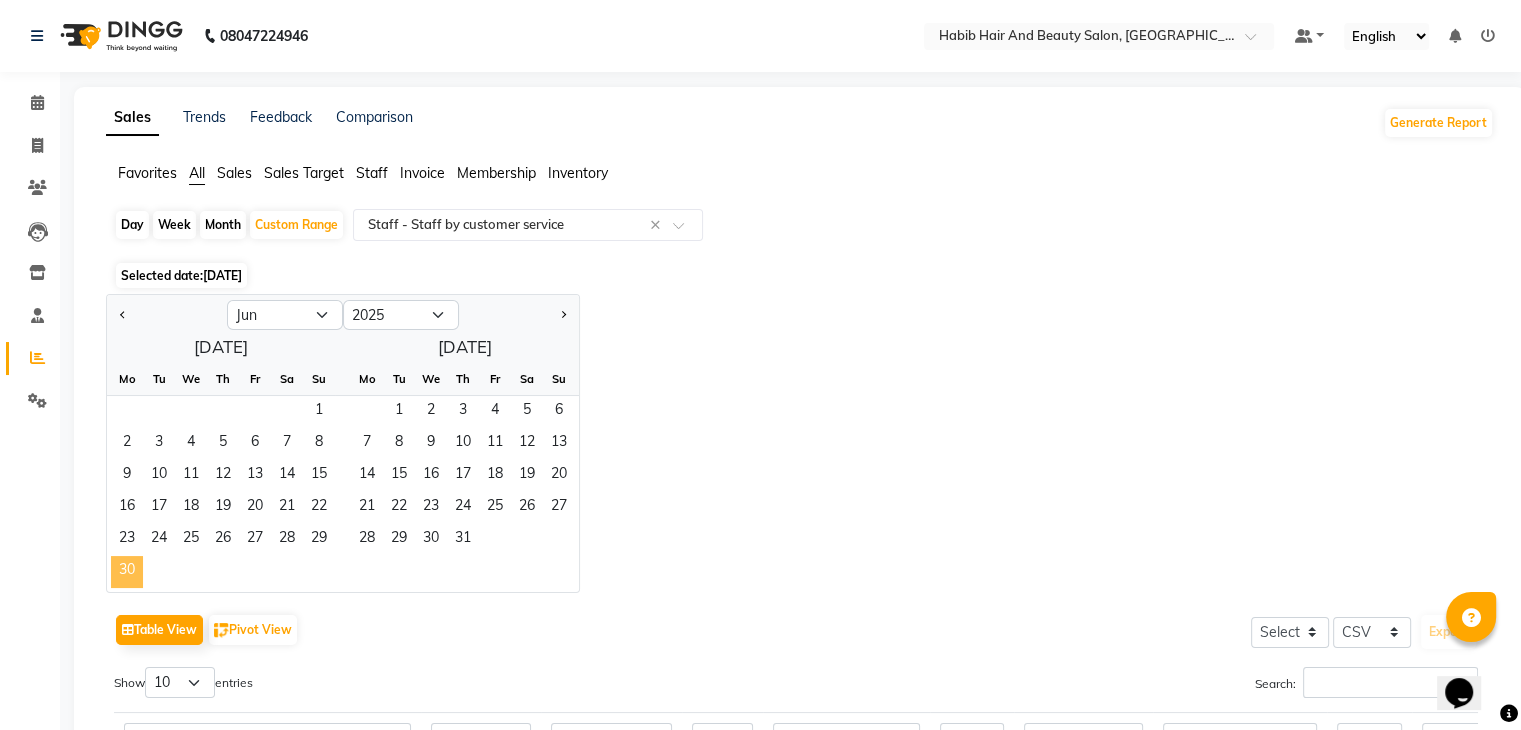 click on "30" 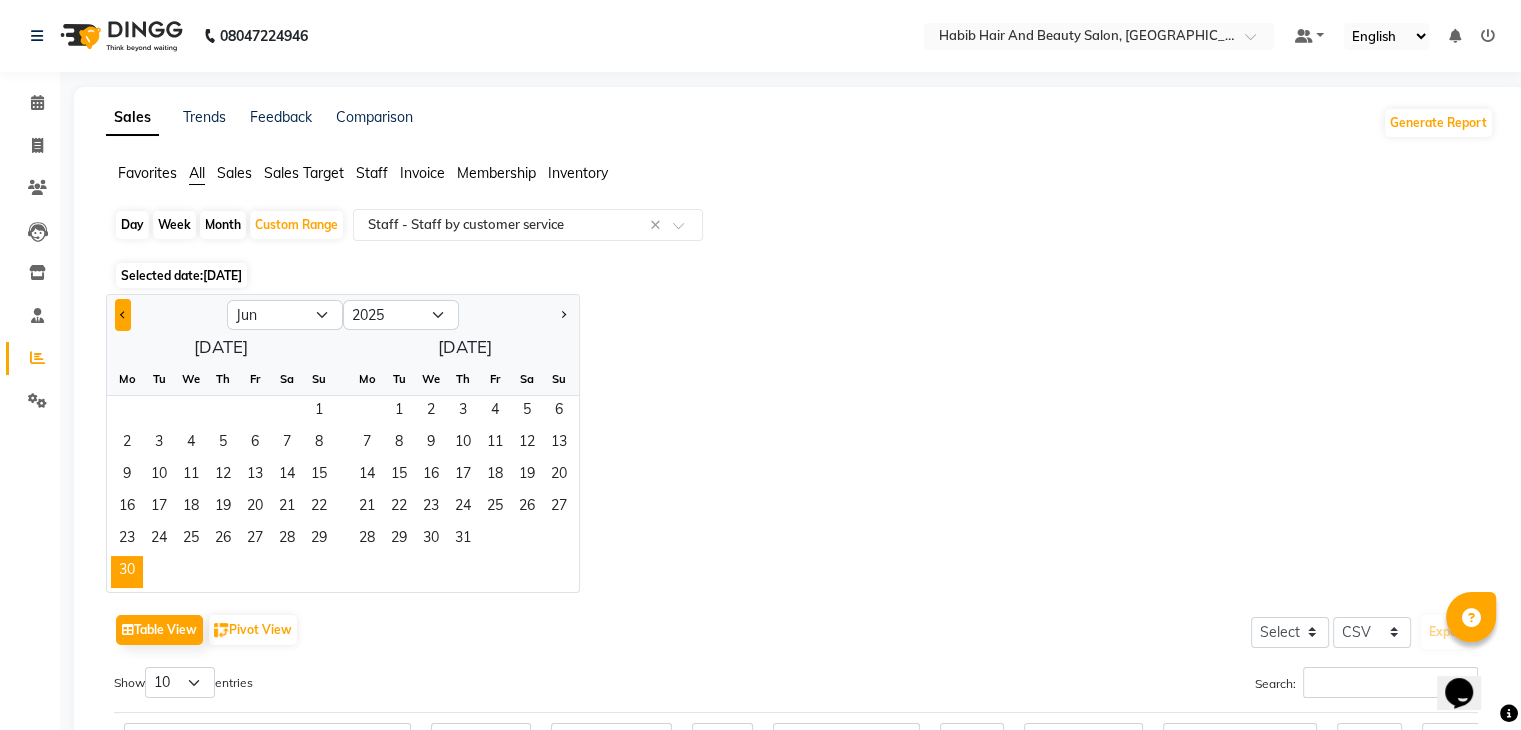 click 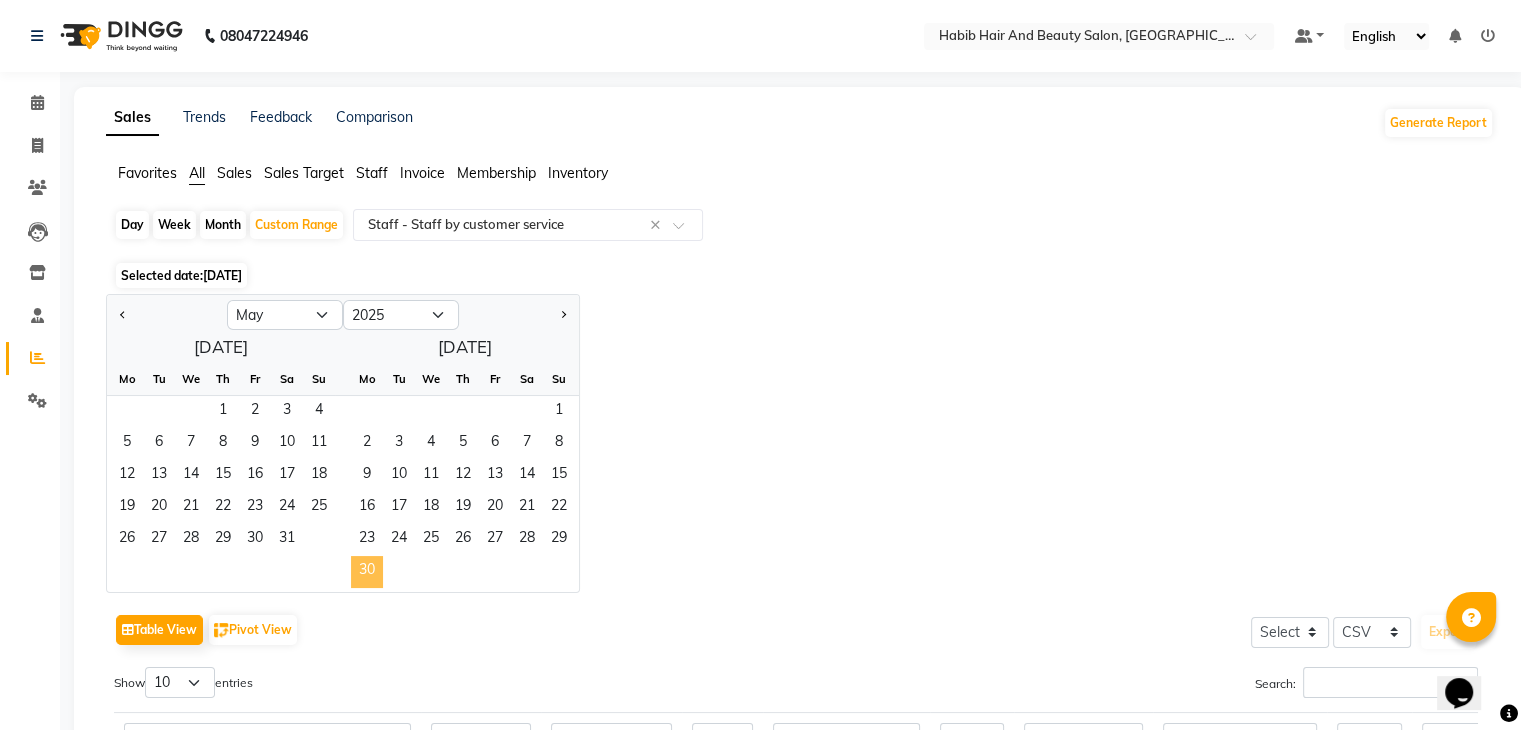 click on "30" 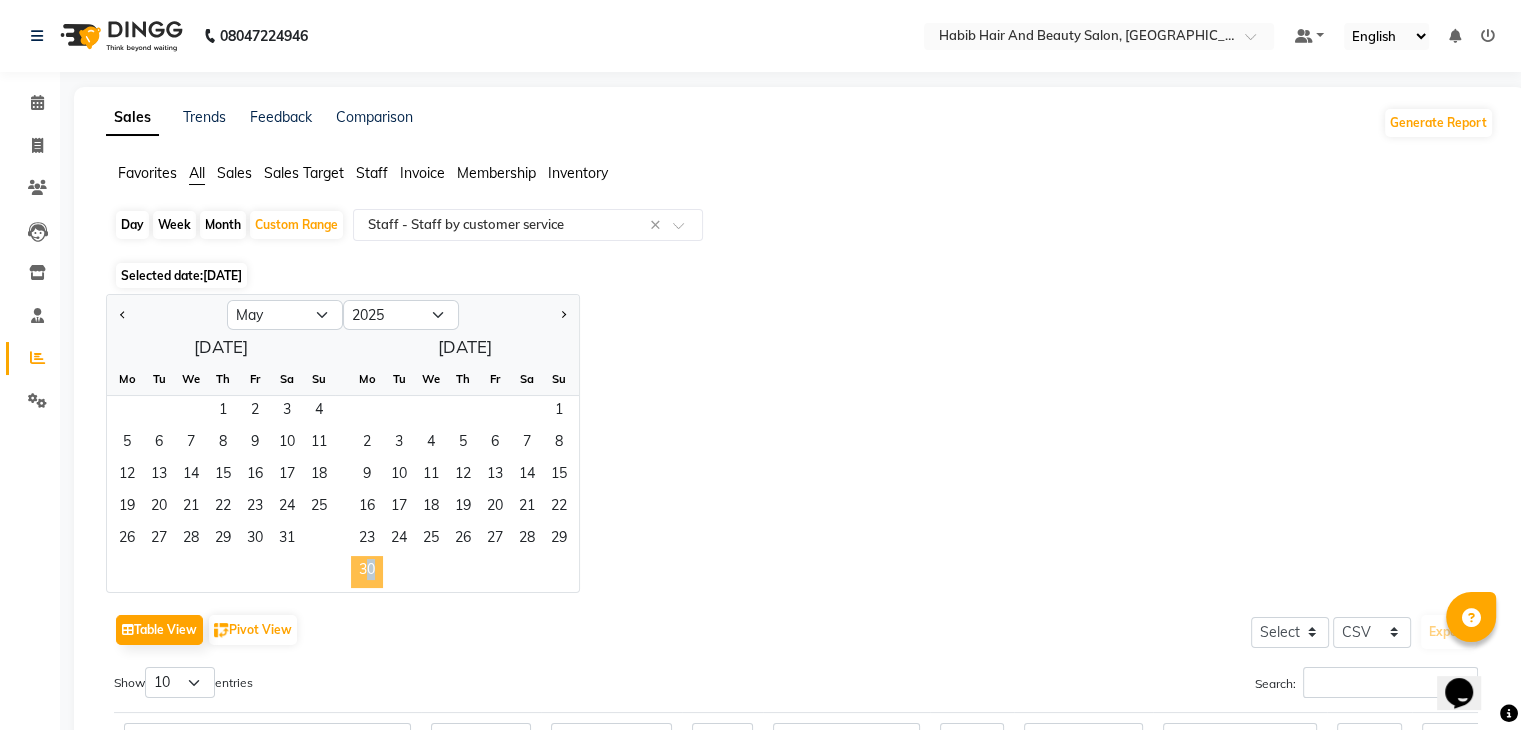 click on "30" 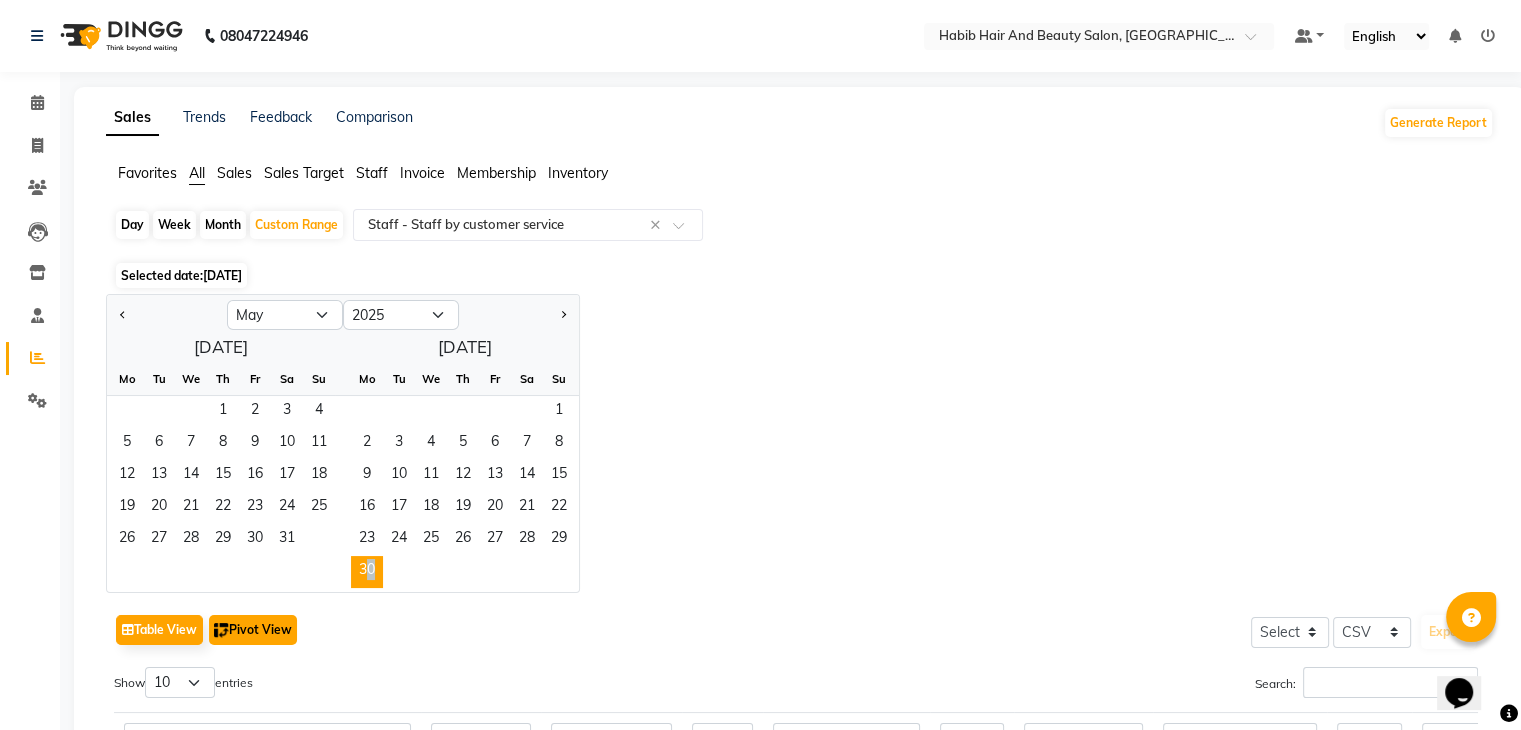click on "Pivot View" 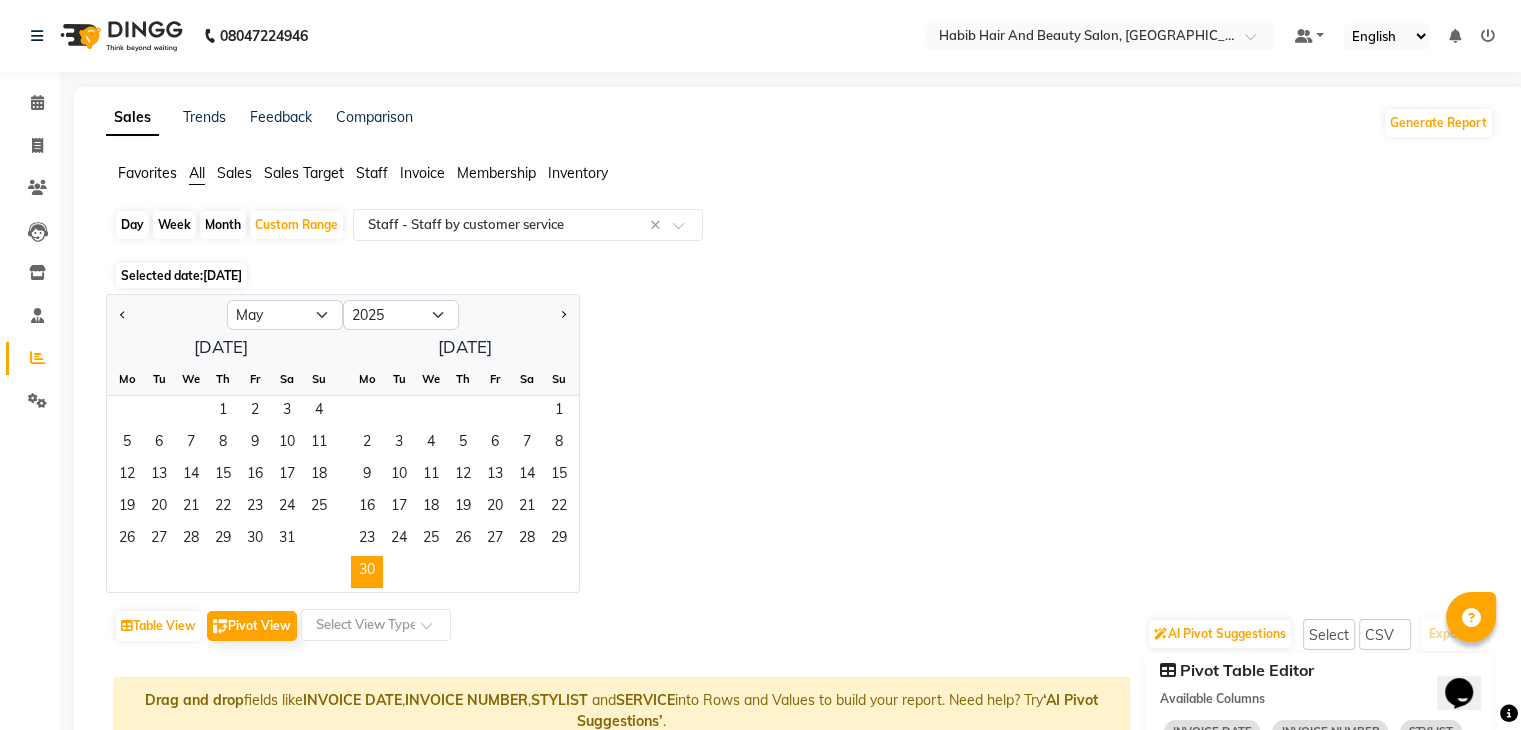 click on "Jan Feb Mar Apr May Jun [DATE] Aug Sep Oct Nov [DATE] 2016 2017 2018 2019 2020 2021 2022 2023 2024 2025 2026 2027 2028 2029 2030 2031 2032 2033 2034 2035  [DATE]  Mo Tu We Th Fr Sa Su  1   2   3   4   5   6   7   8   9   10   11   12   13   14   15   16   17   18   19   20   21   22   23   24   25   26   27   28   29   30   31   [DATE]  Mo Tu We Th Fr Sa Su  1   2   3   4   5   6   7   8   9   10   11   12   13   14   15   16   17   18   19   20   21   22   23   24   25   26   27   28   29   30" 